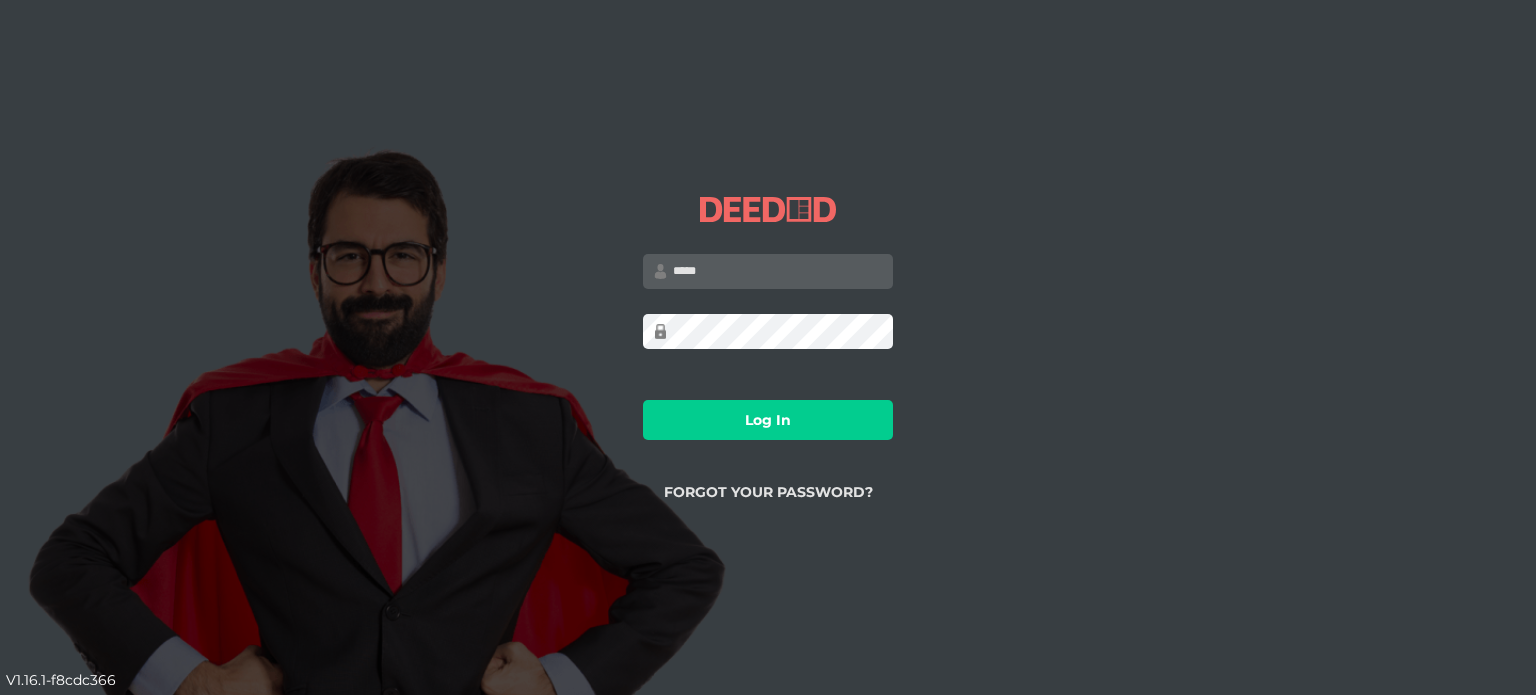 scroll, scrollTop: 0, scrollLeft: 0, axis: both 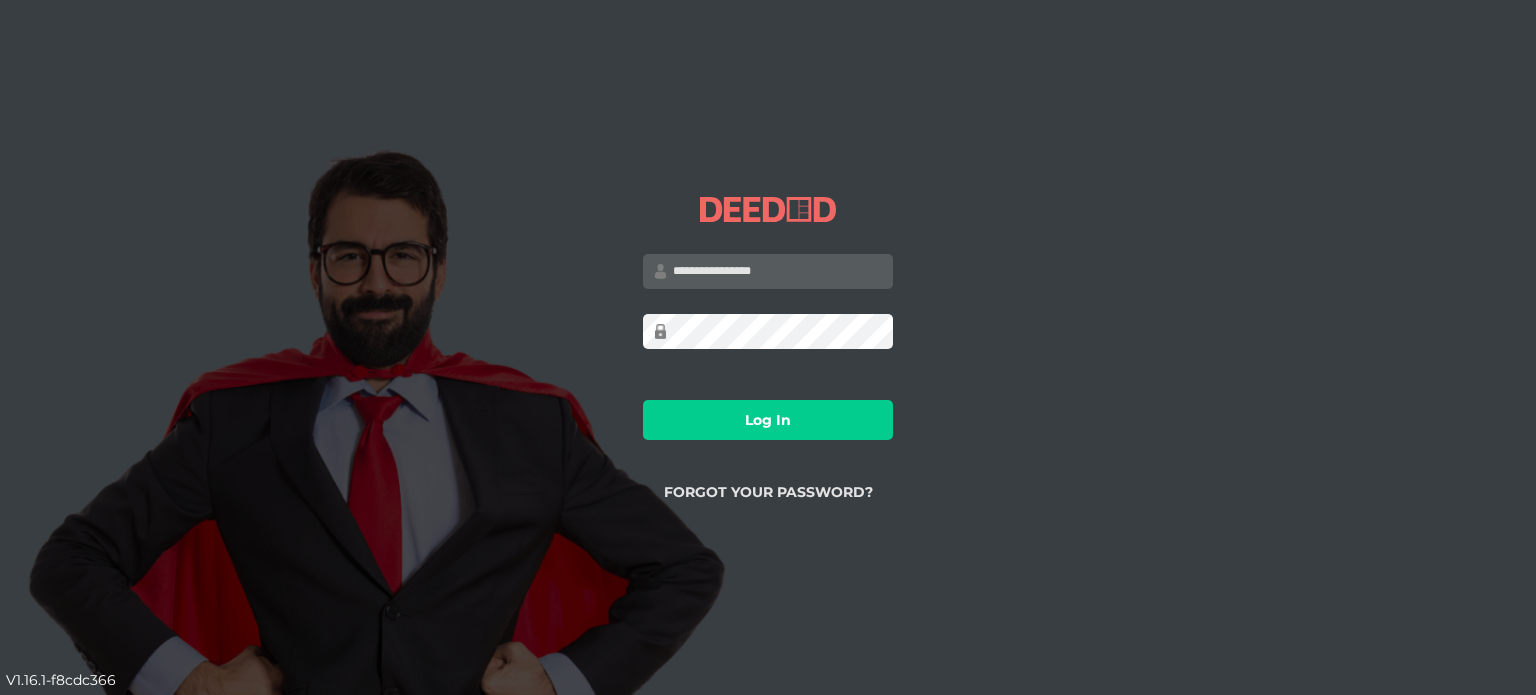click on "Log In" at bounding box center (768, 420) 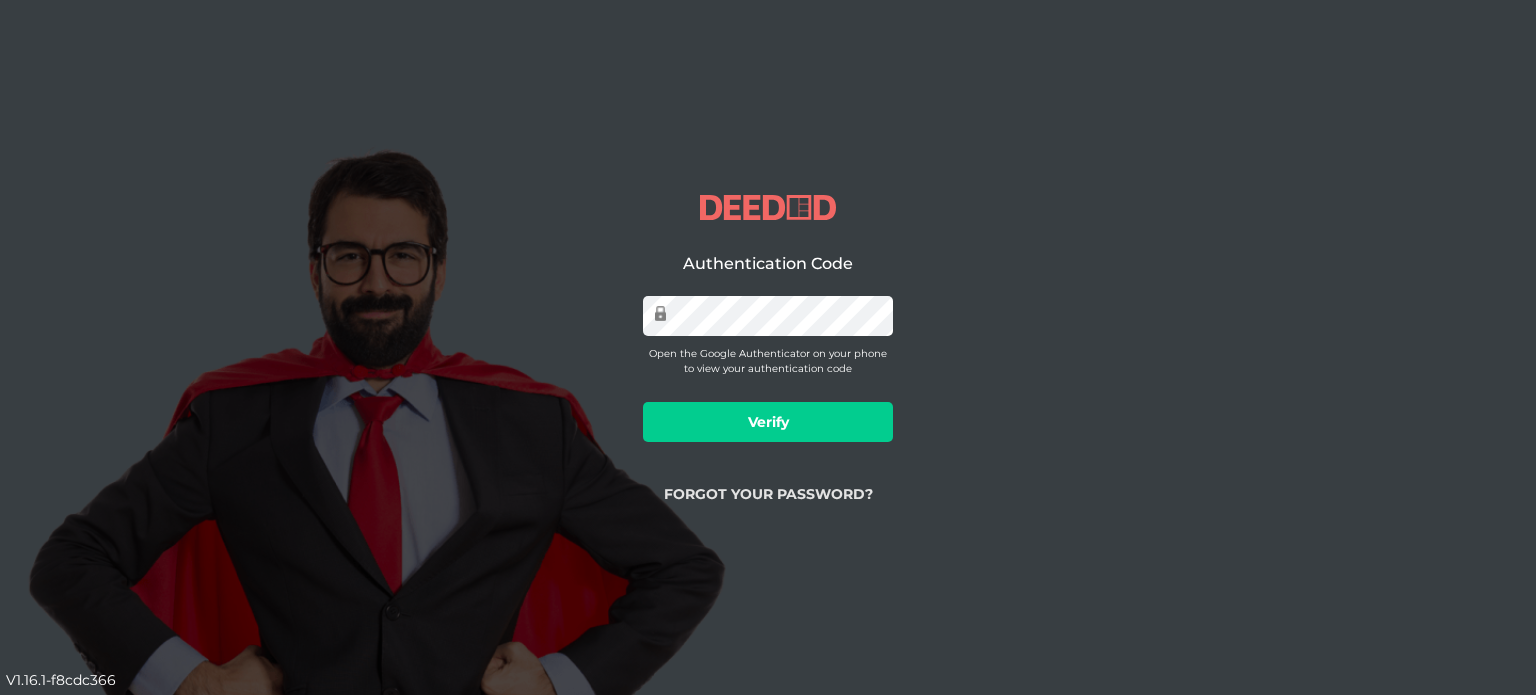 click on "Verify" at bounding box center [768, 422] 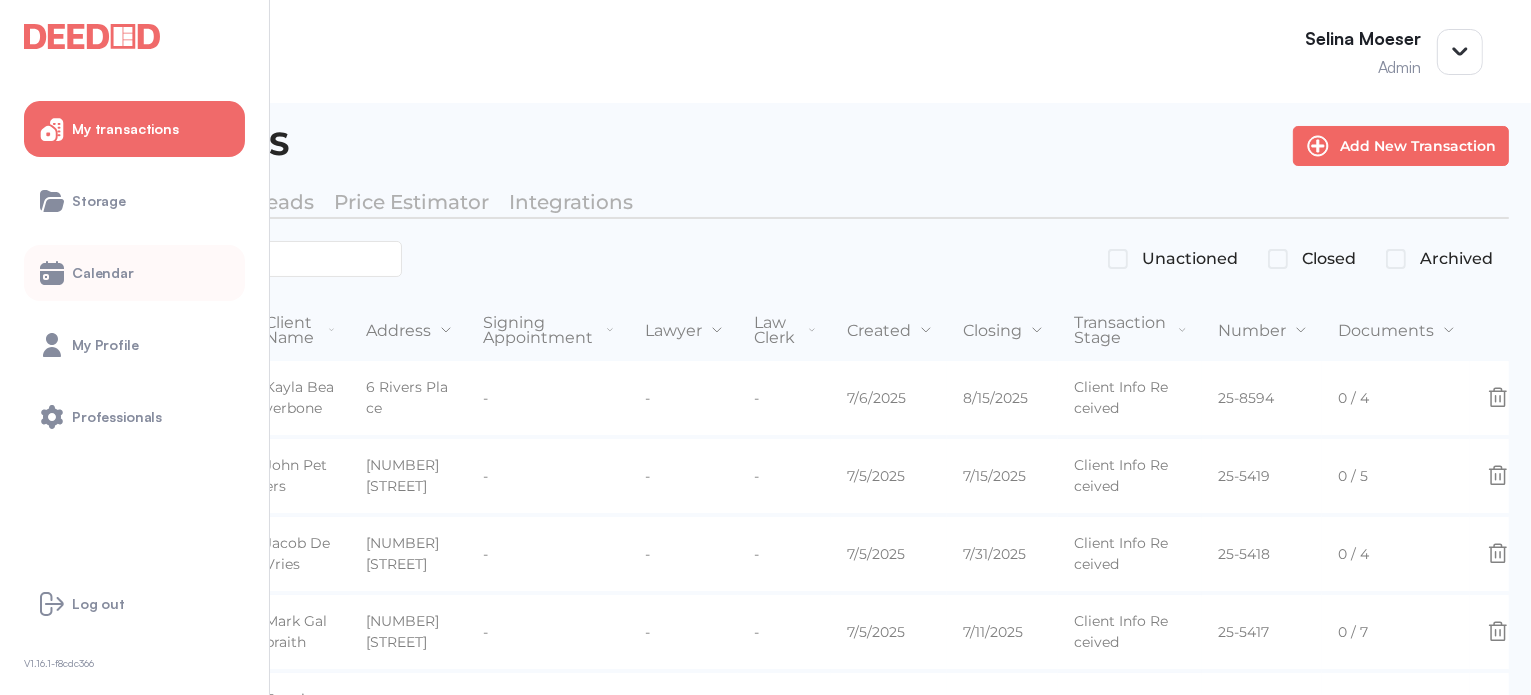 click on "Calendar" at bounding box center [134, 273] 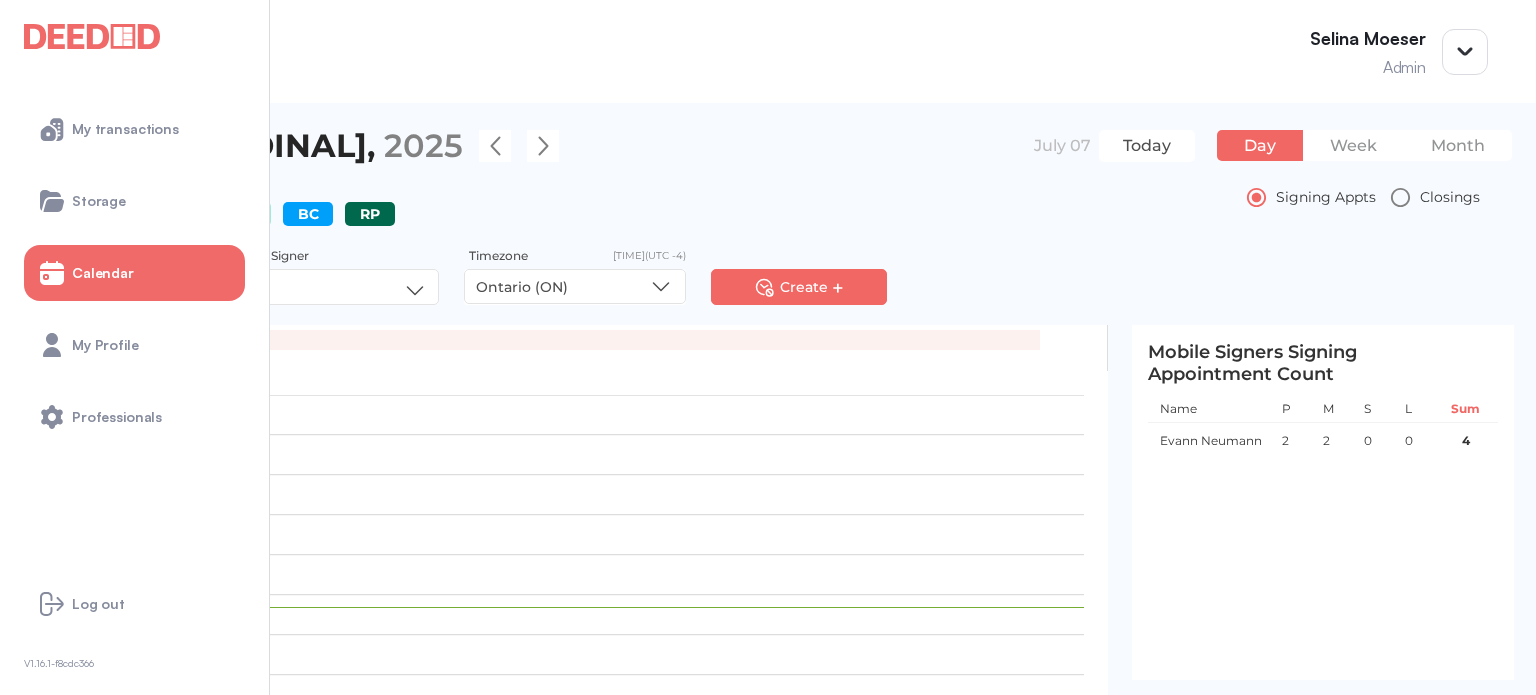 click on "AB" at bounding box center [246, 214] 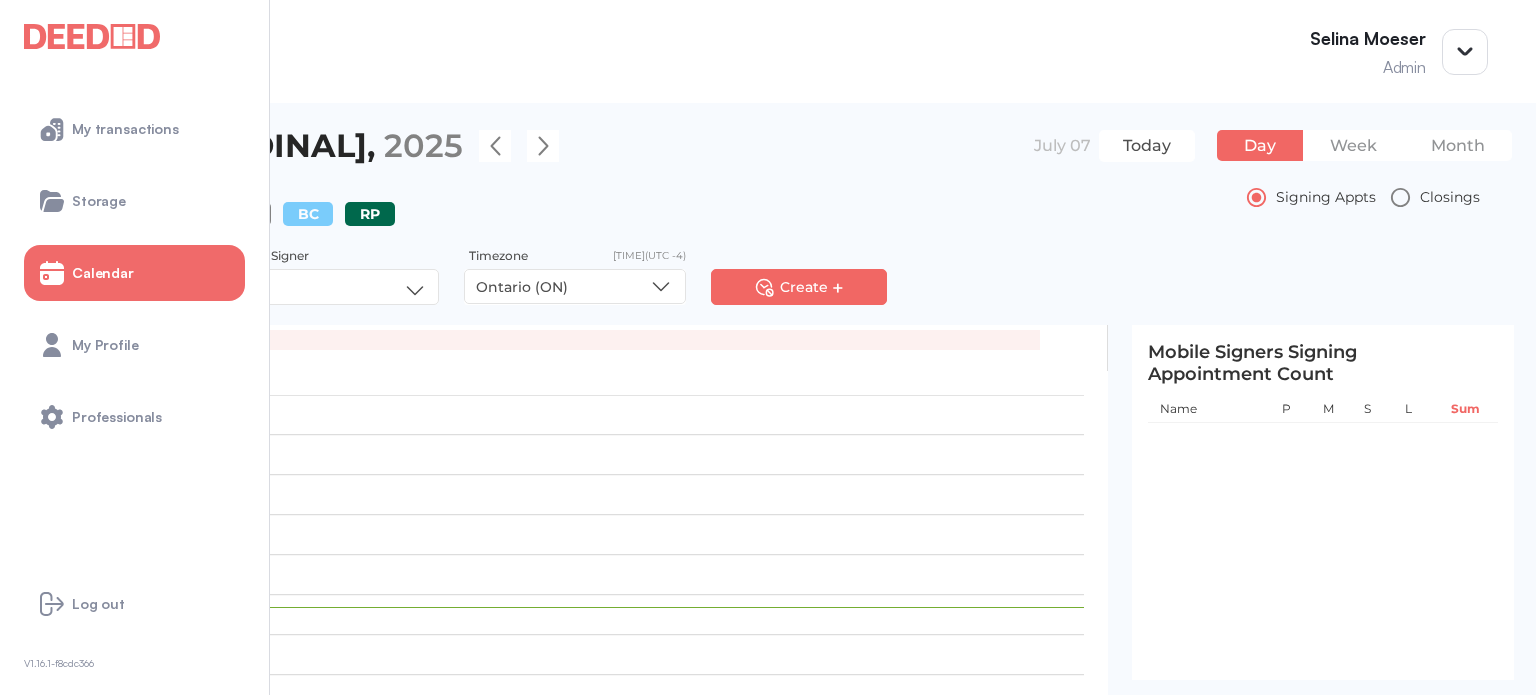 click on "BC" at bounding box center [308, 214] 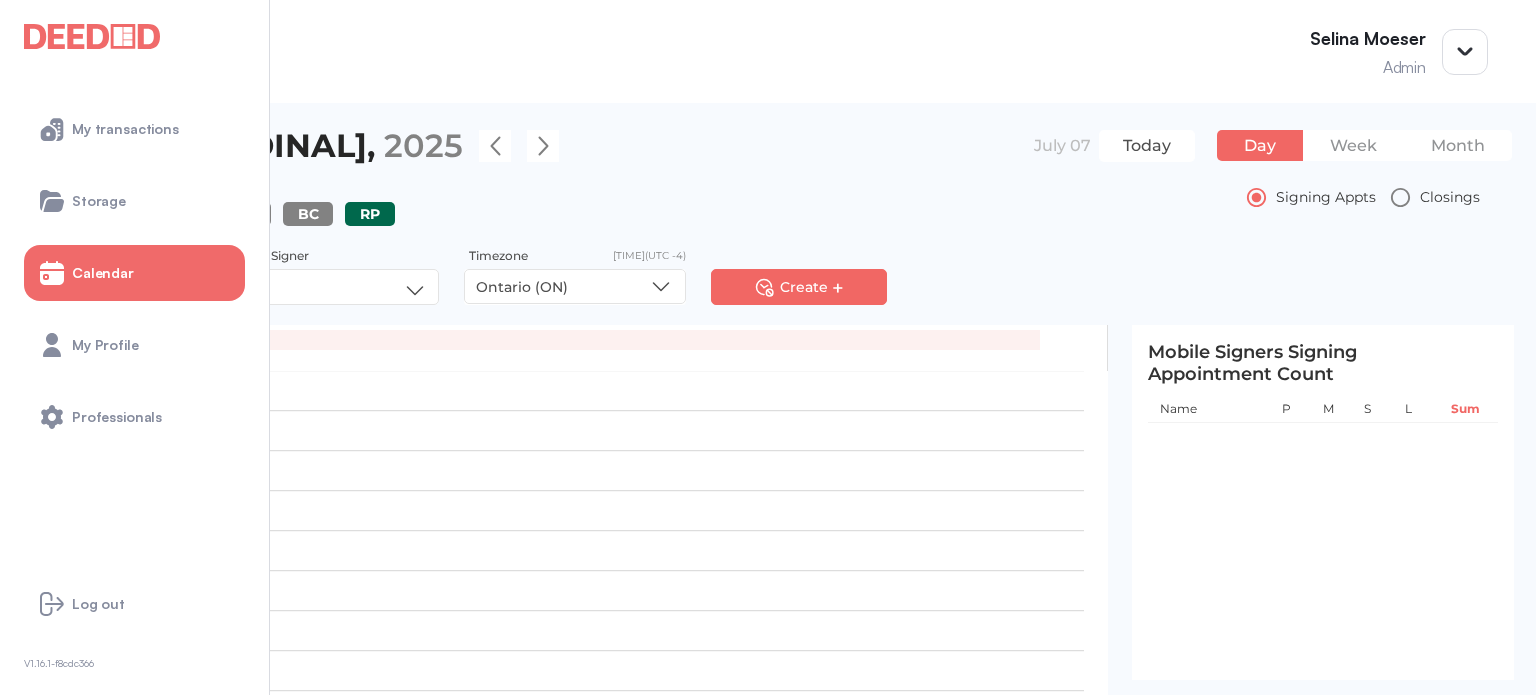 scroll, scrollTop: 800, scrollLeft: 0, axis: vertical 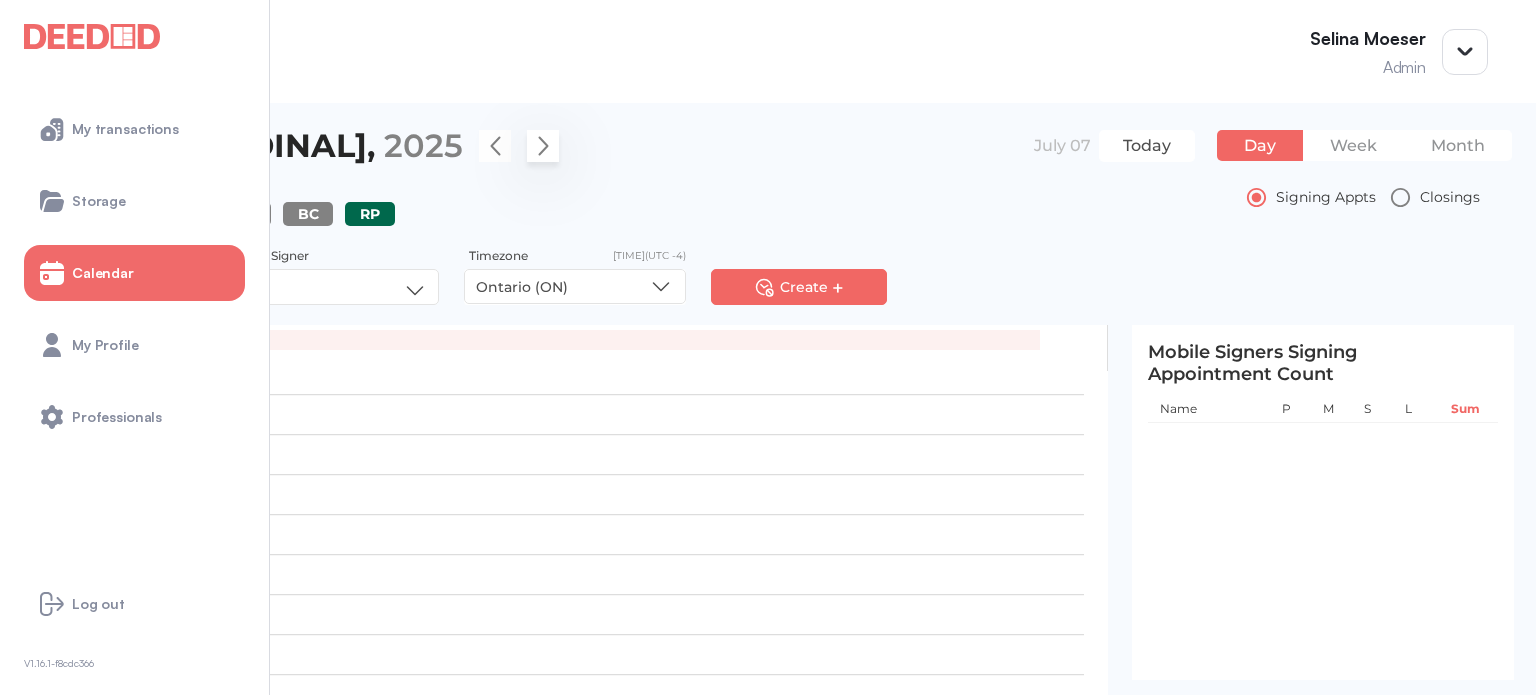 click at bounding box center [543, 146] 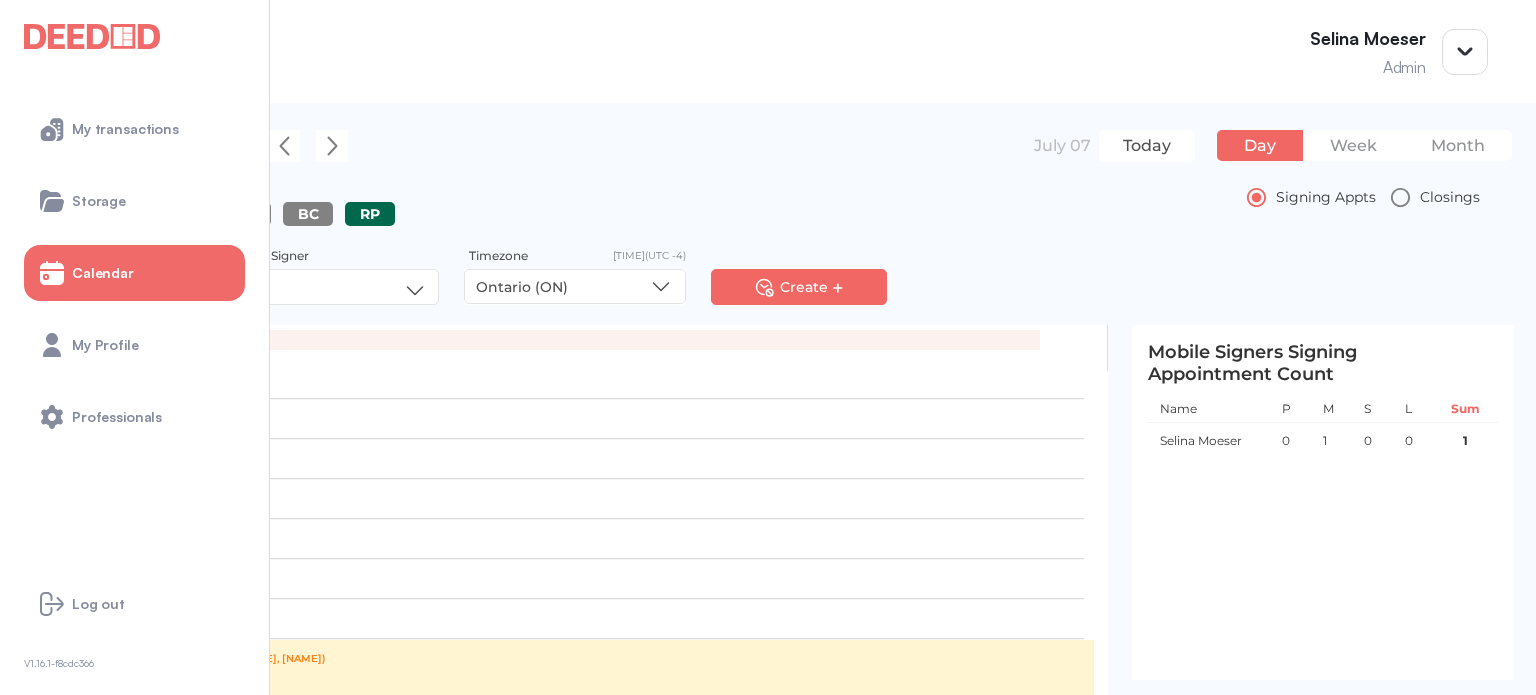 scroll, scrollTop: 200, scrollLeft: 0, axis: vertical 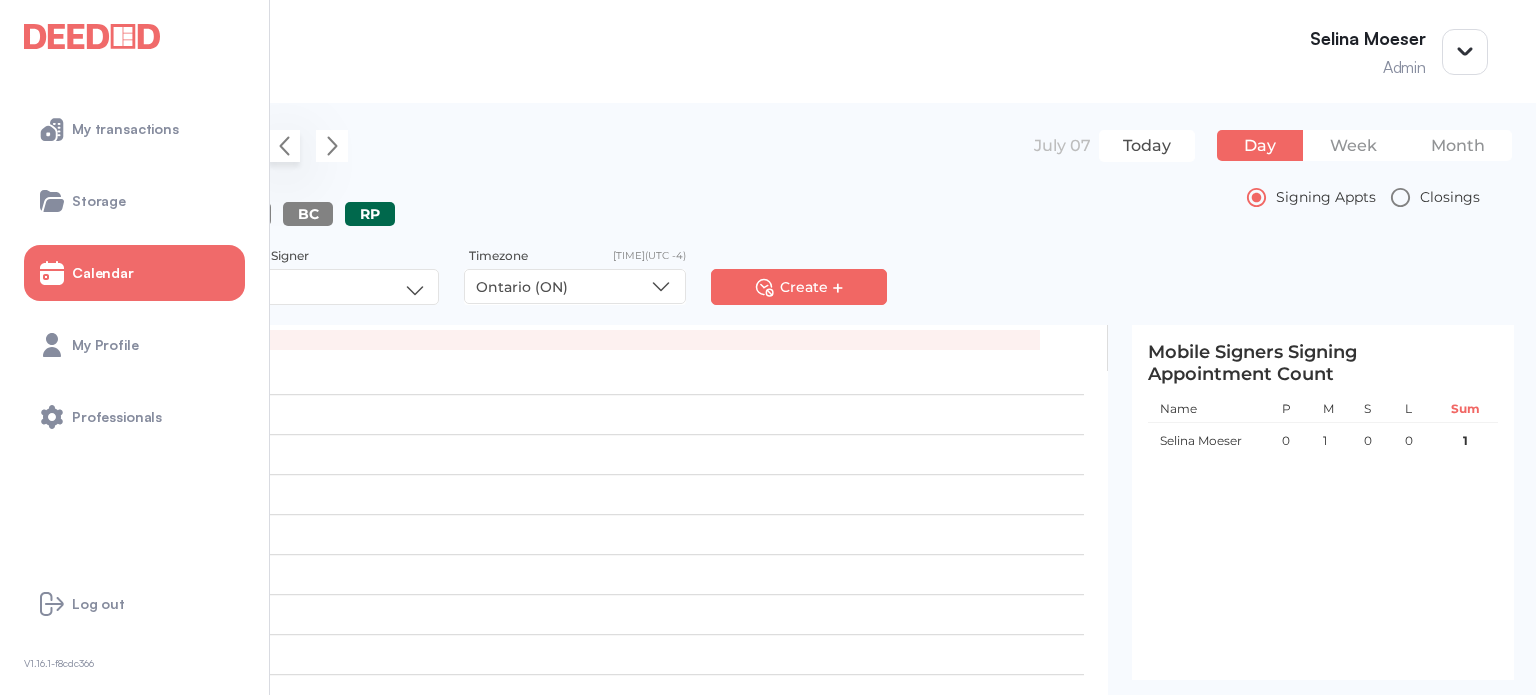 click at bounding box center (284, 146) 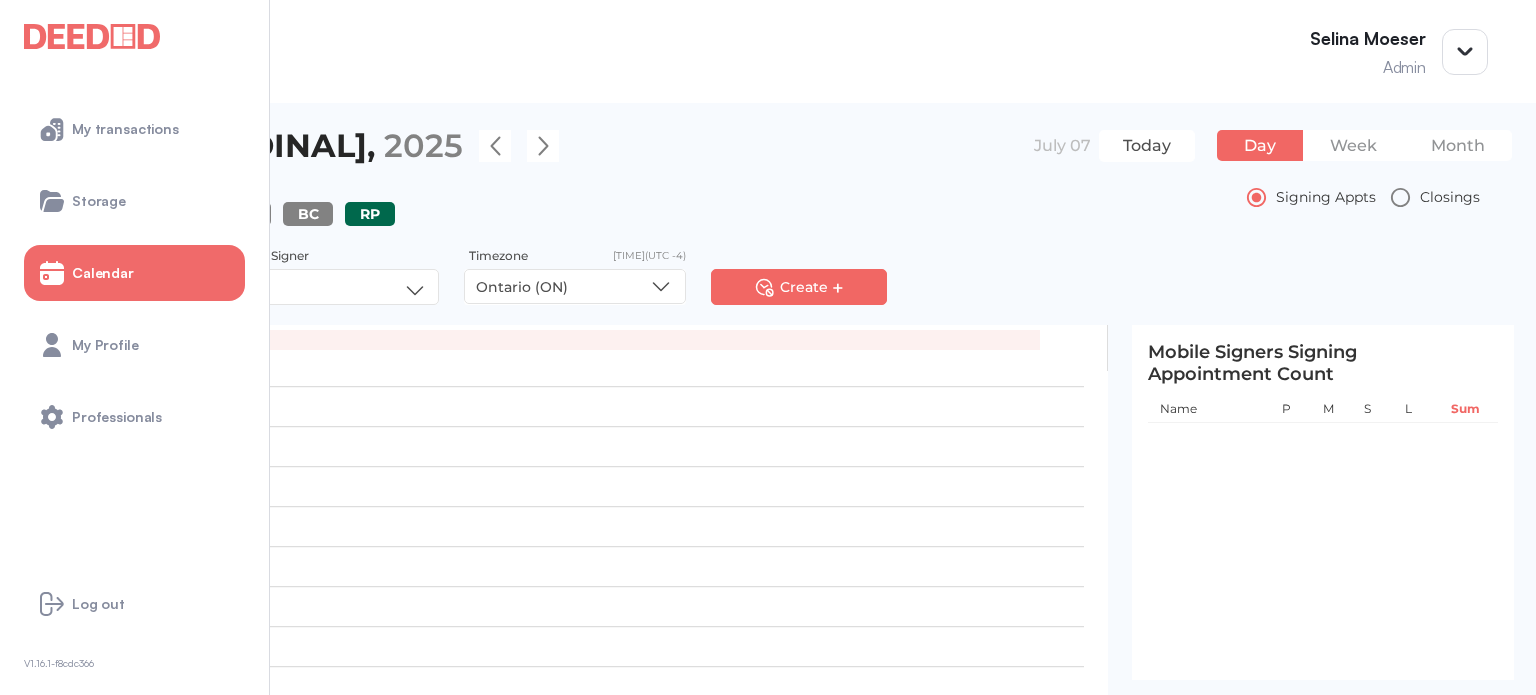 scroll, scrollTop: 998, scrollLeft: 0, axis: vertical 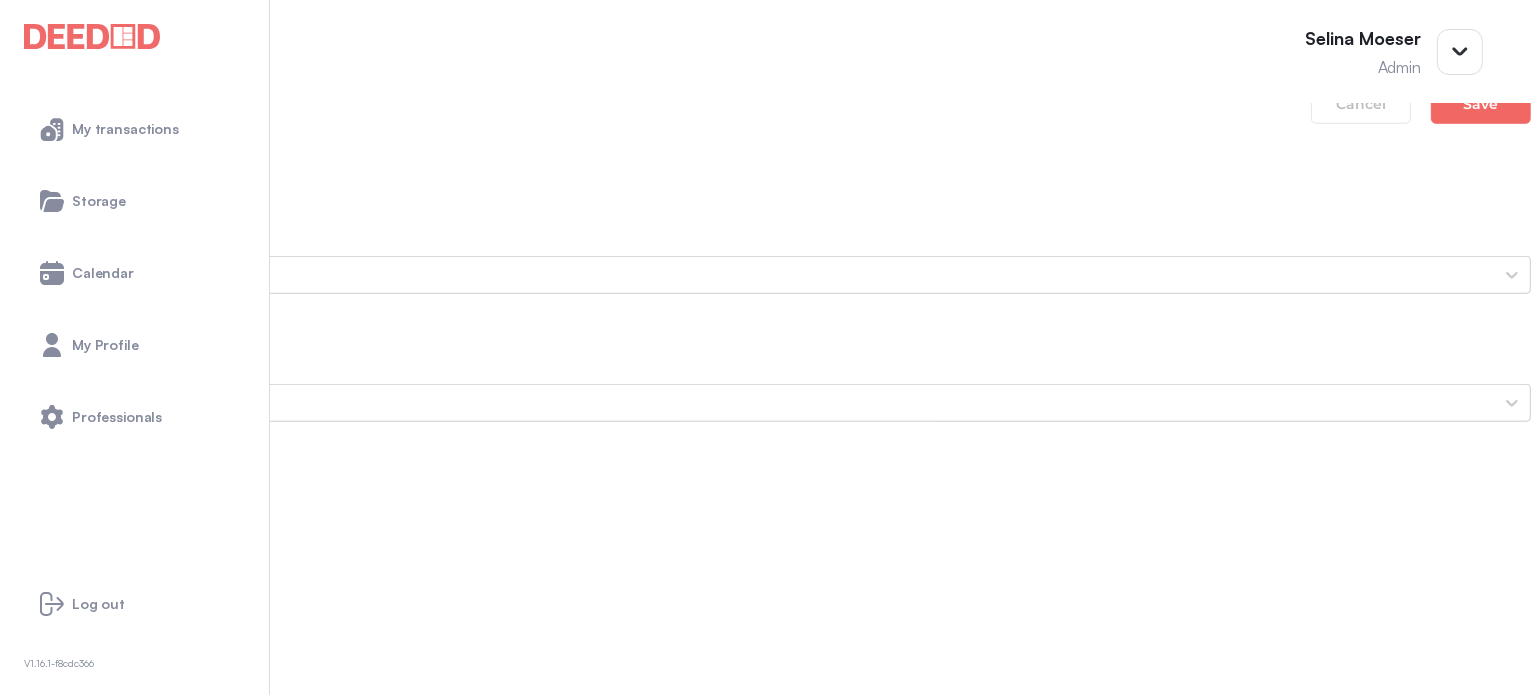 click on "Agreement of Purchase & Sale" at bounding box center [765, 1153] 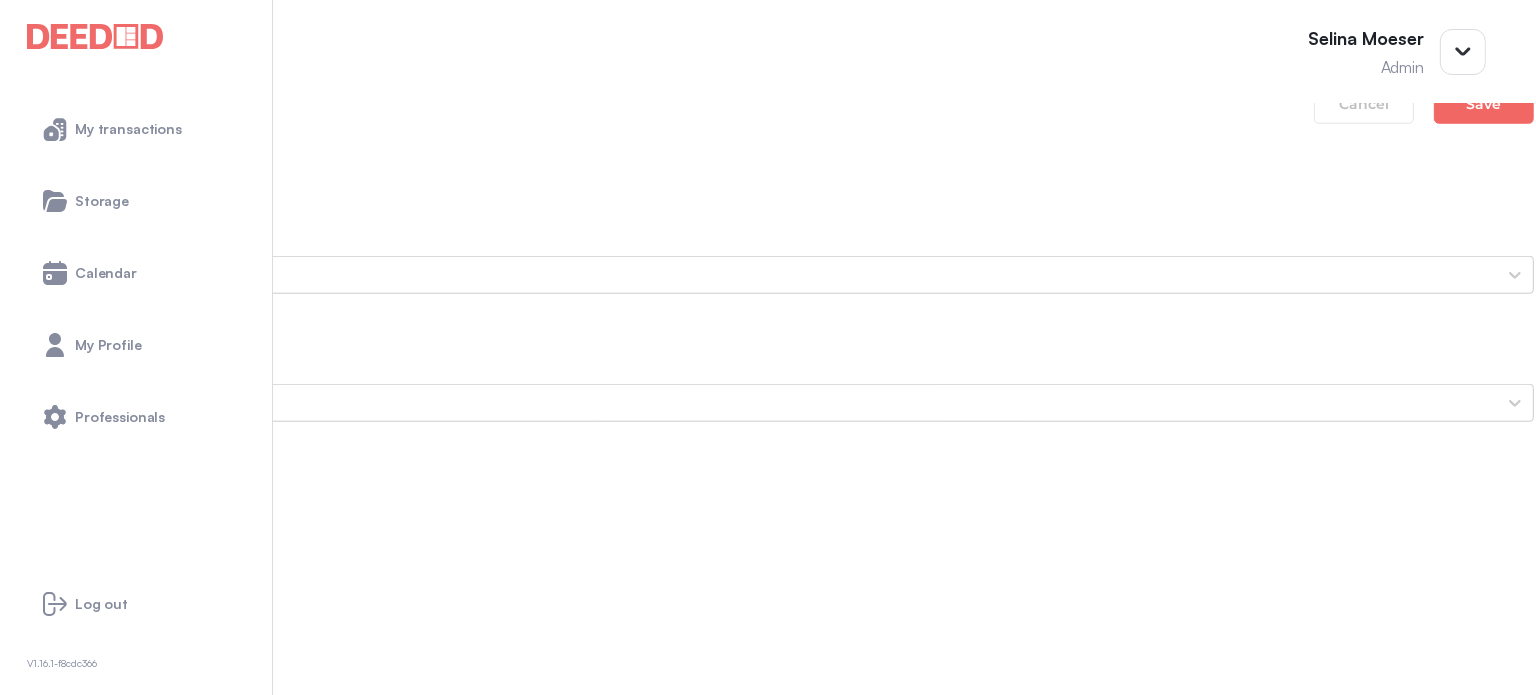 scroll, scrollTop: 0, scrollLeft: 0, axis: both 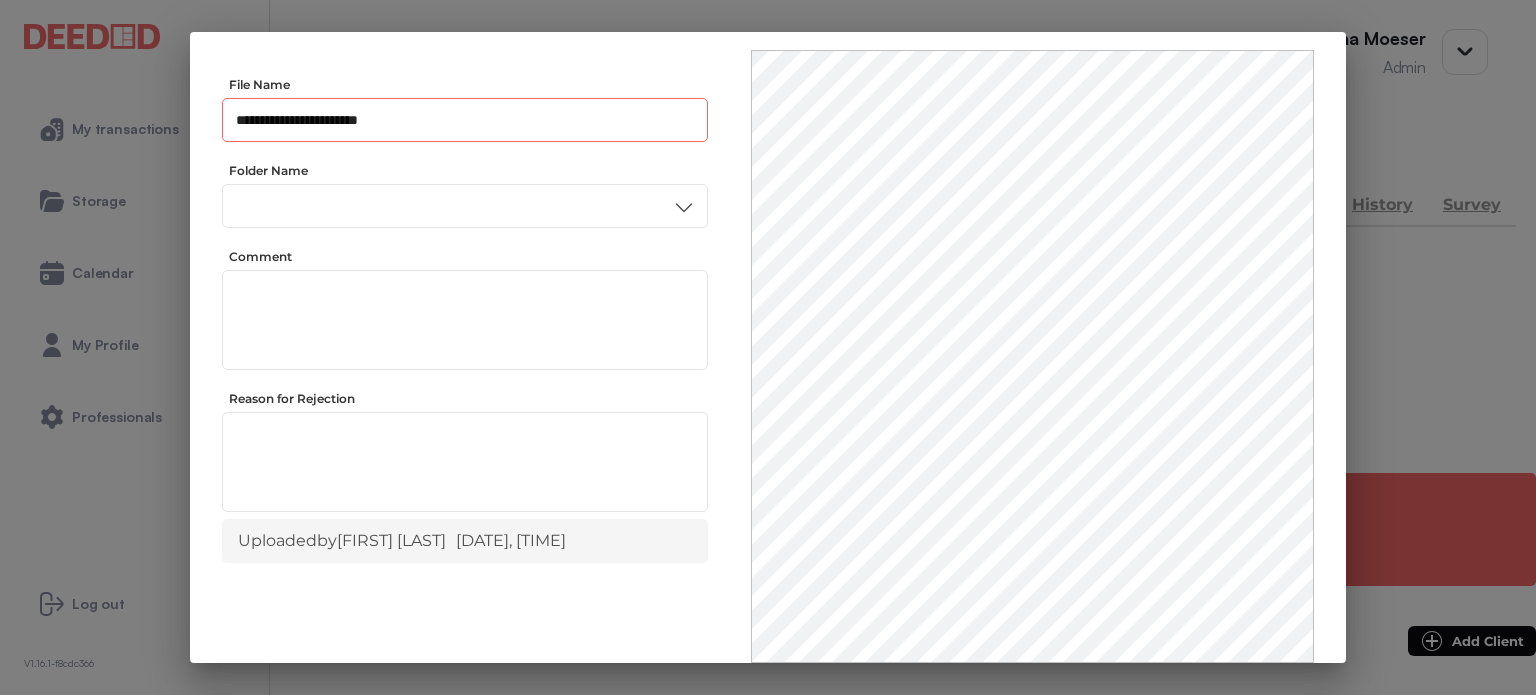 click on "**********" at bounding box center (465, 120) 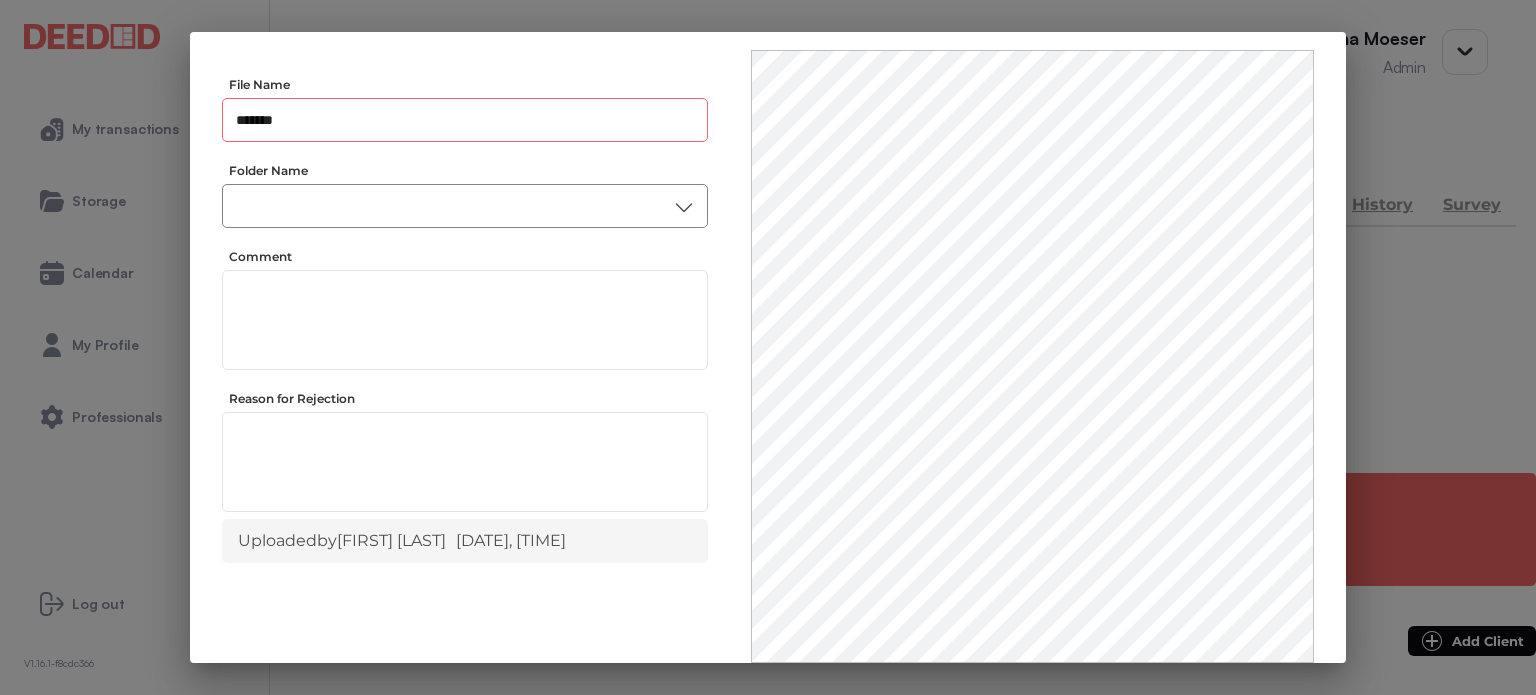 type on "*******" 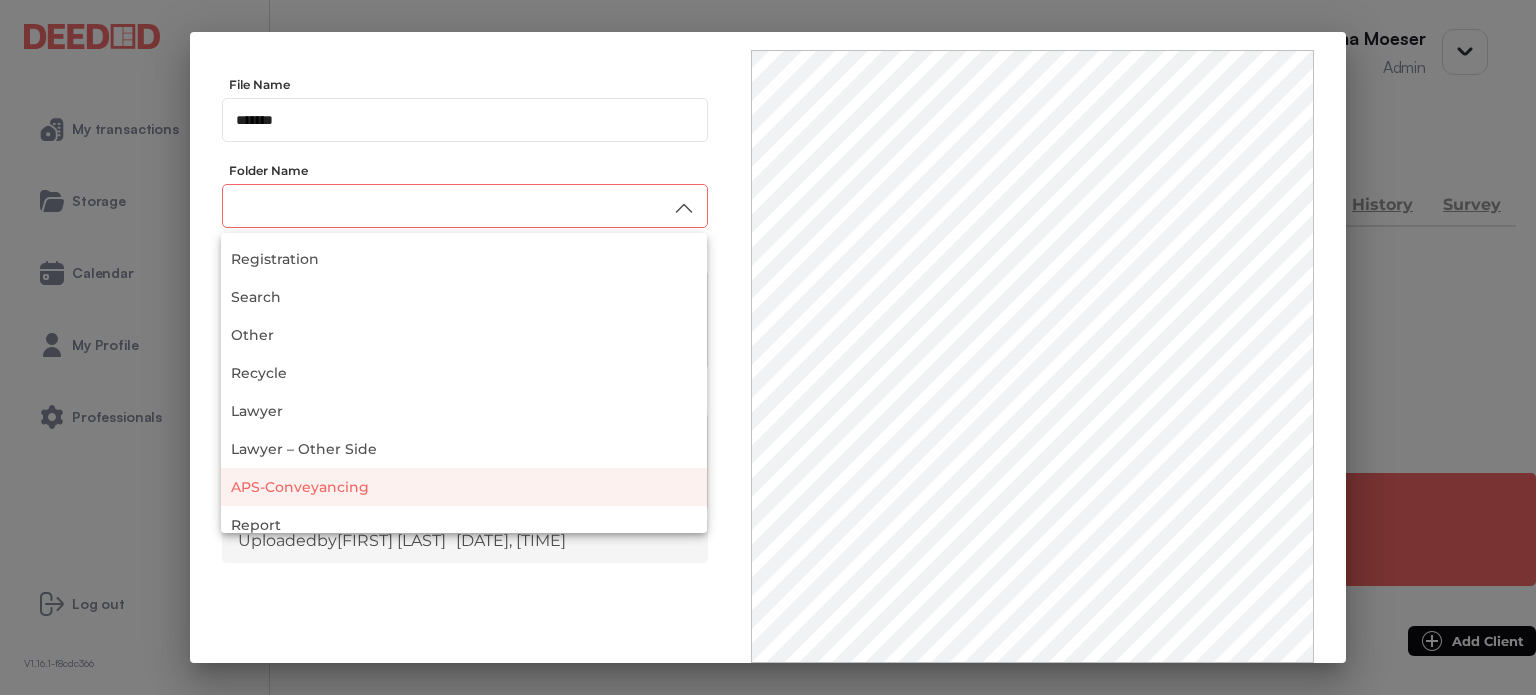 scroll, scrollTop: 152, scrollLeft: 0, axis: vertical 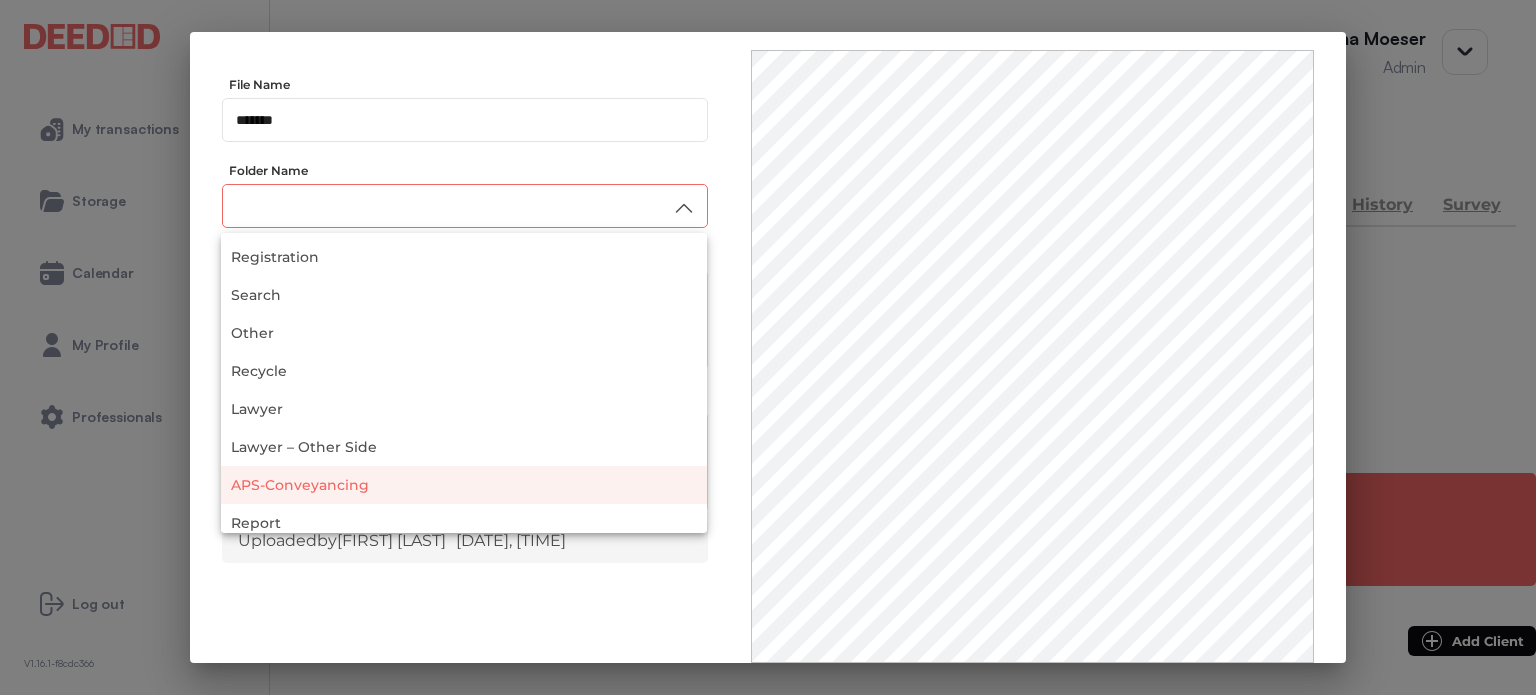 click on "APS-Conveyancing" at bounding box center (464, 485) 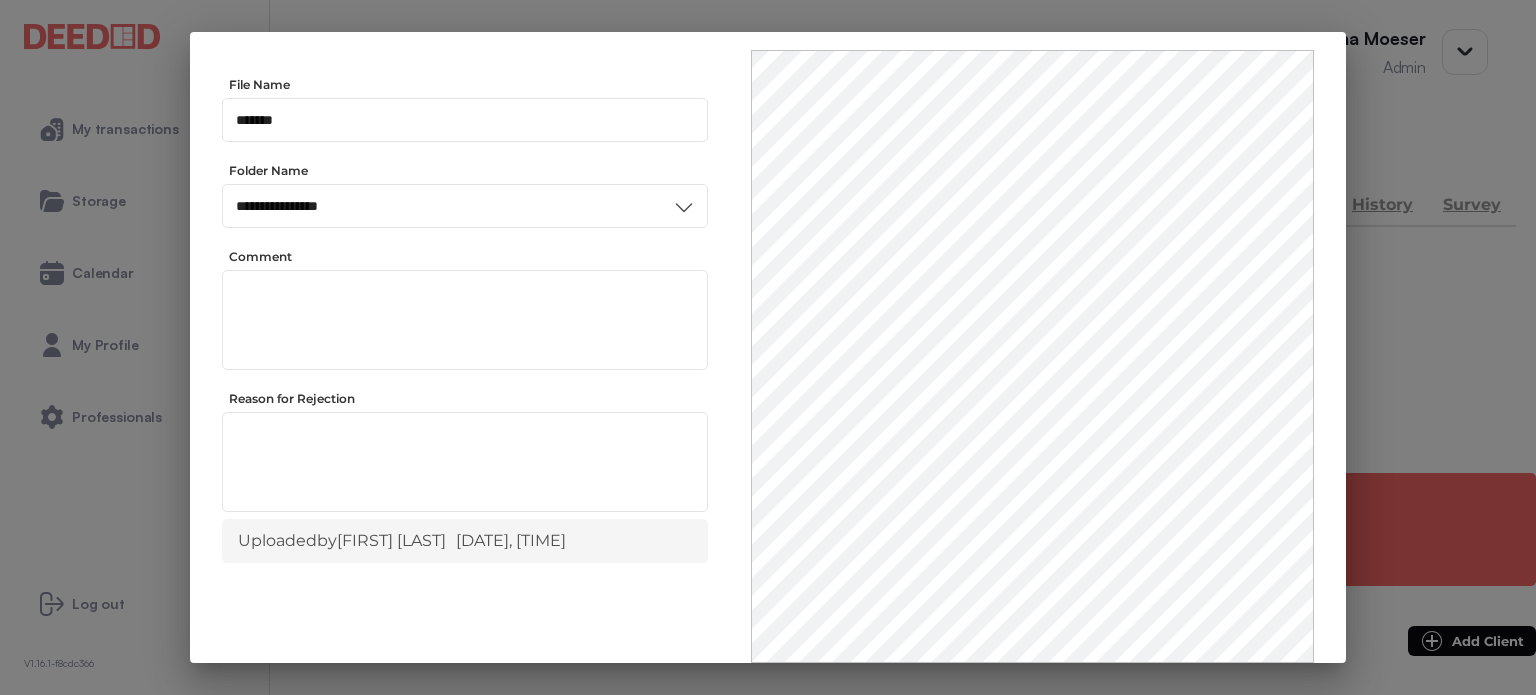 scroll, scrollTop: 0, scrollLeft: 0, axis: both 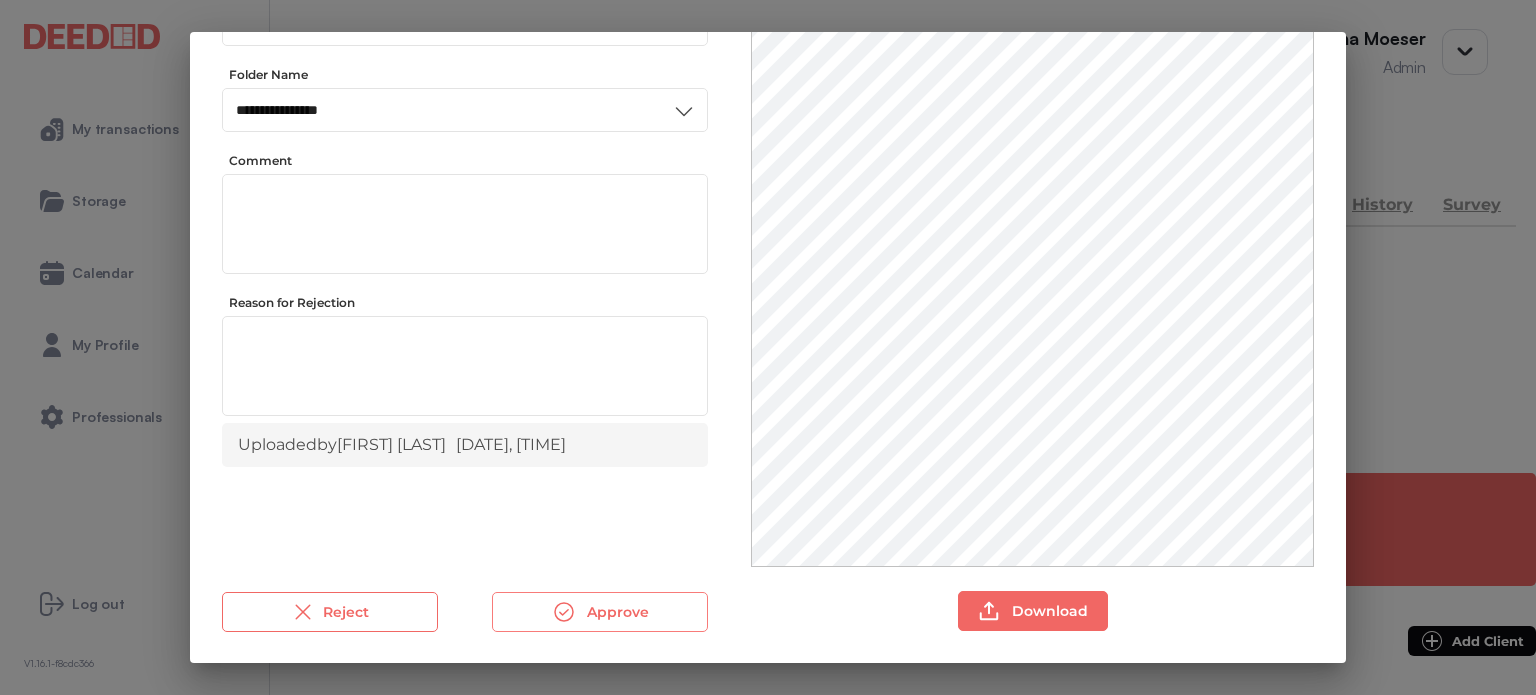 click on "Approve" at bounding box center (600, 612) 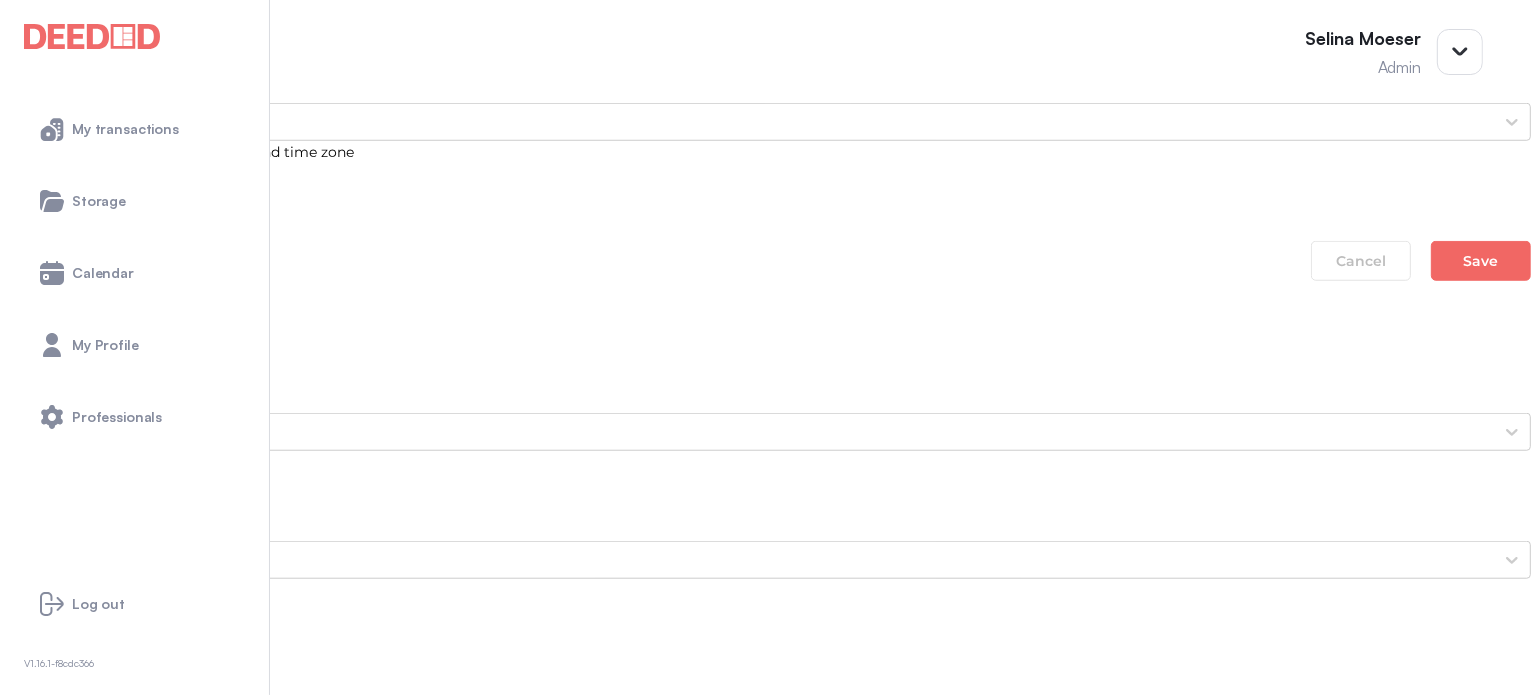 scroll, scrollTop: 1700, scrollLeft: 0, axis: vertical 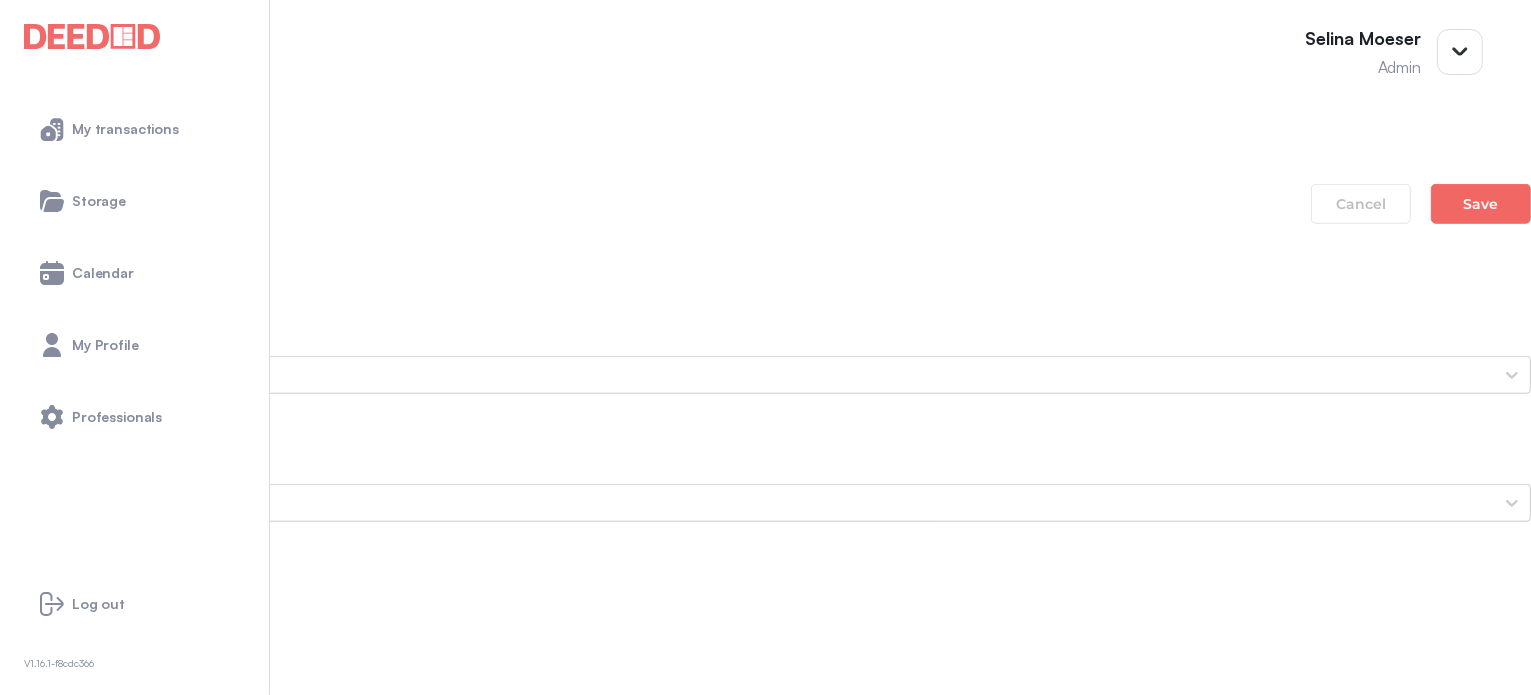 click on "Agreement of Purchase & Sale" at bounding box center [765, 1357] 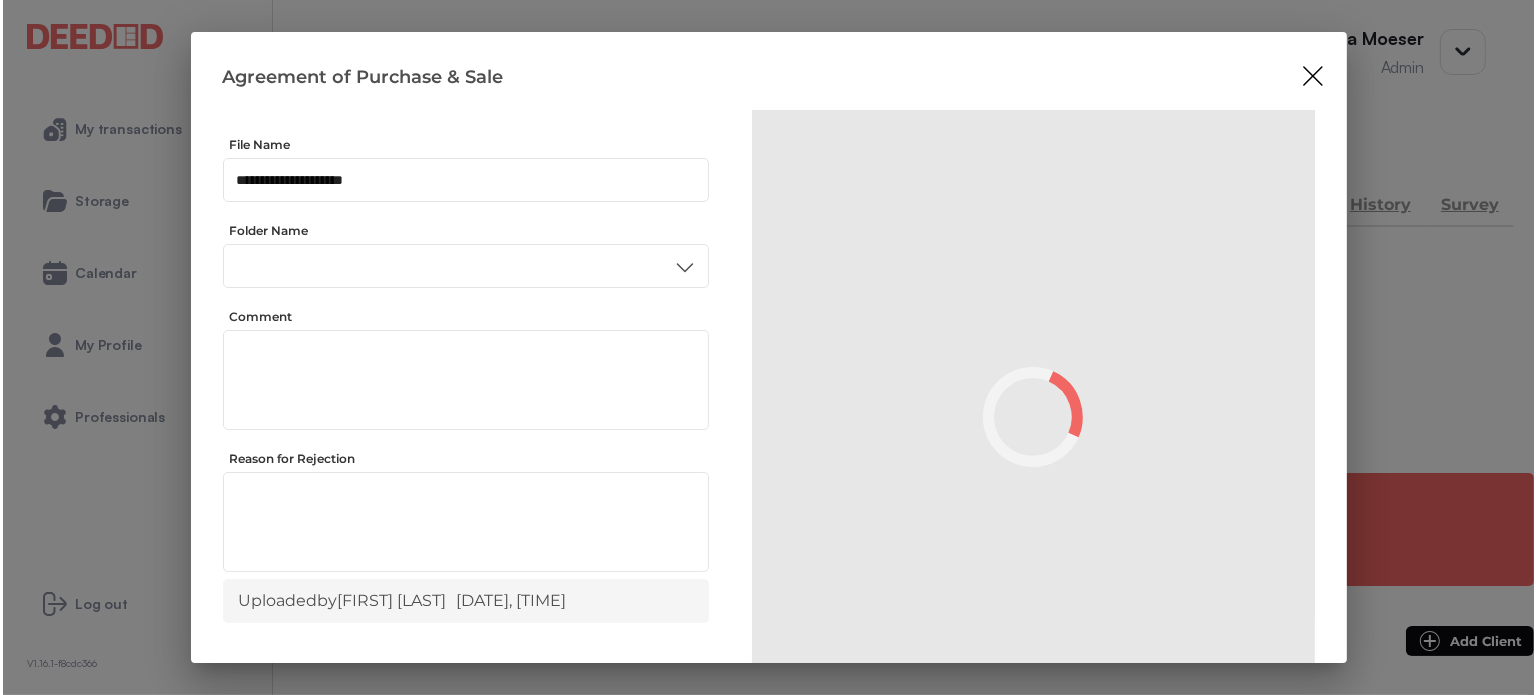 scroll, scrollTop: 0, scrollLeft: 0, axis: both 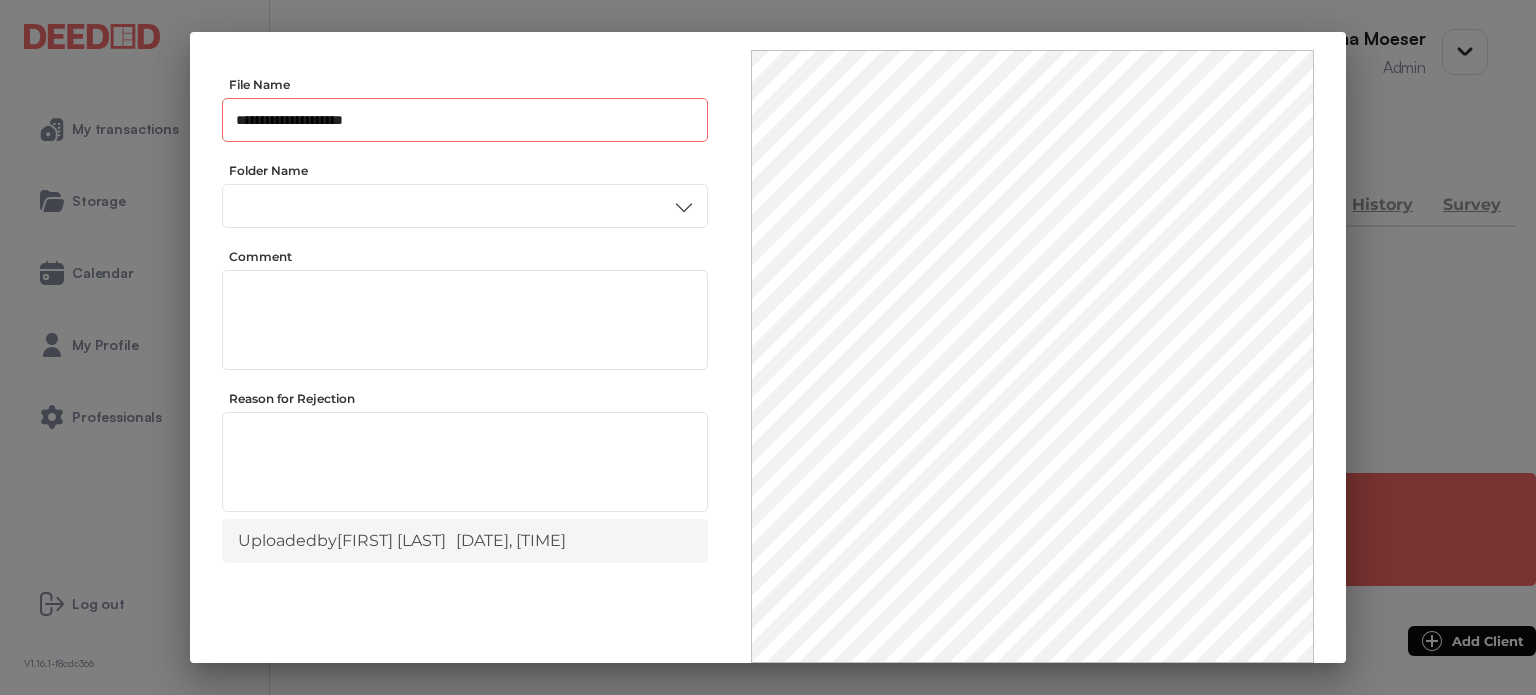 click on "**********" at bounding box center (465, 120) 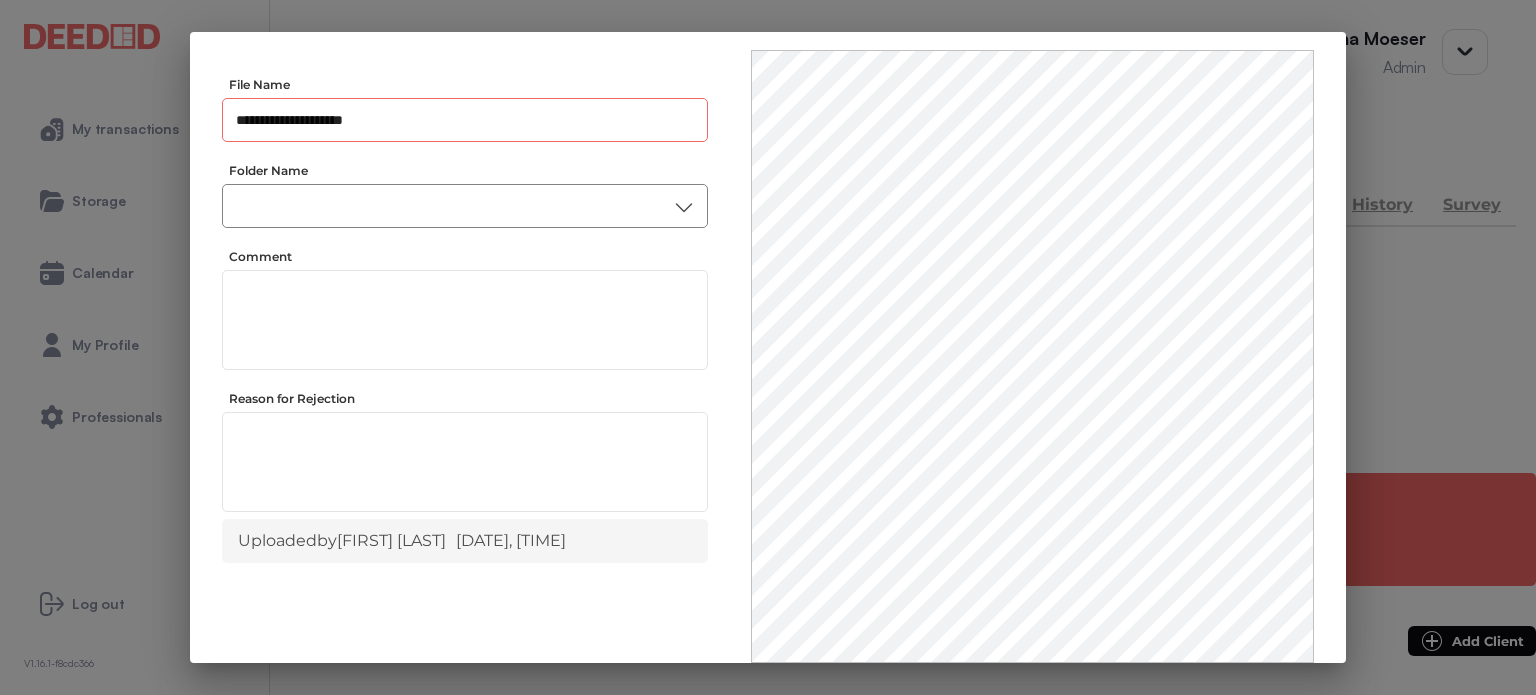 click at bounding box center [465, 206] 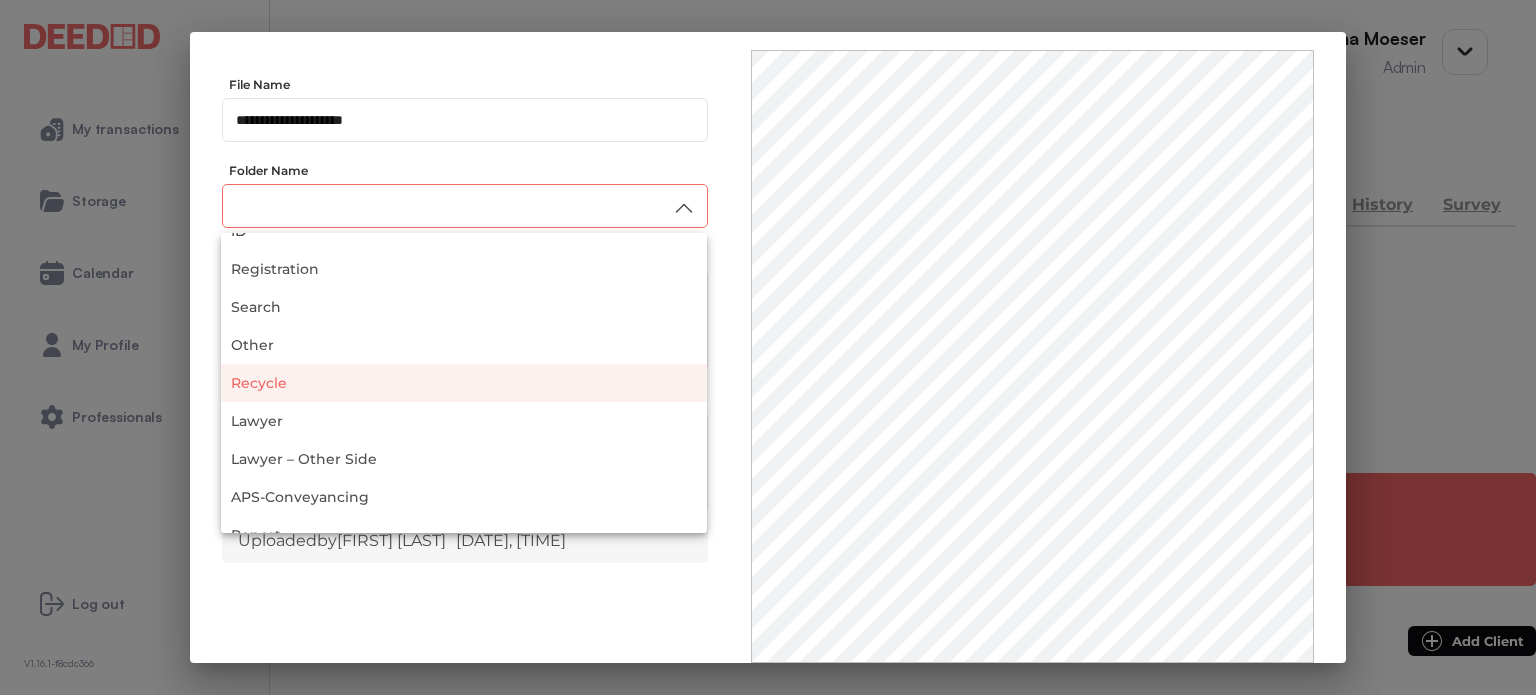 scroll, scrollTop: 152, scrollLeft: 0, axis: vertical 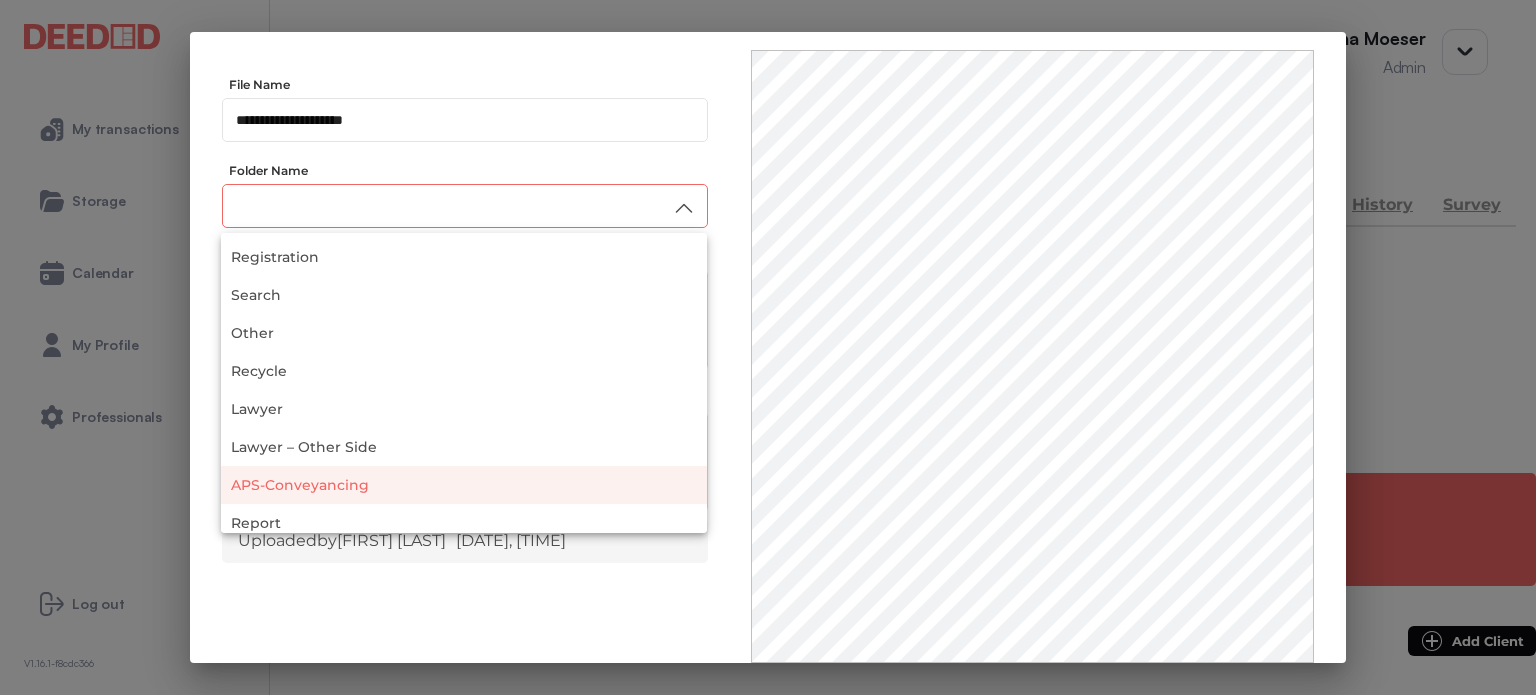 click on "APS-Conveyancing" at bounding box center [464, 485] 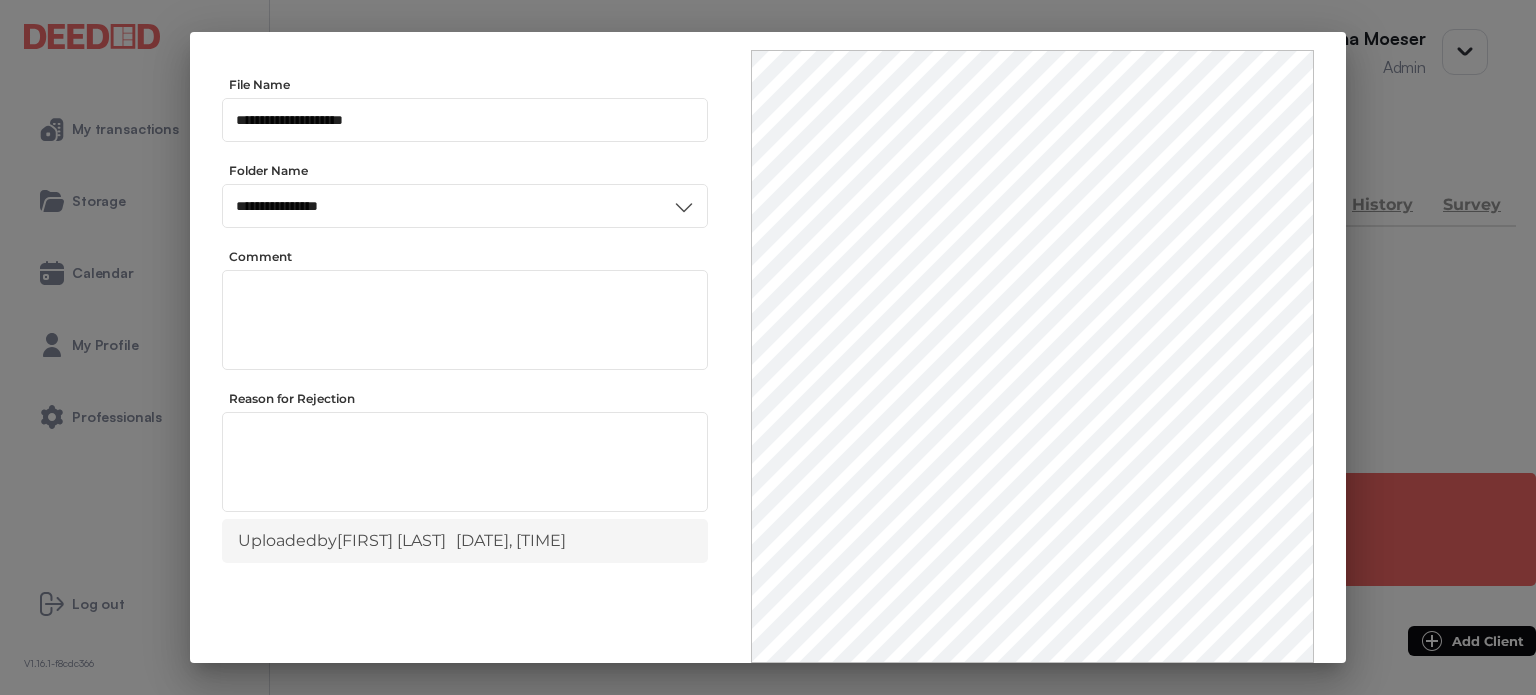 scroll, scrollTop: 0, scrollLeft: 0, axis: both 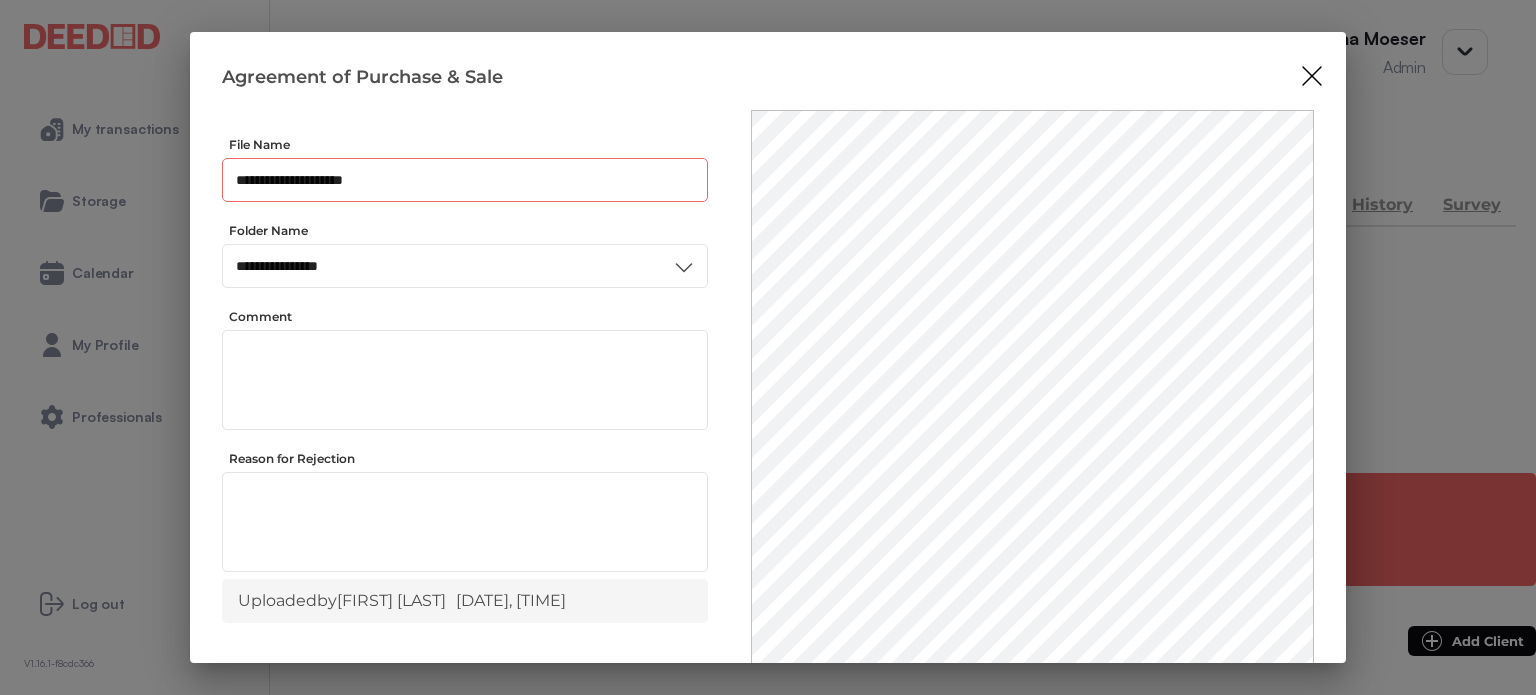 click on "**********" at bounding box center [465, 180] 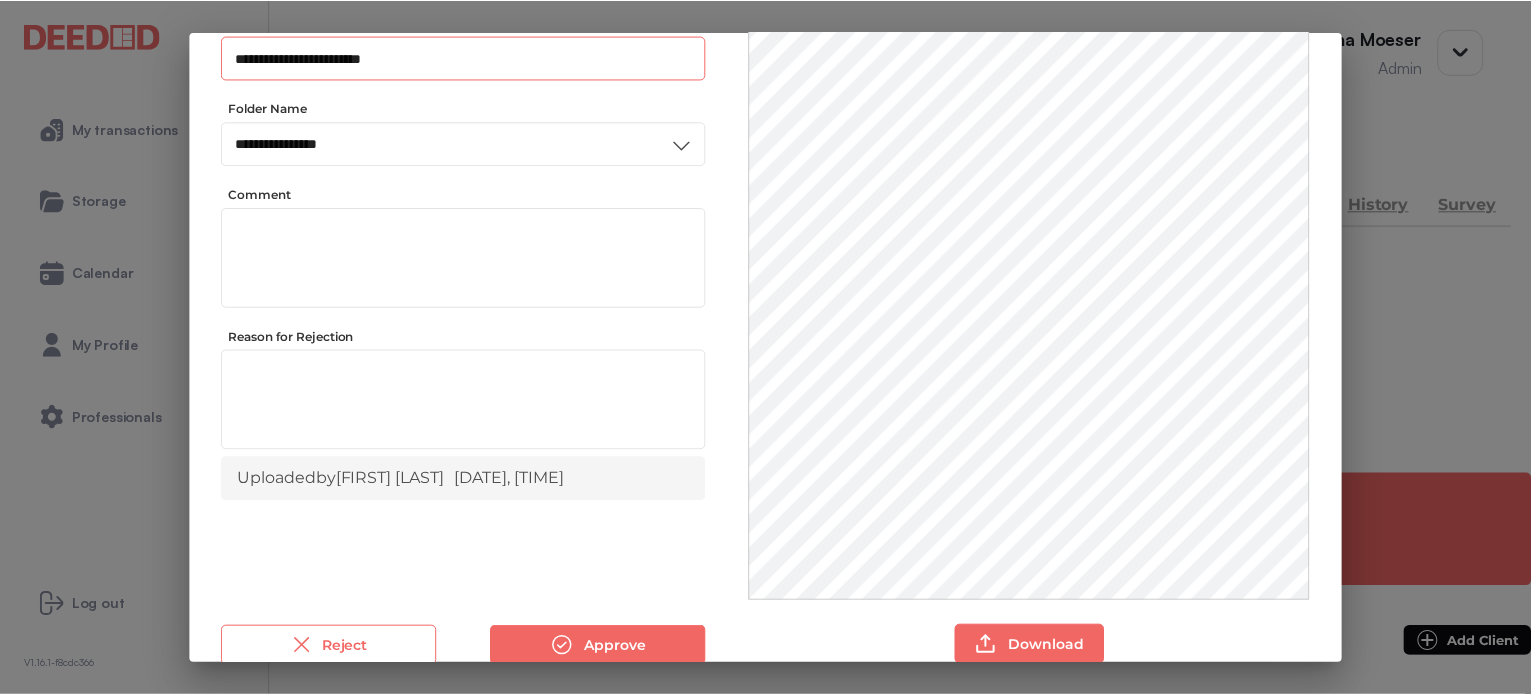 scroll, scrollTop: 156, scrollLeft: 0, axis: vertical 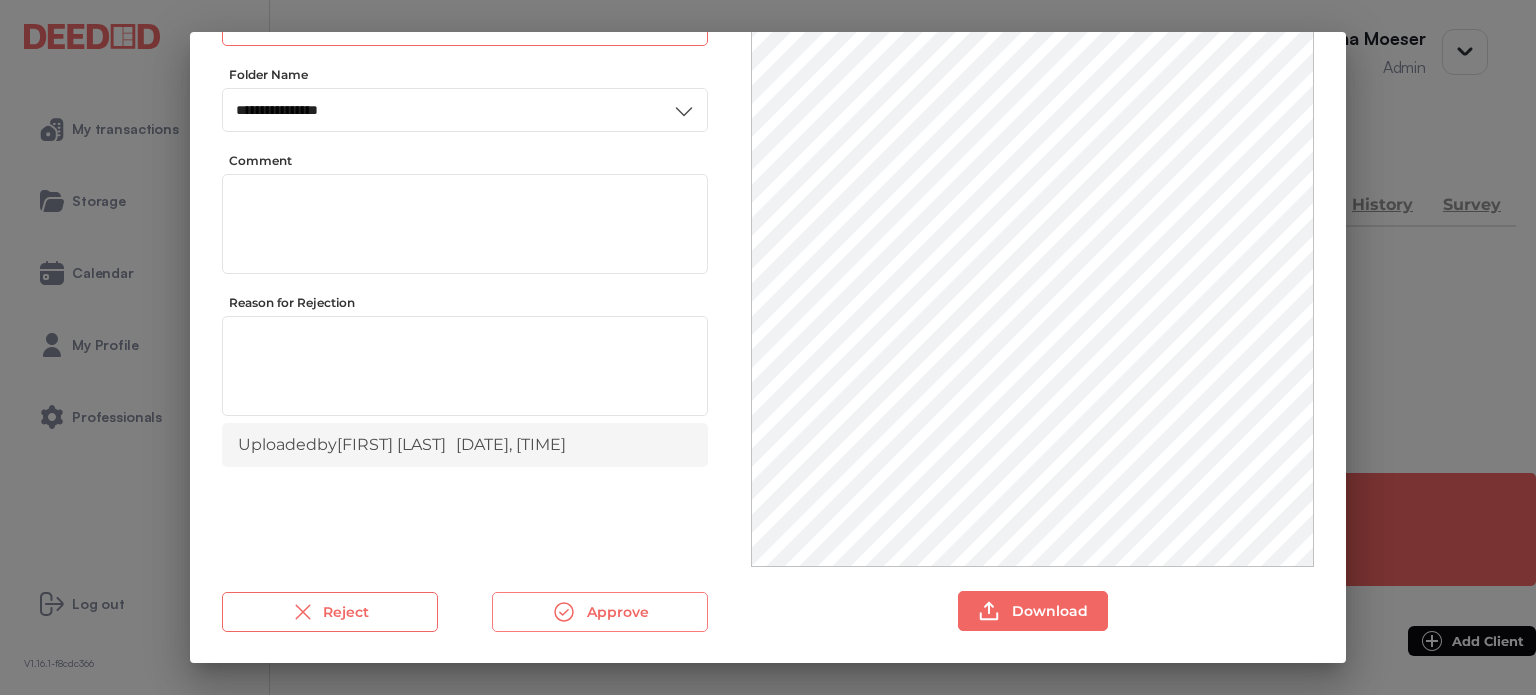type on "**********" 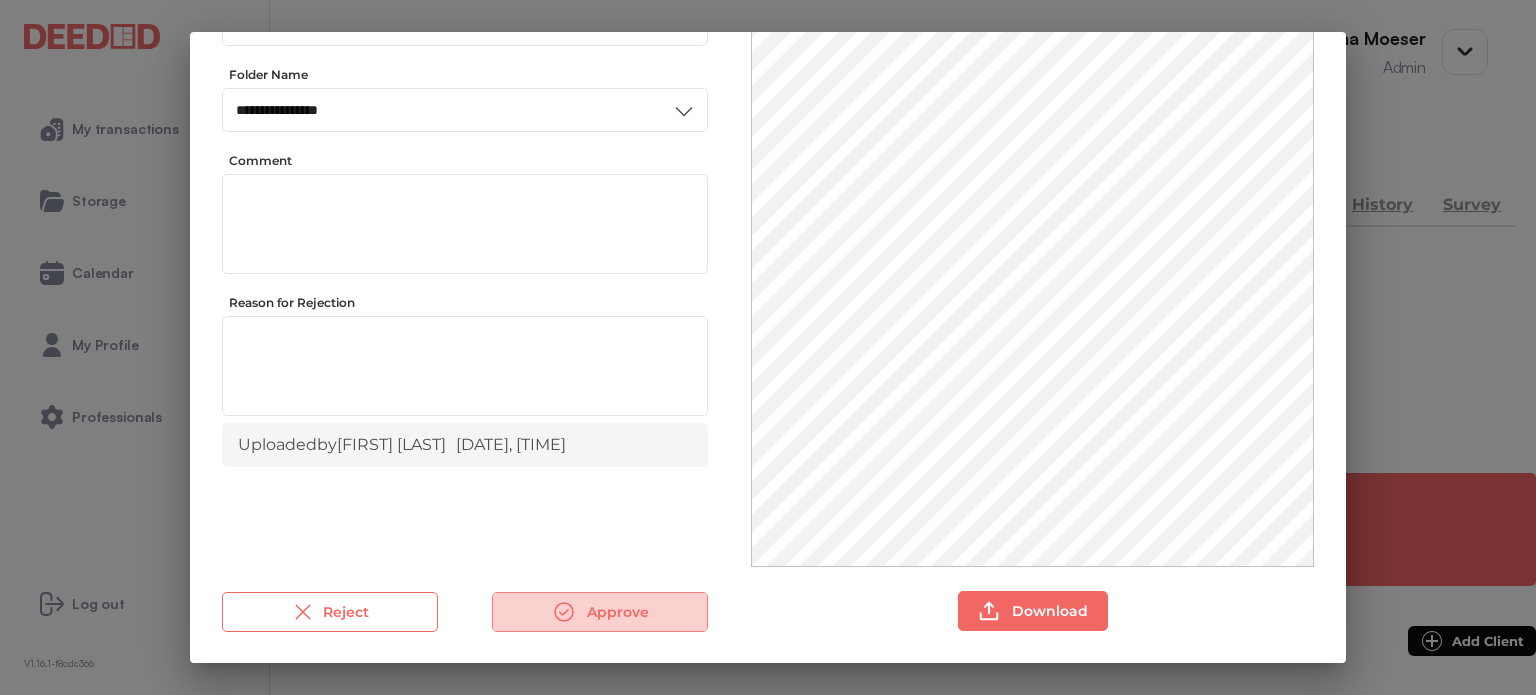 click on "Approve" at bounding box center [600, 612] 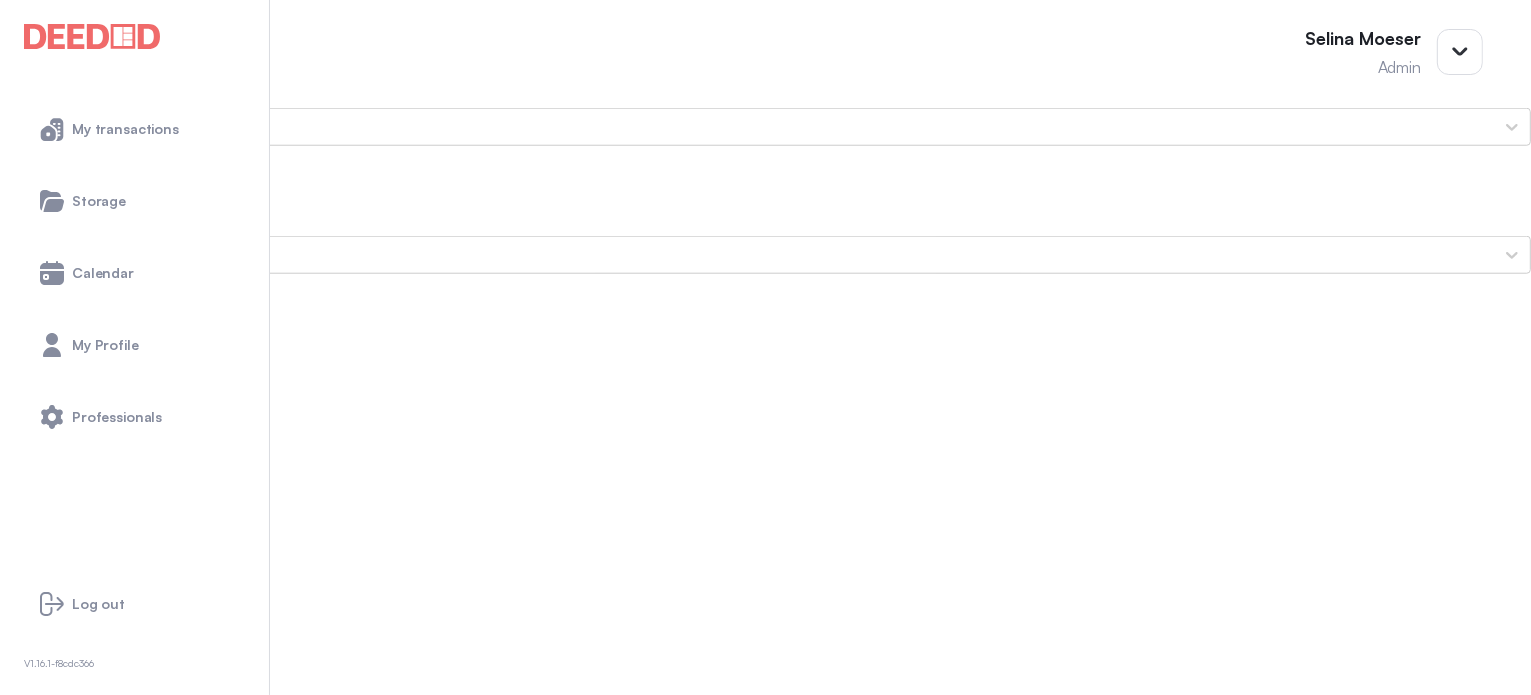 scroll, scrollTop: 2000, scrollLeft: 0, axis: vertical 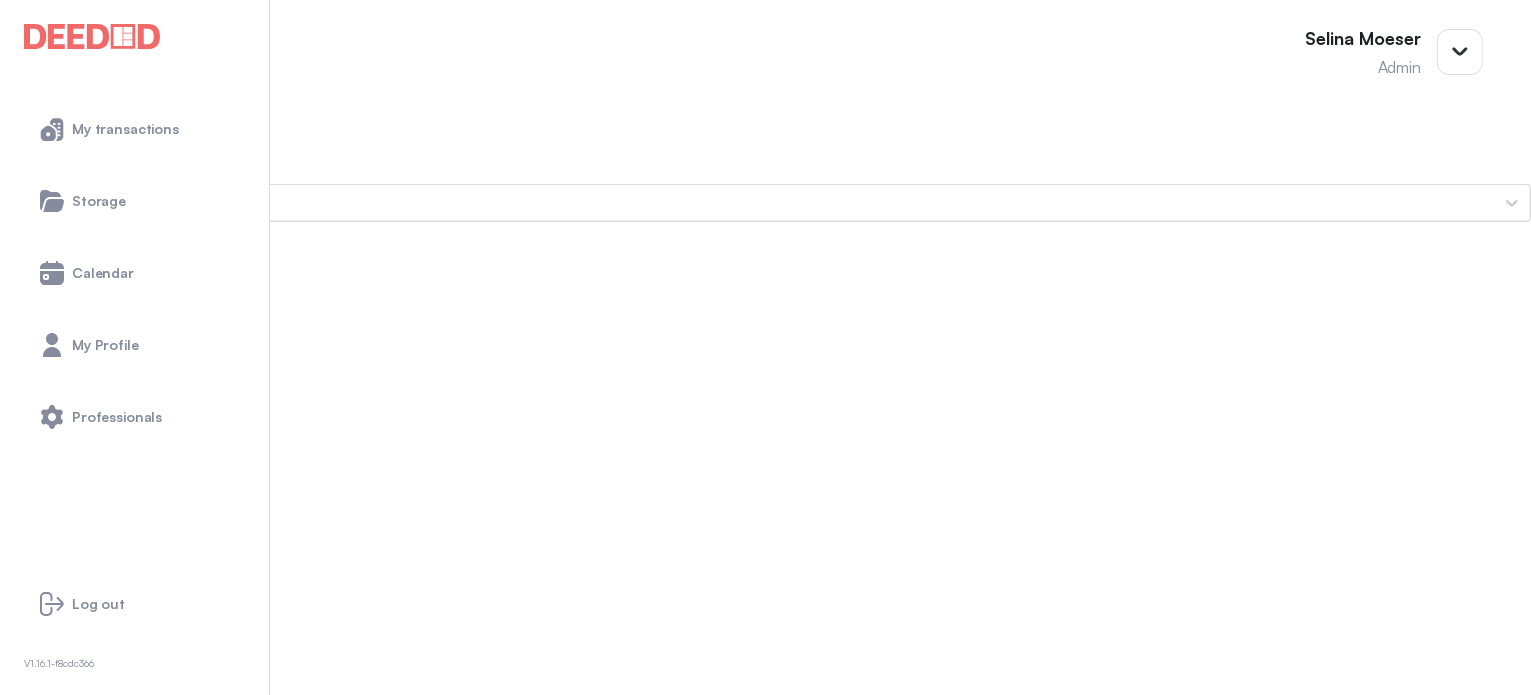 click on "Agreement of Purchase & Sale" at bounding box center [765, 1161] 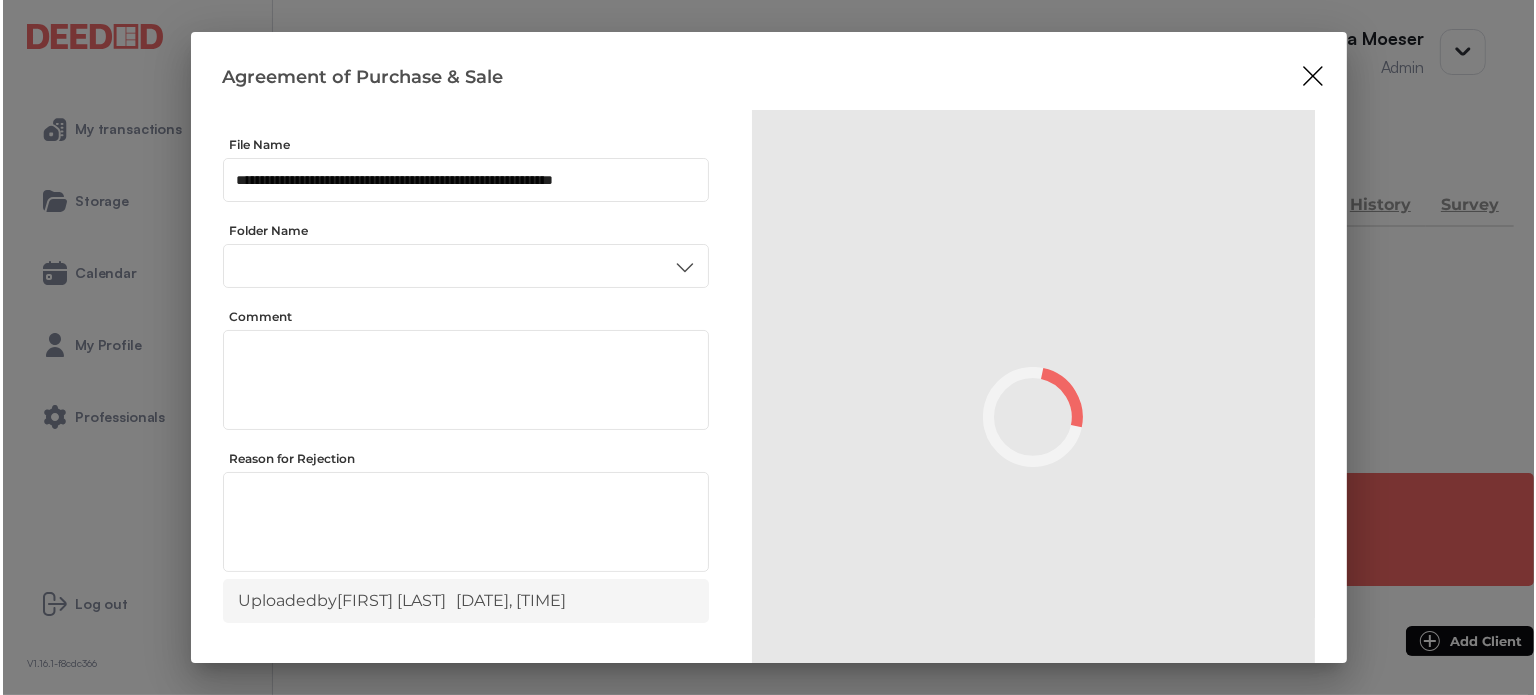 scroll, scrollTop: 0, scrollLeft: 0, axis: both 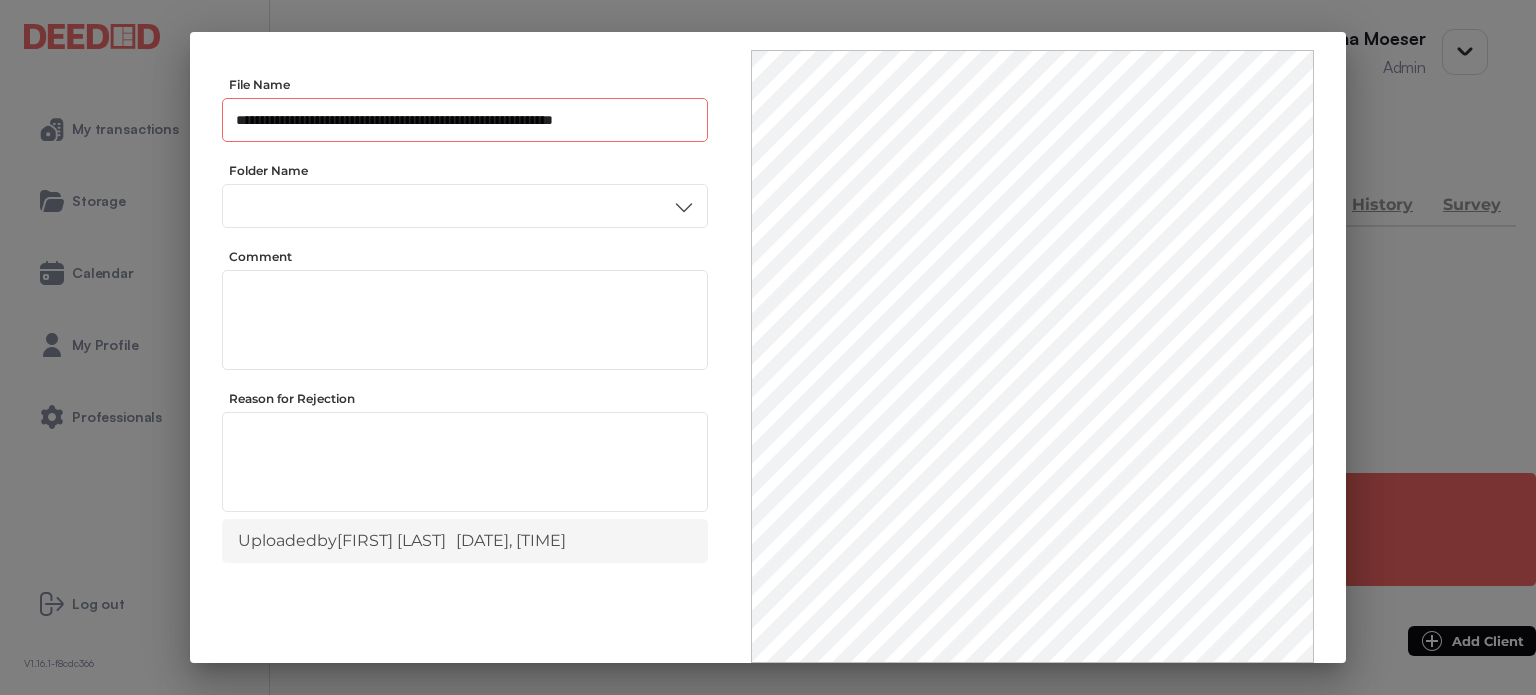 drag, startPoint x: 686, startPoint y: 119, endPoint x: 201, endPoint y: 156, distance: 486.4093 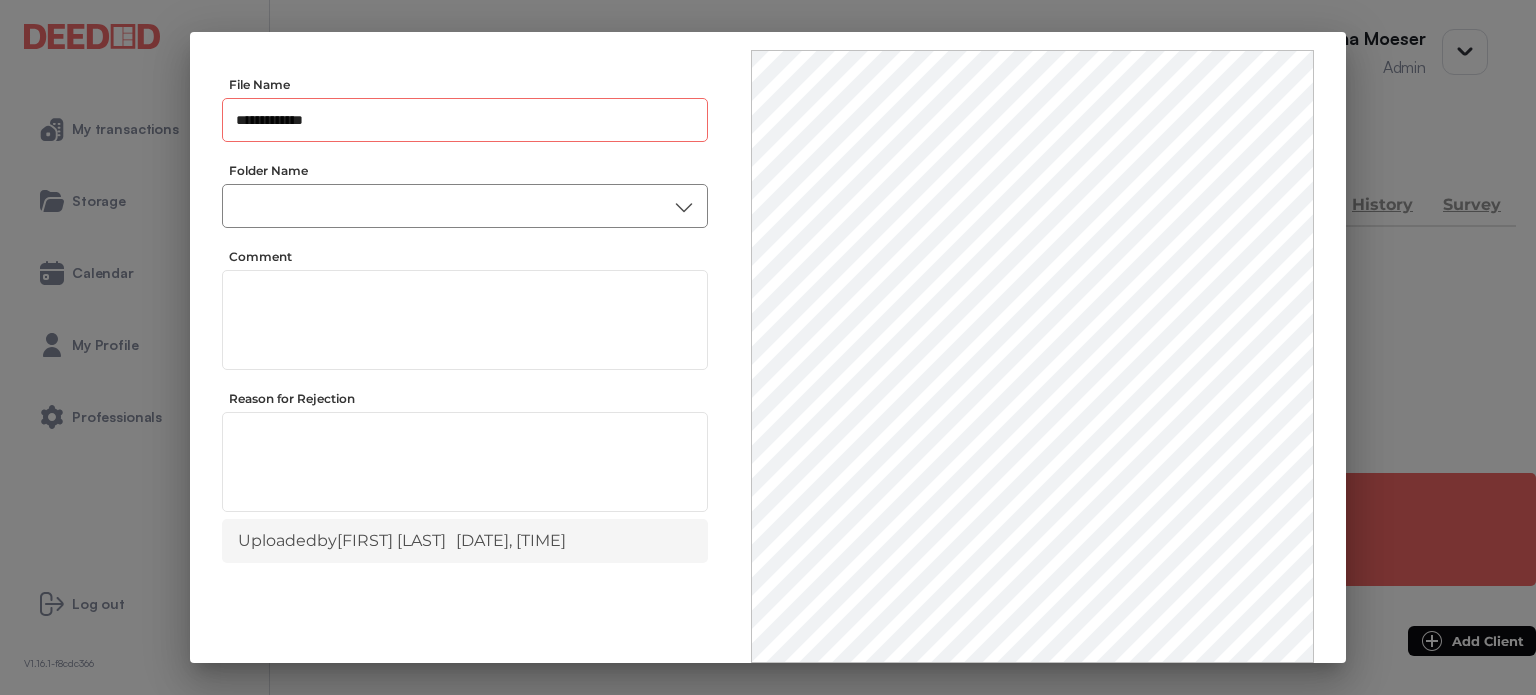 type on "**********" 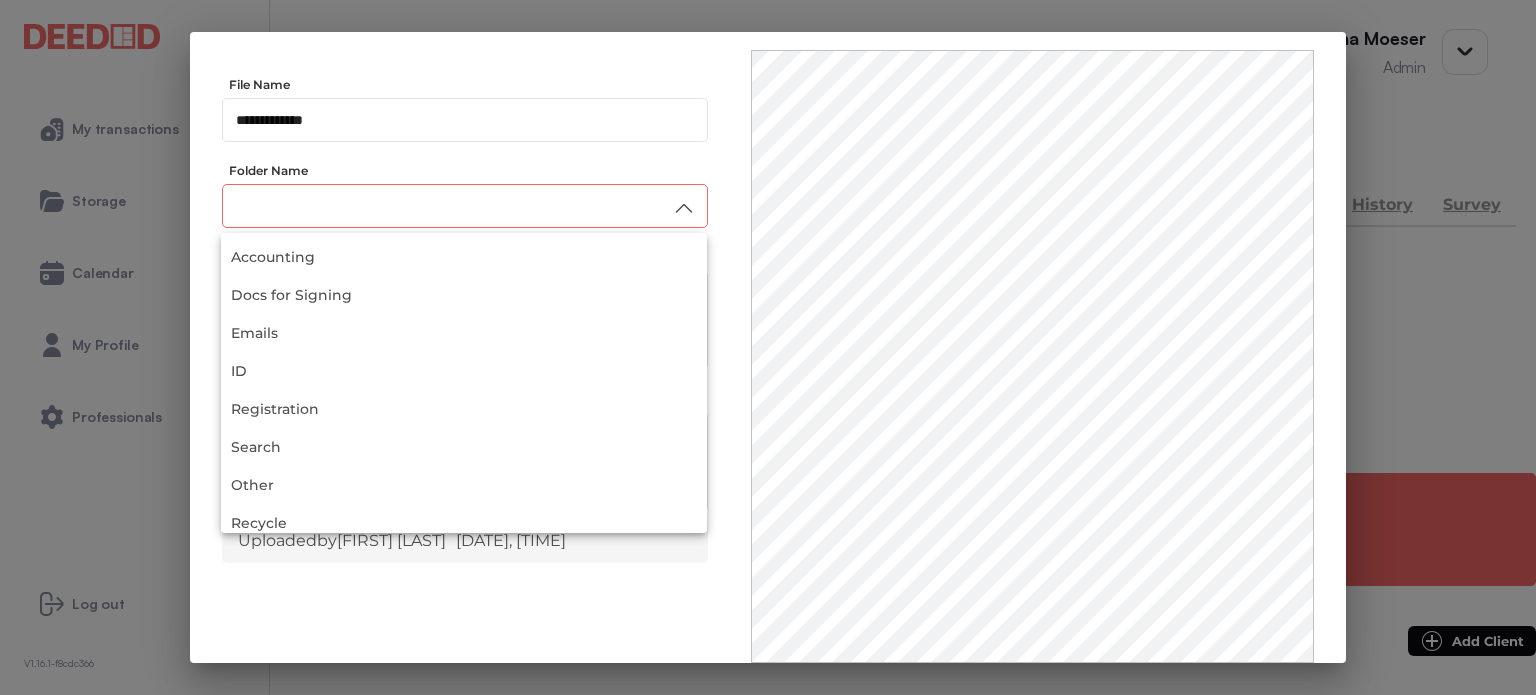 click at bounding box center (465, 206) 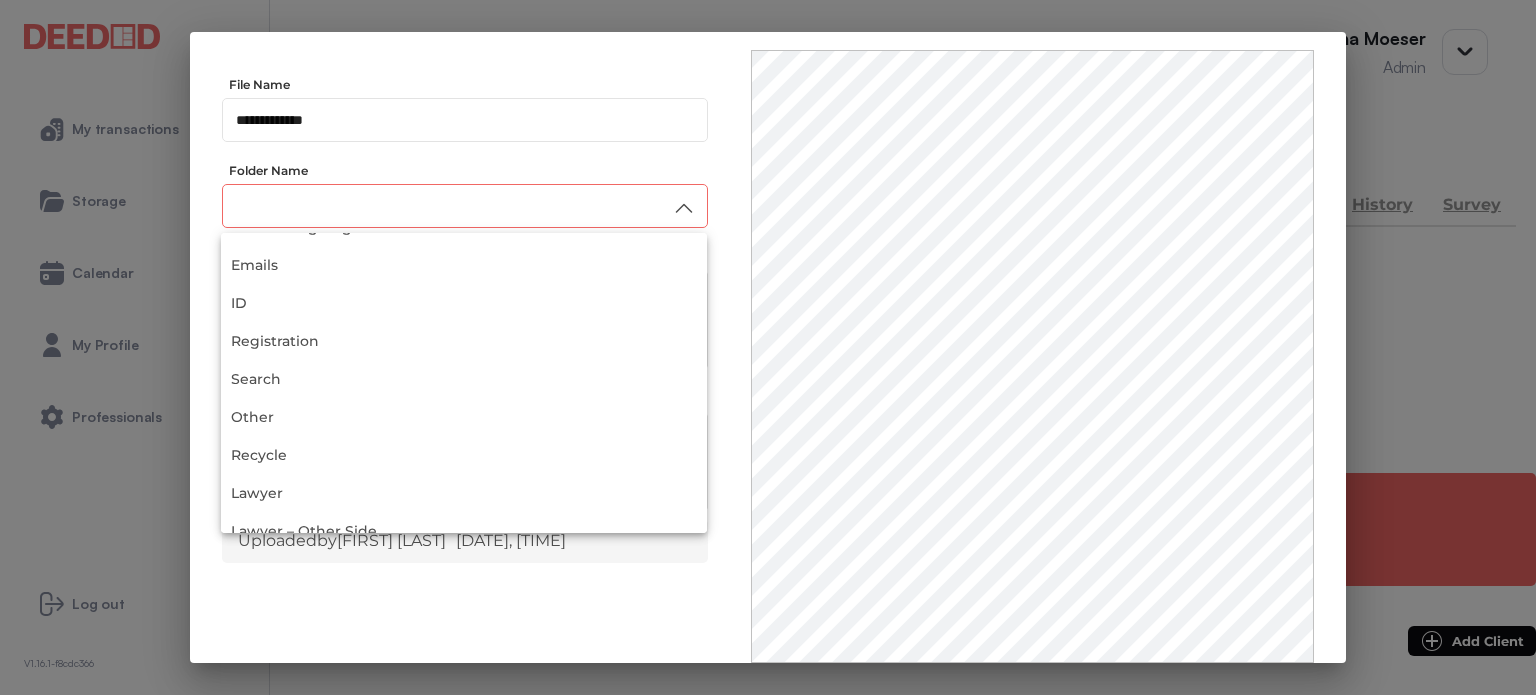 scroll, scrollTop: 152, scrollLeft: 0, axis: vertical 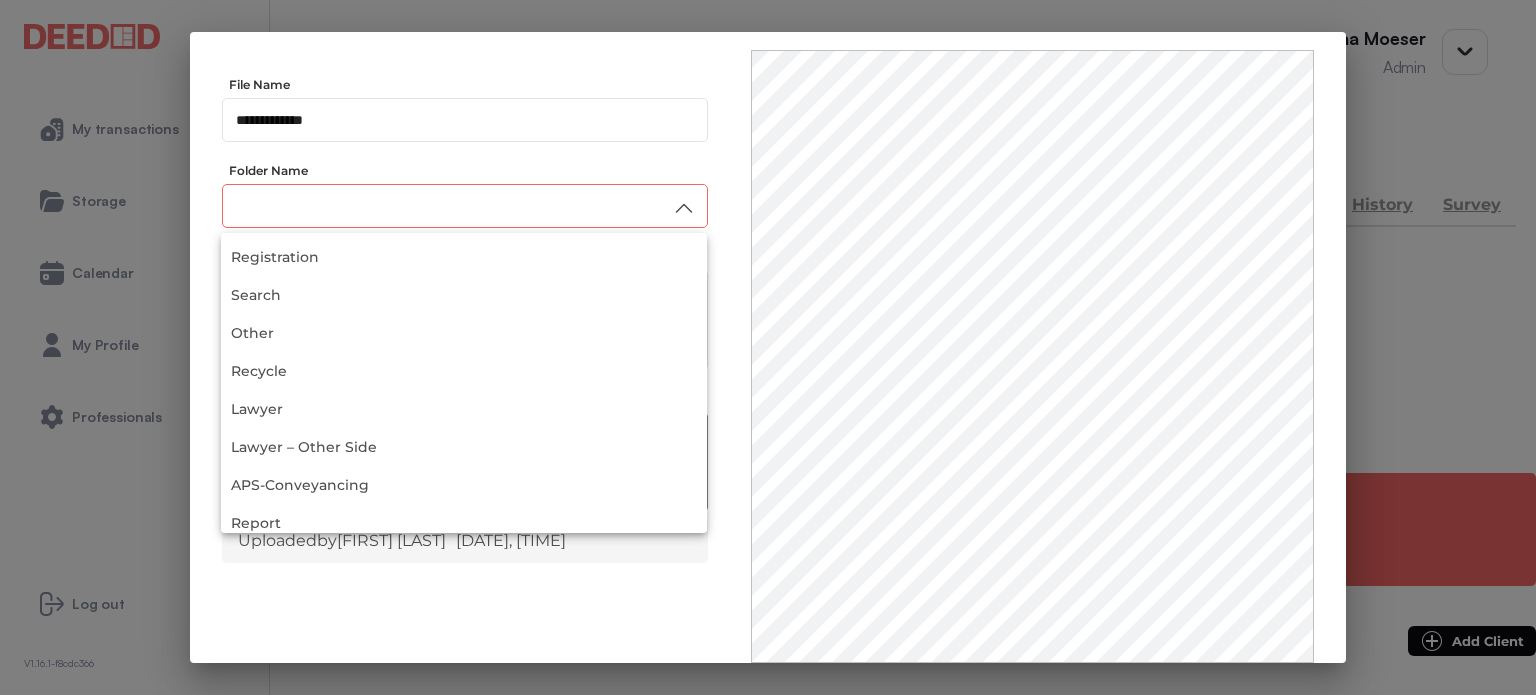 click on "APS-Conveyancing" at bounding box center [464, 485] 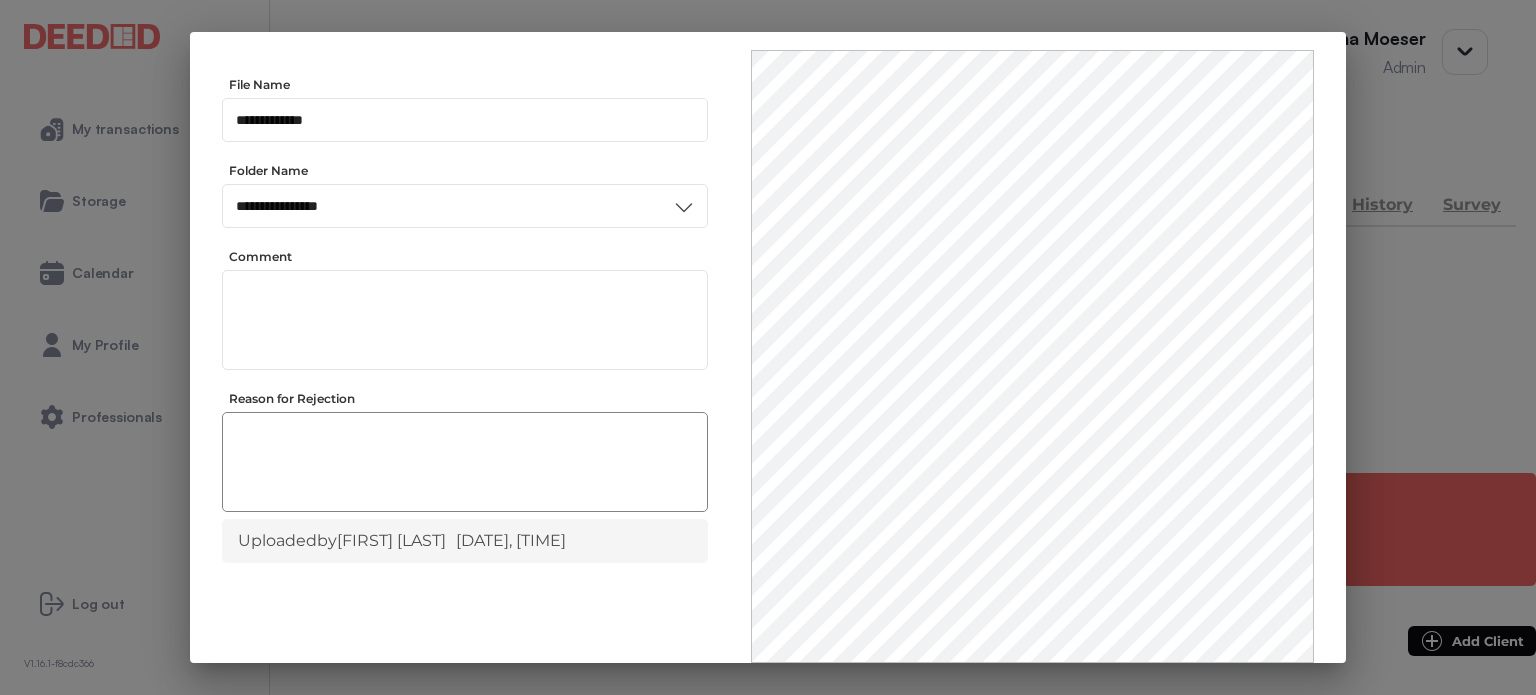 scroll, scrollTop: 0, scrollLeft: 0, axis: both 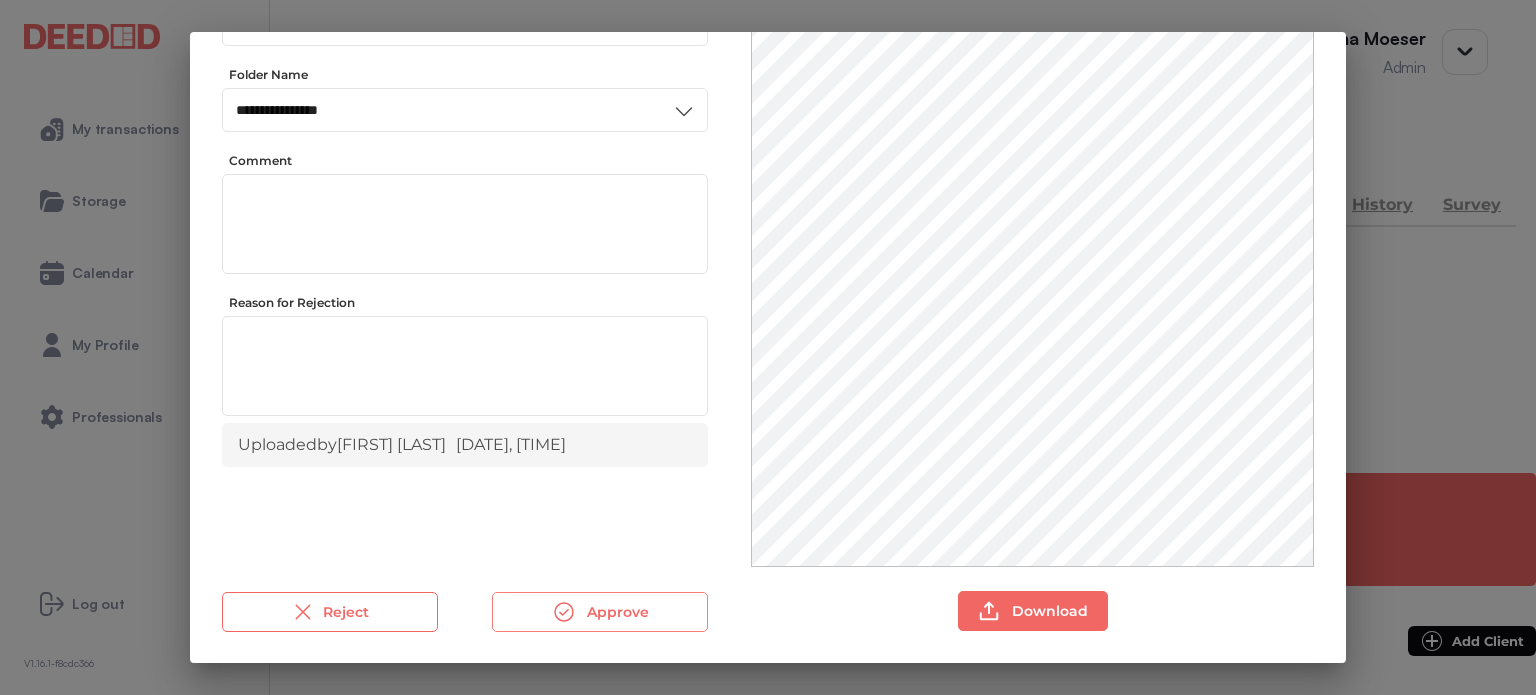 click on "Approve" at bounding box center (600, 612) 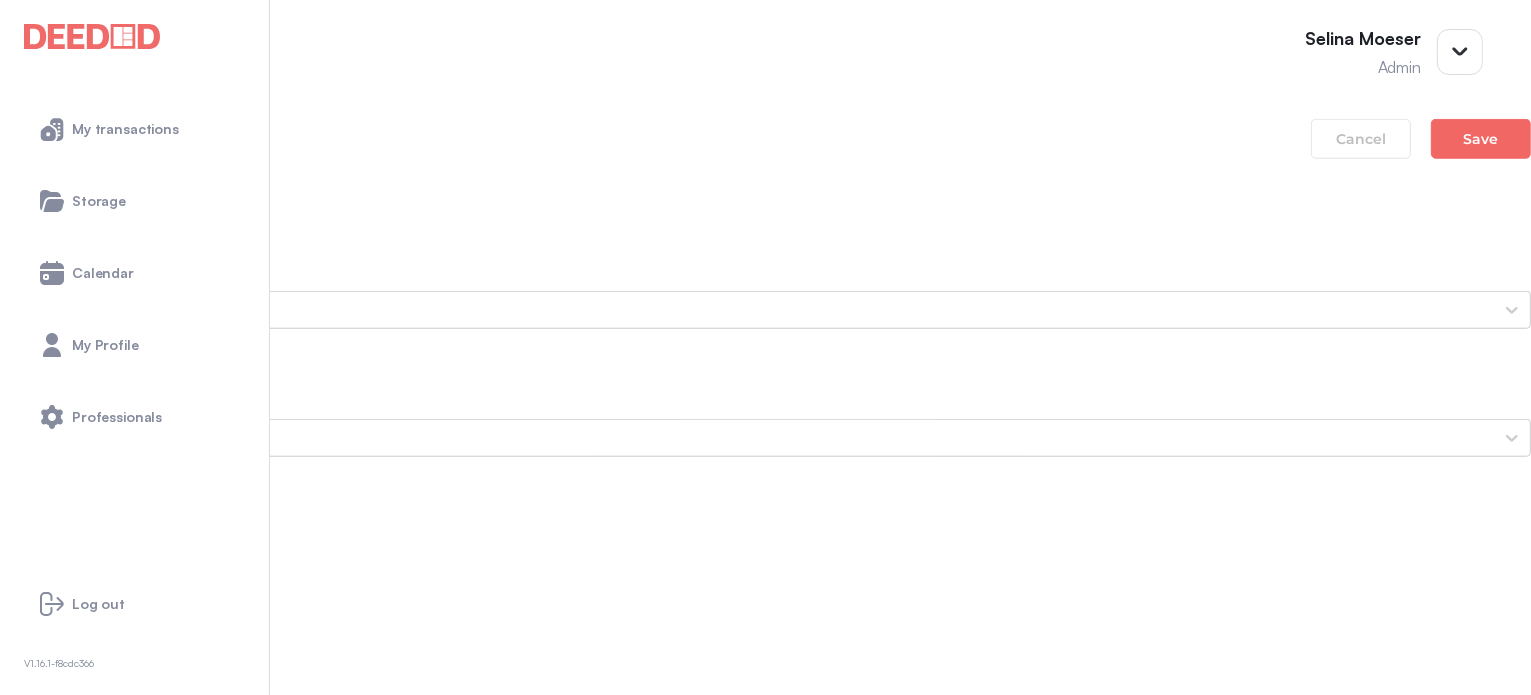 scroll, scrollTop: 1800, scrollLeft: 0, axis: vertical 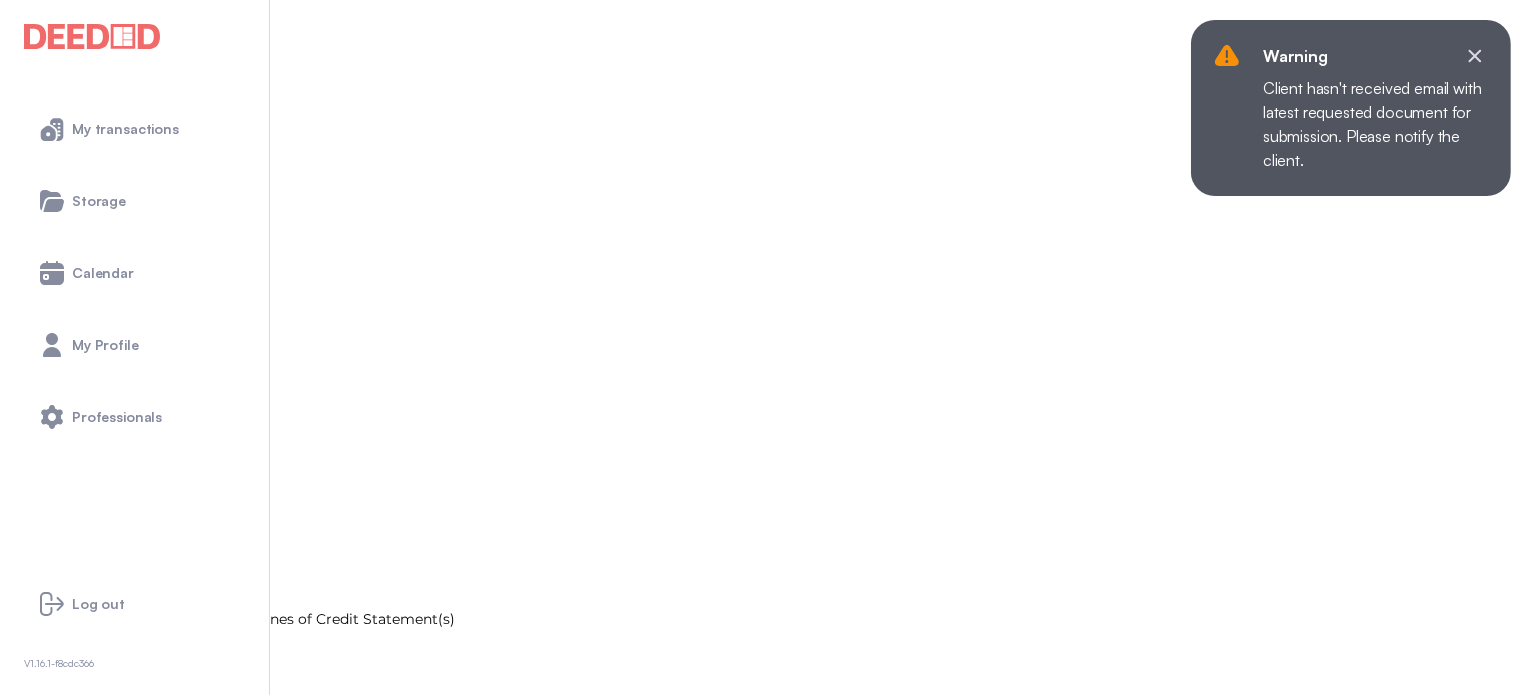click on "Mortgage Commitment 360Lending_-_Offer_Package_-_O" at bounding box center [765, 1686] 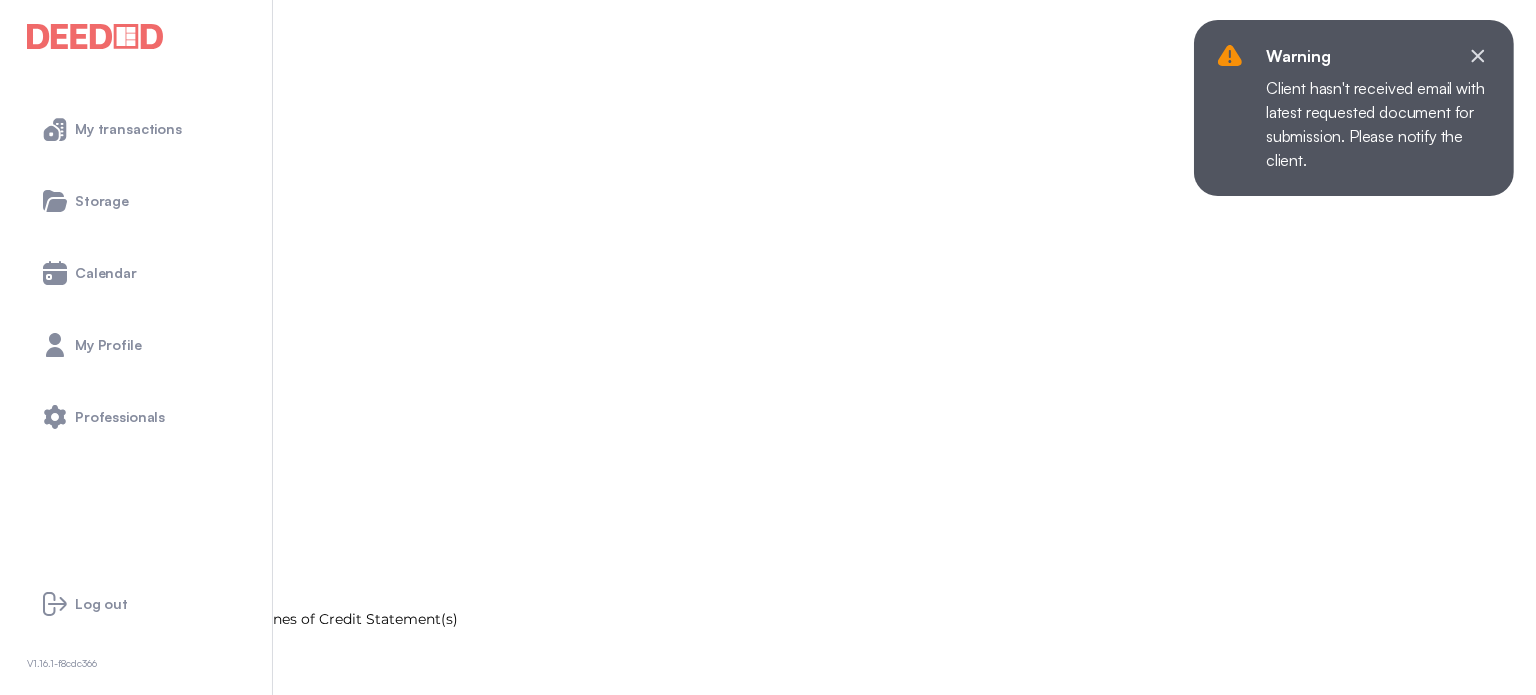 scroll, scrollTop: 0, scrollLeft: 0, axis: both 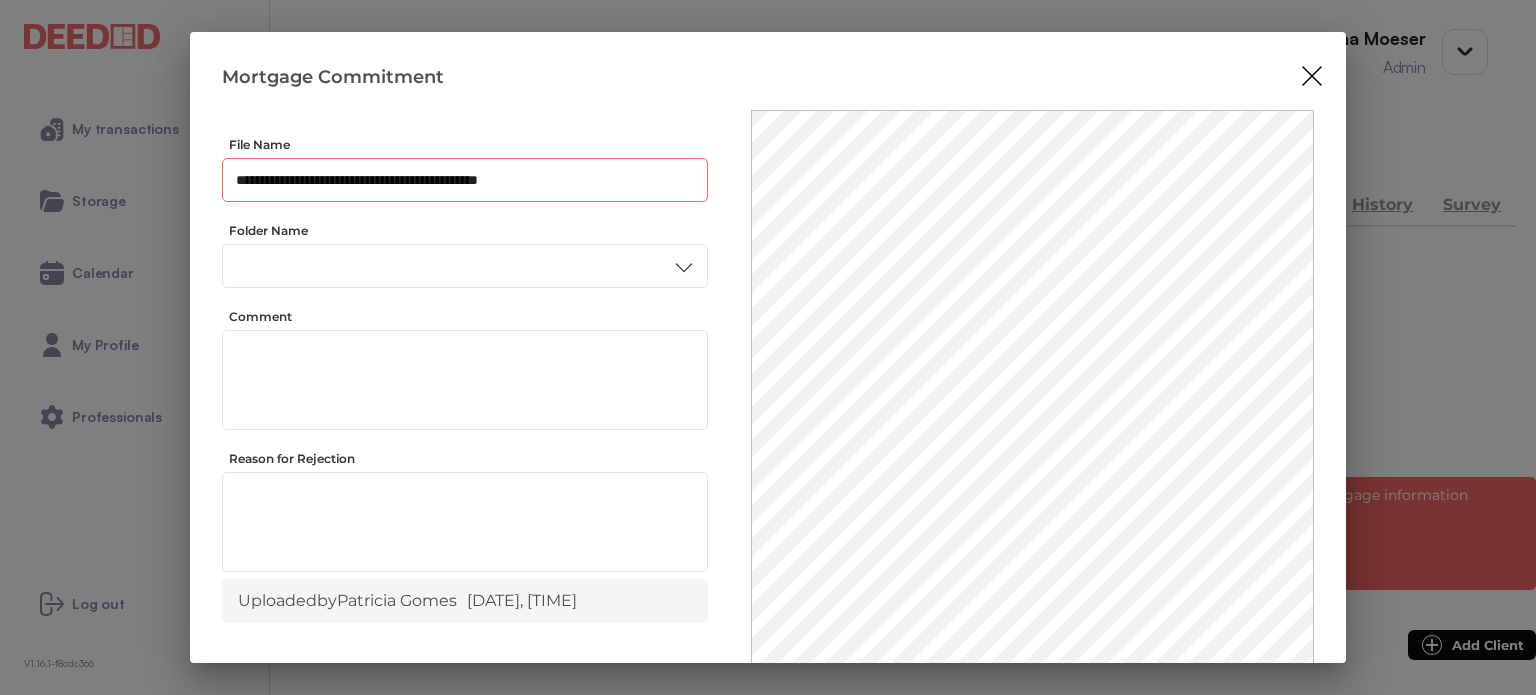drag, startPoint x: 608, startPoint y: 180, endPoint x: 210, endPoint y: 235, distance: 401.7823 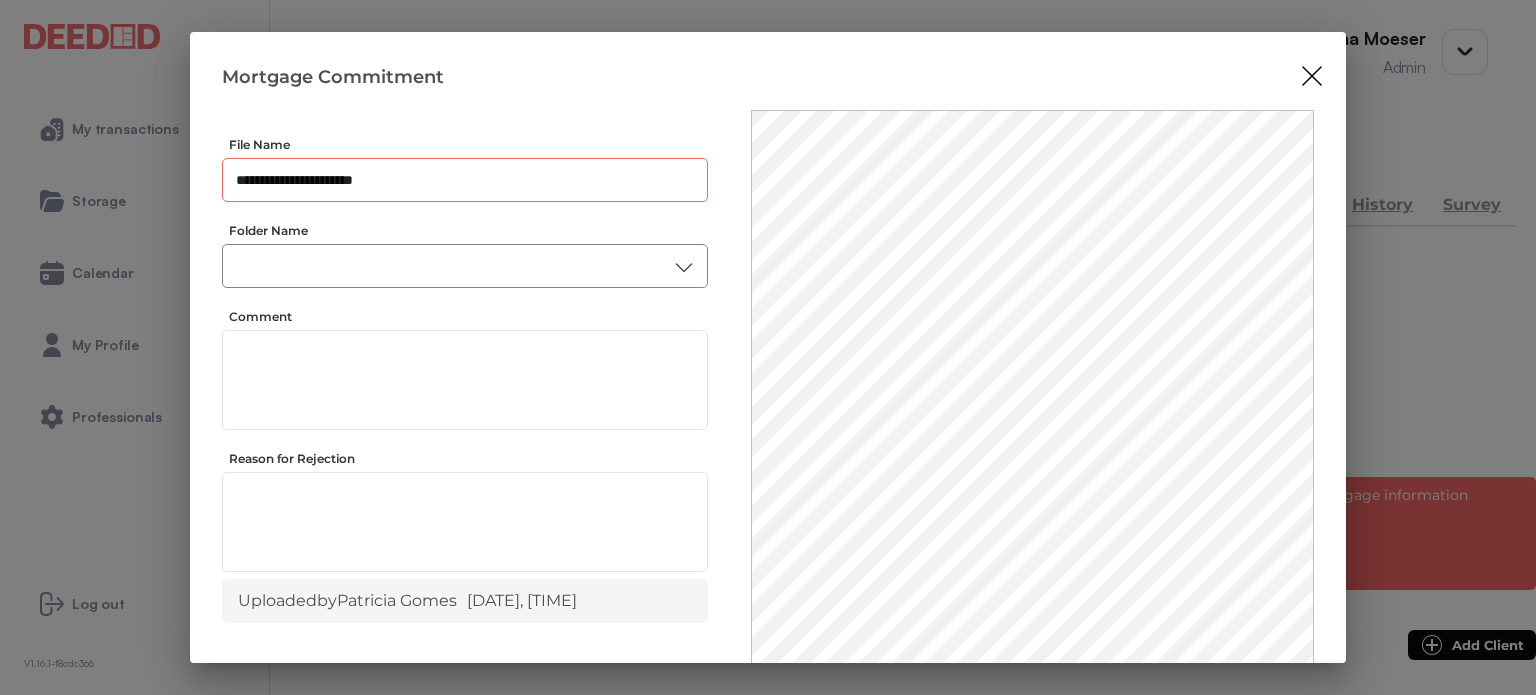 type on "**********" 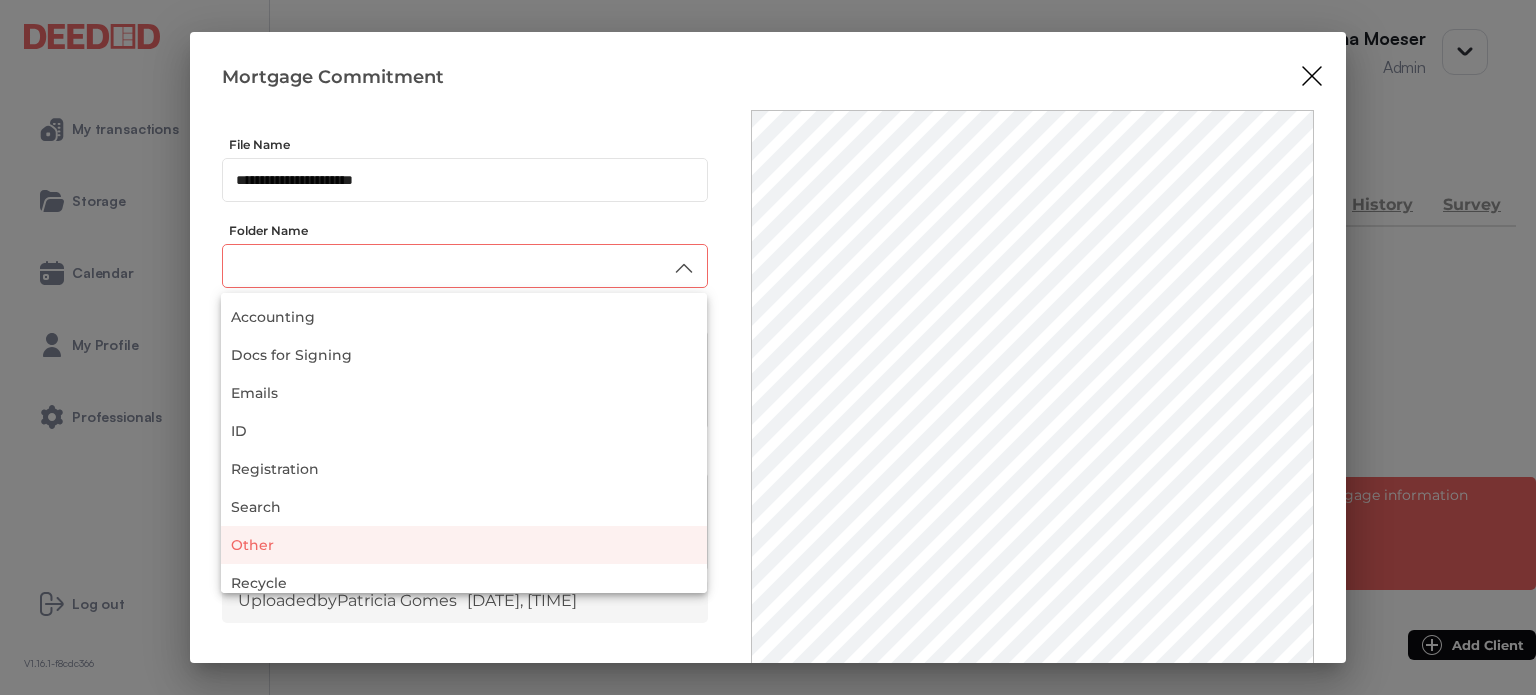 click on "Other" at bounding box center (464, 545) 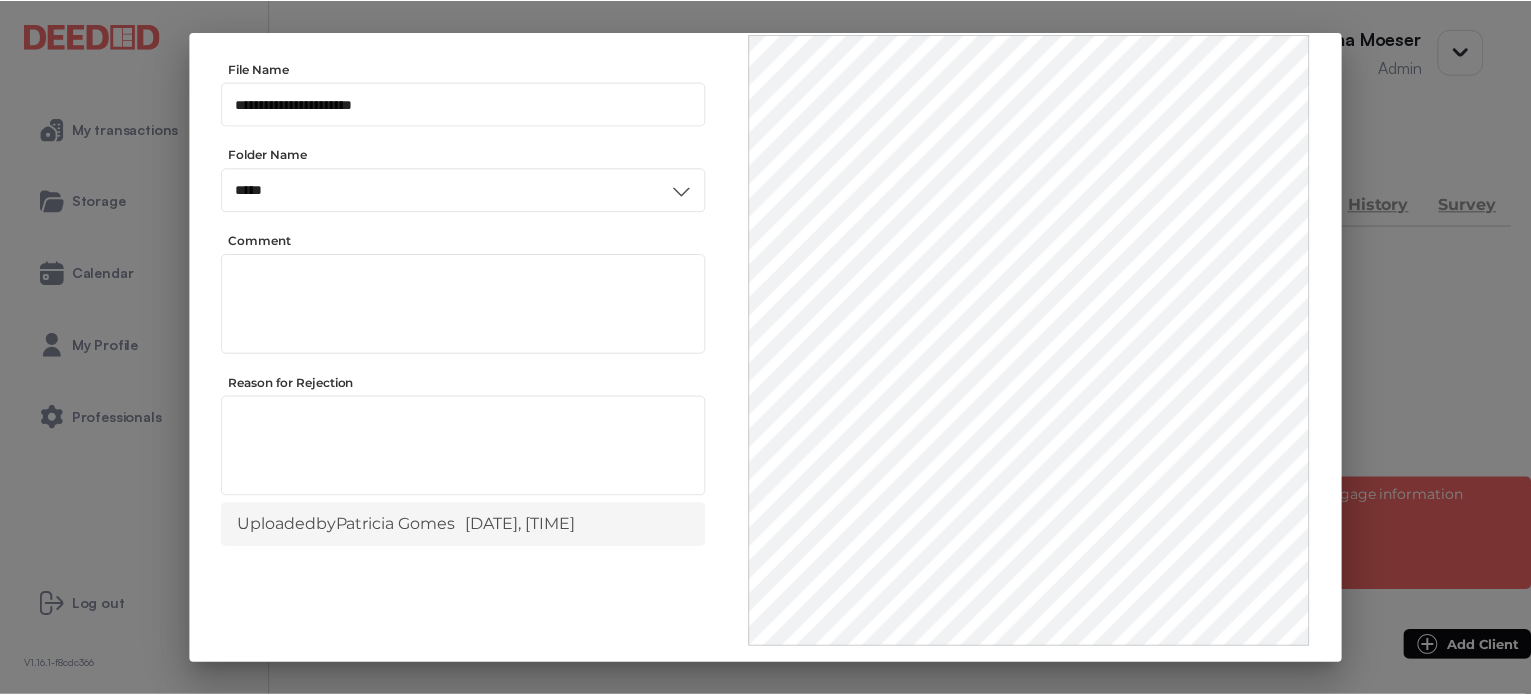 scroll, scrollTop: 156, scrollLeft: 0, axis: vertical 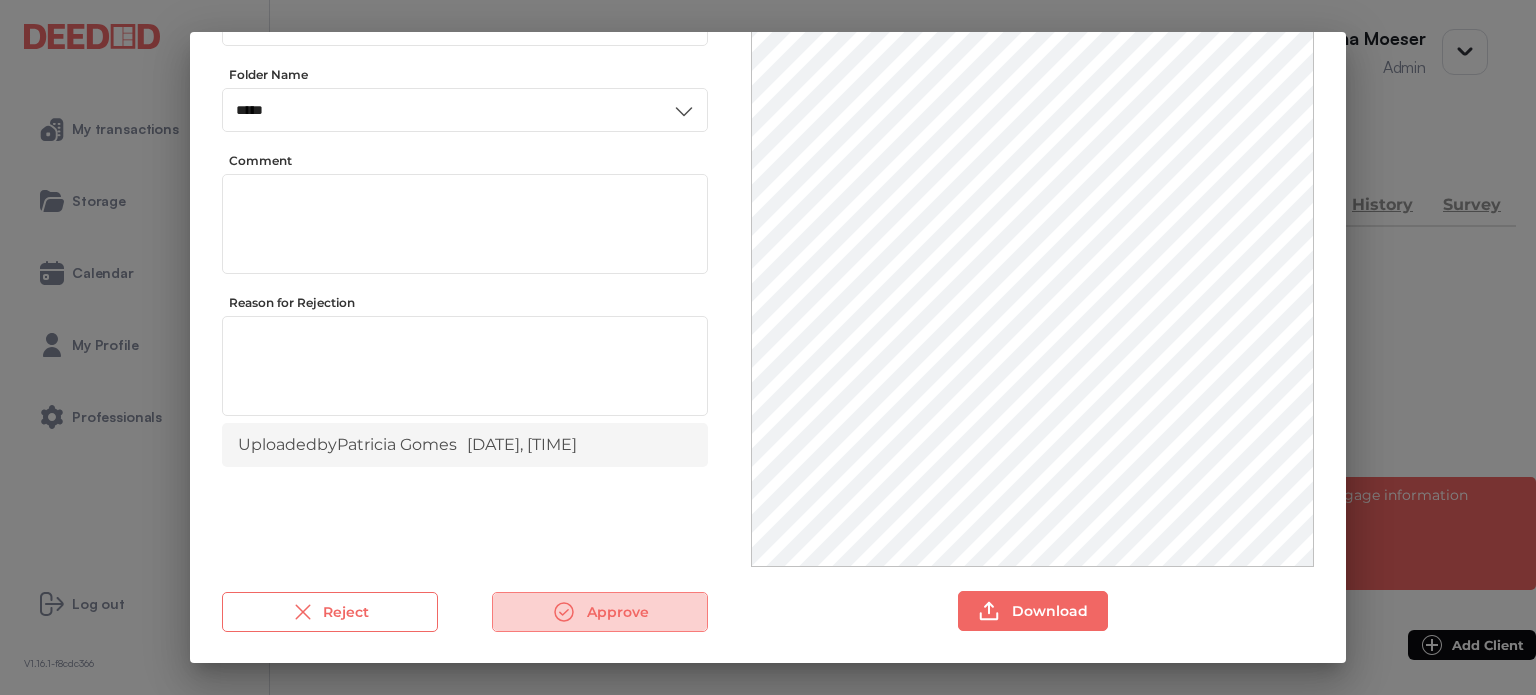 click on "Approve" at bounding box center [600, 612] 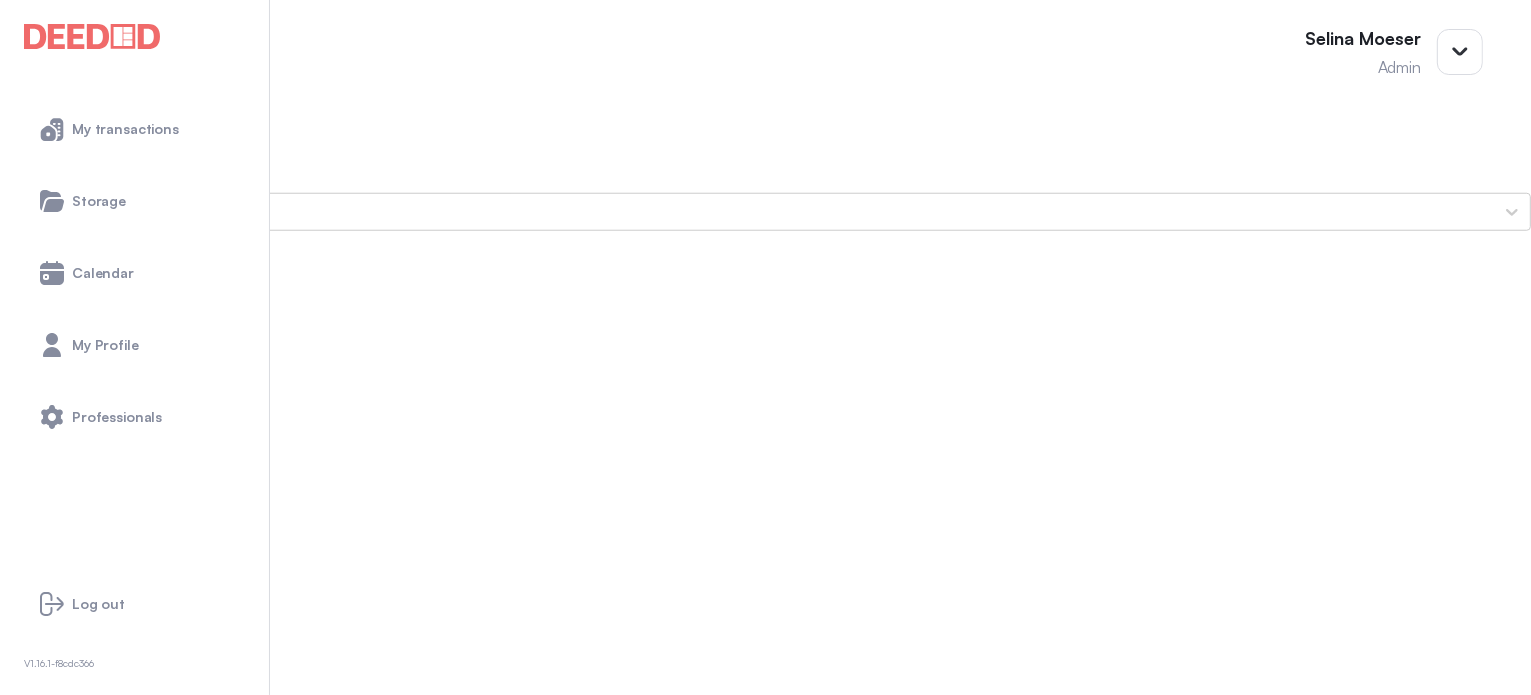 scroll, scrollTop: 1800, scrollLeft: 0, axis: vertical 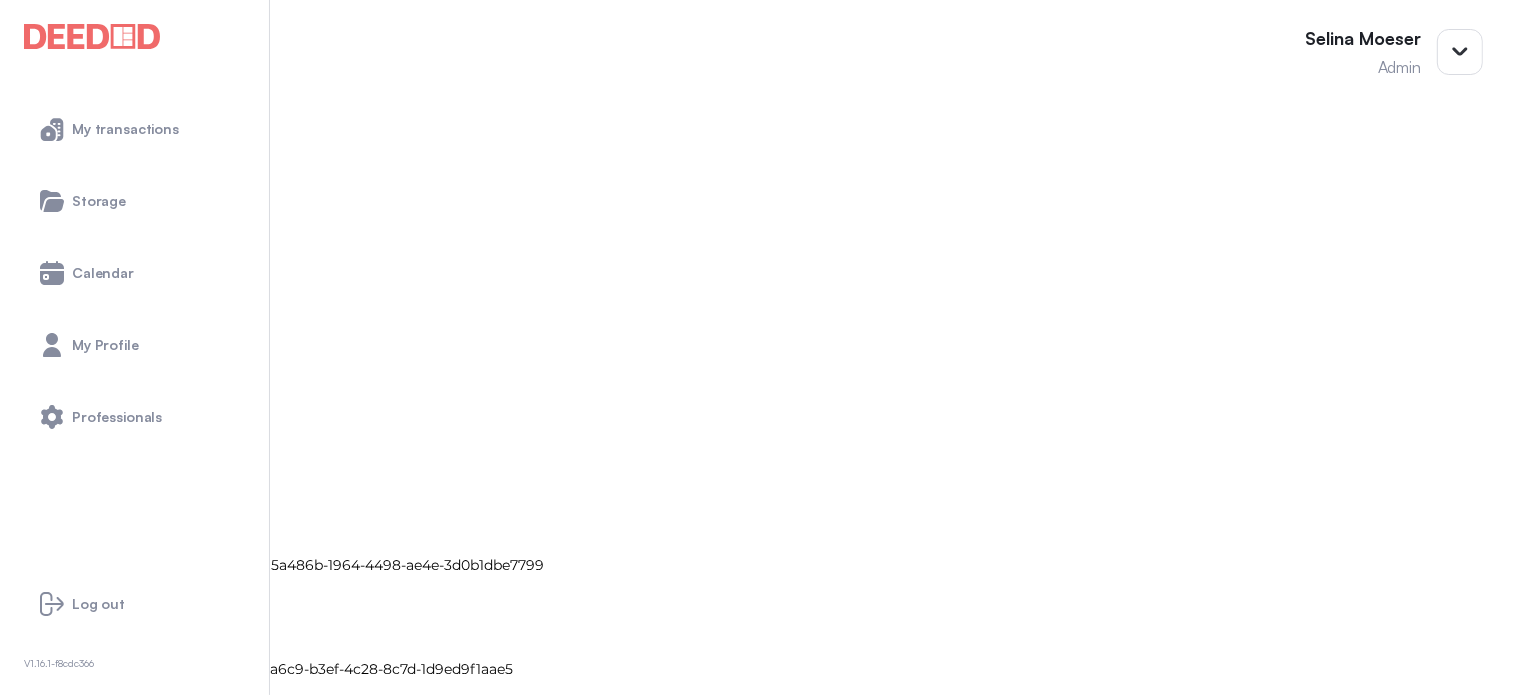 click on "Solicitor Instructions Solicitor-Instructions---Conve" at bounding box center (765, 470) 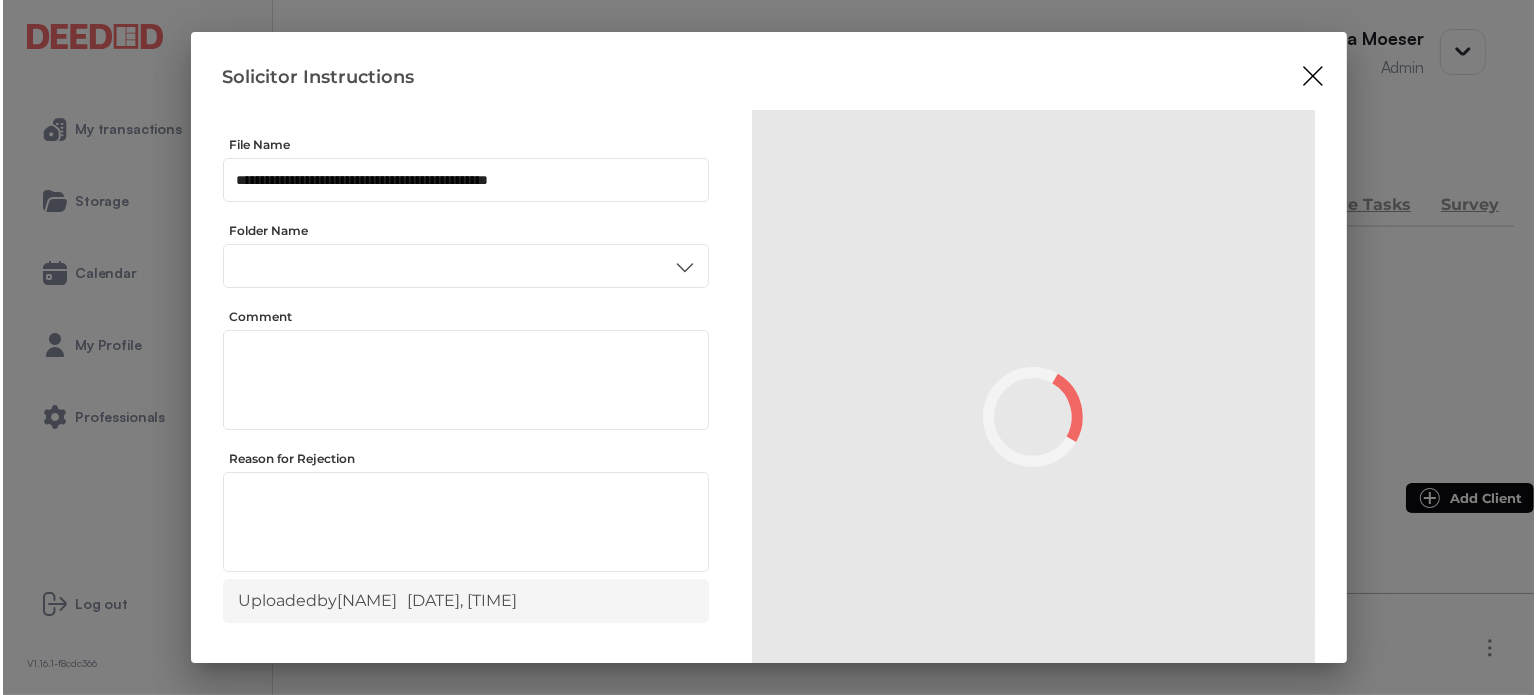 scroll, scrollTop: 0, scrollLeft: 0, axis: both 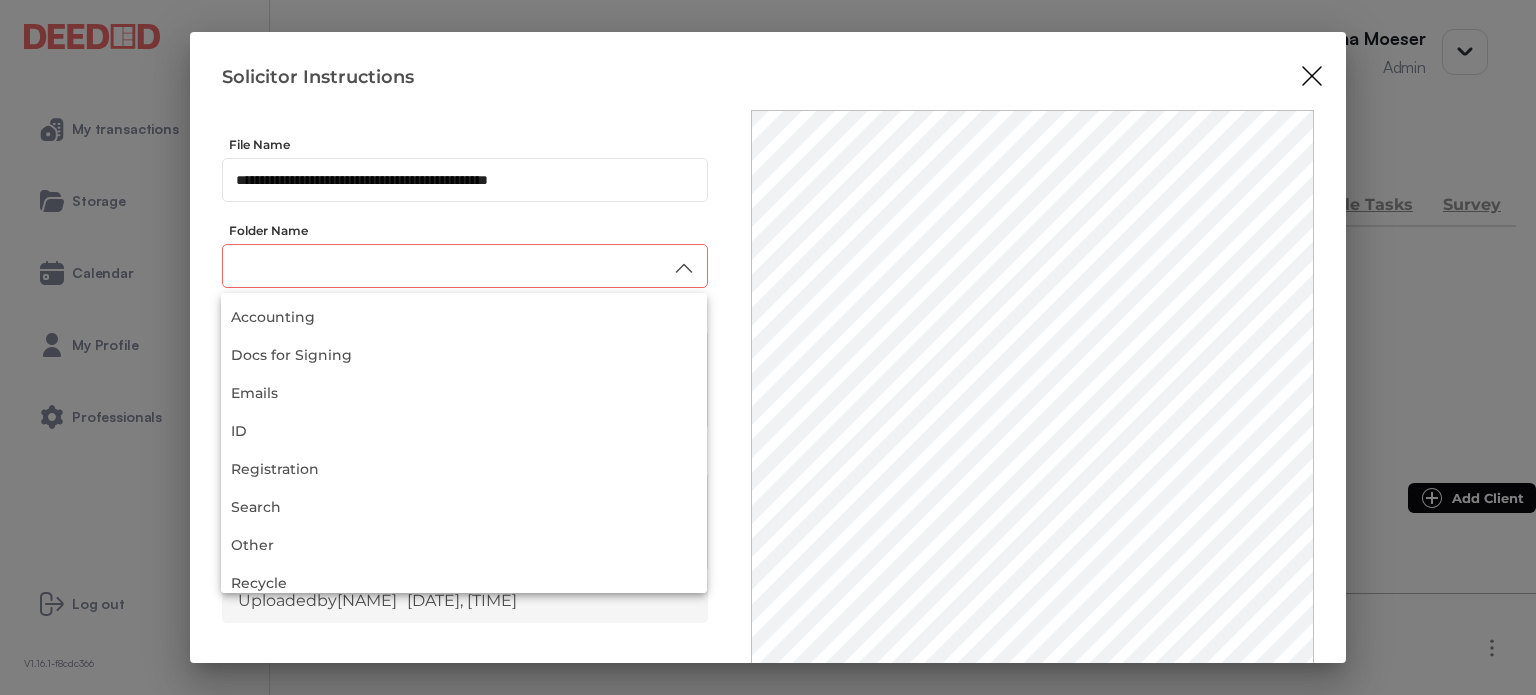 click at bounding box center [465, 266] 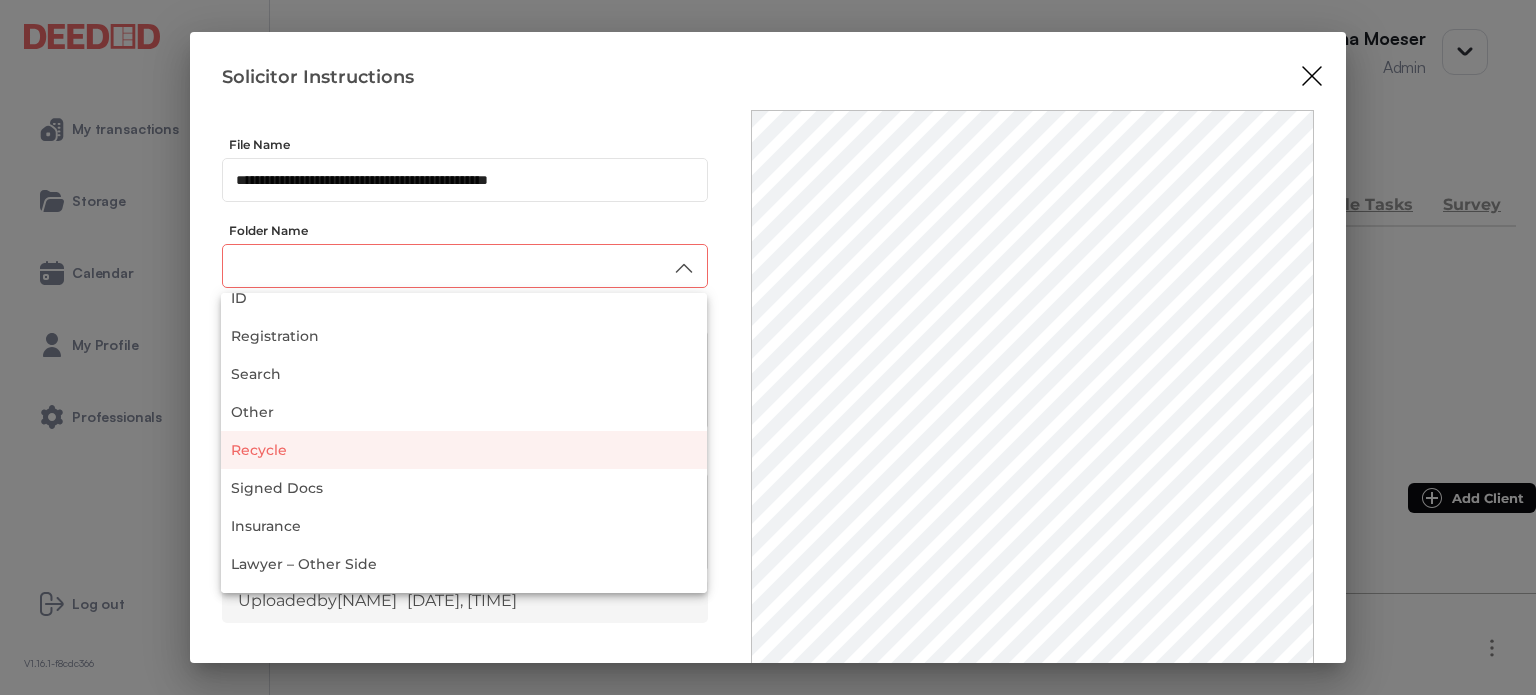 scroll, scrollTop: 152, scrollLeft: 0, axis: vertical 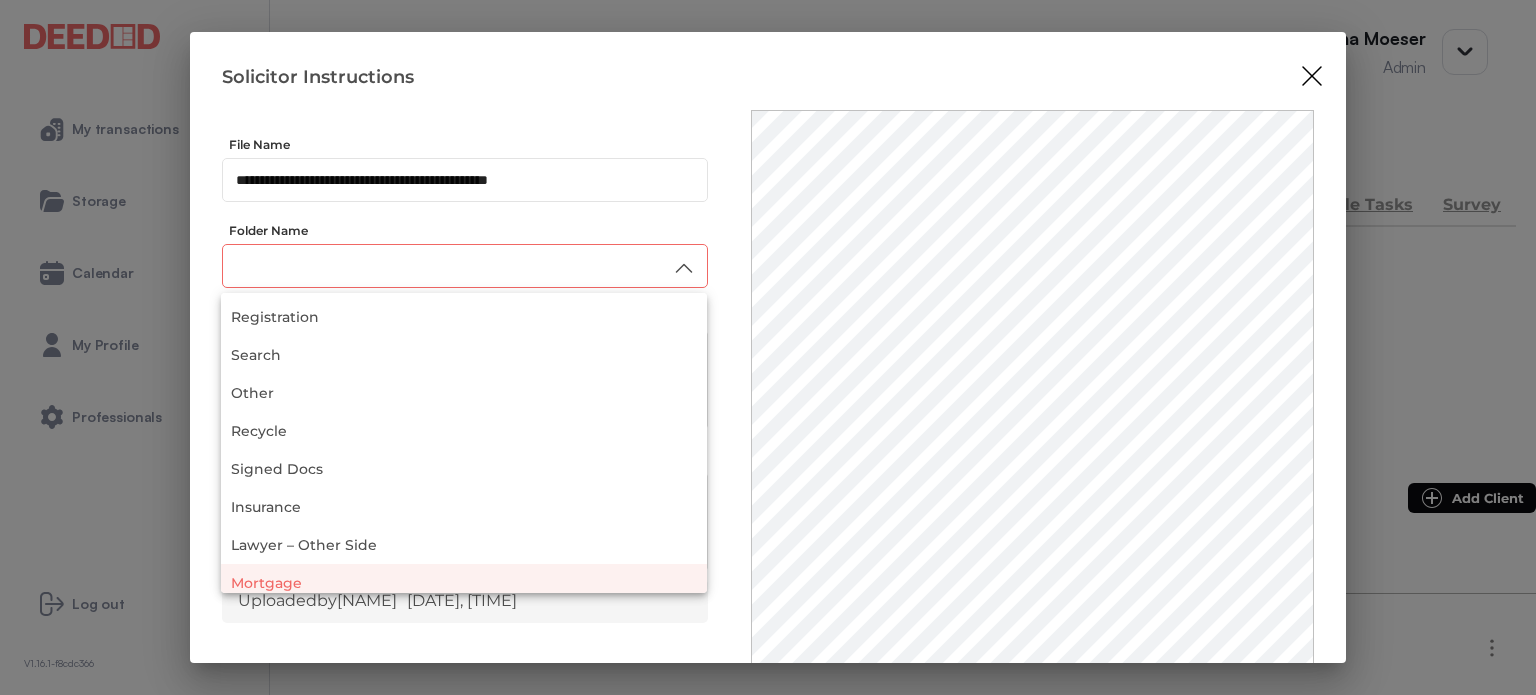 click on "Mortgage" at bounding box center [464, 583] 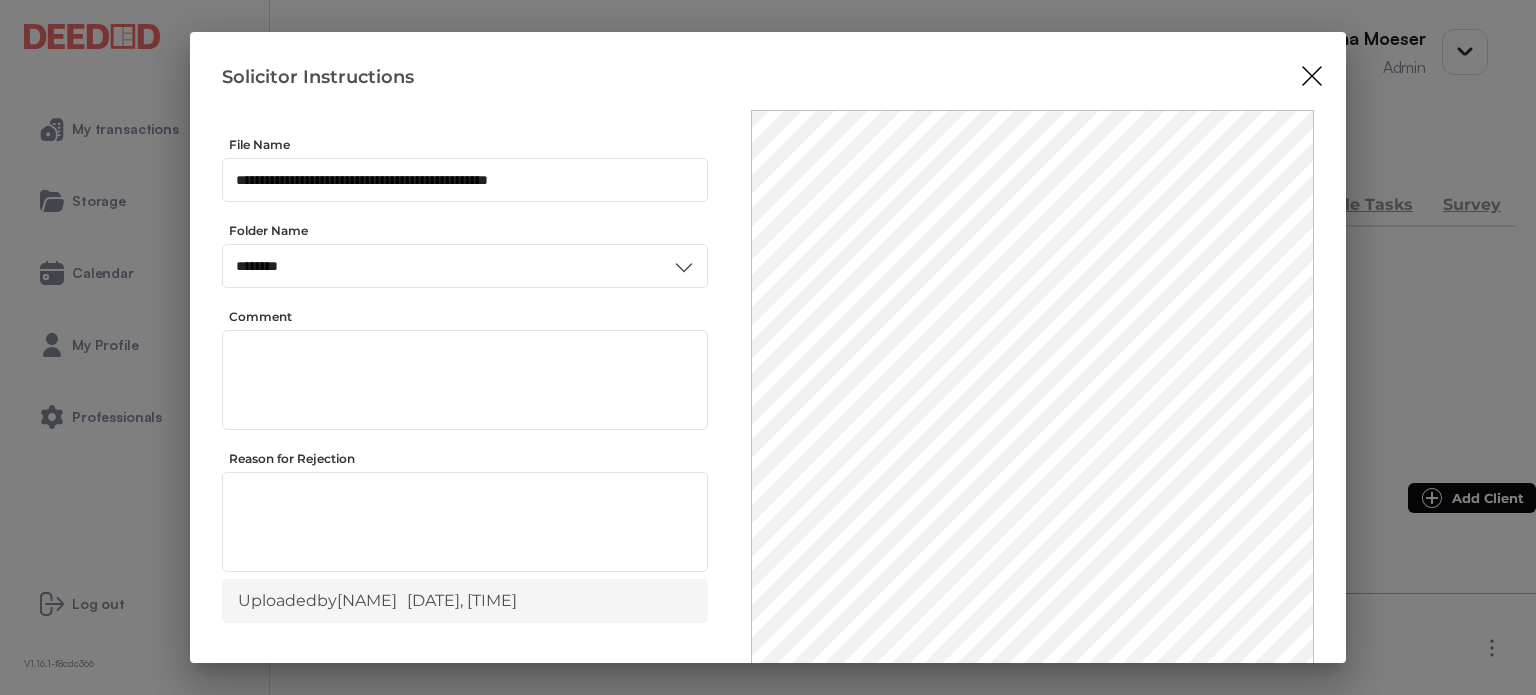 scroll, scrollTop: 0, scrollLeft: 0, axis: both 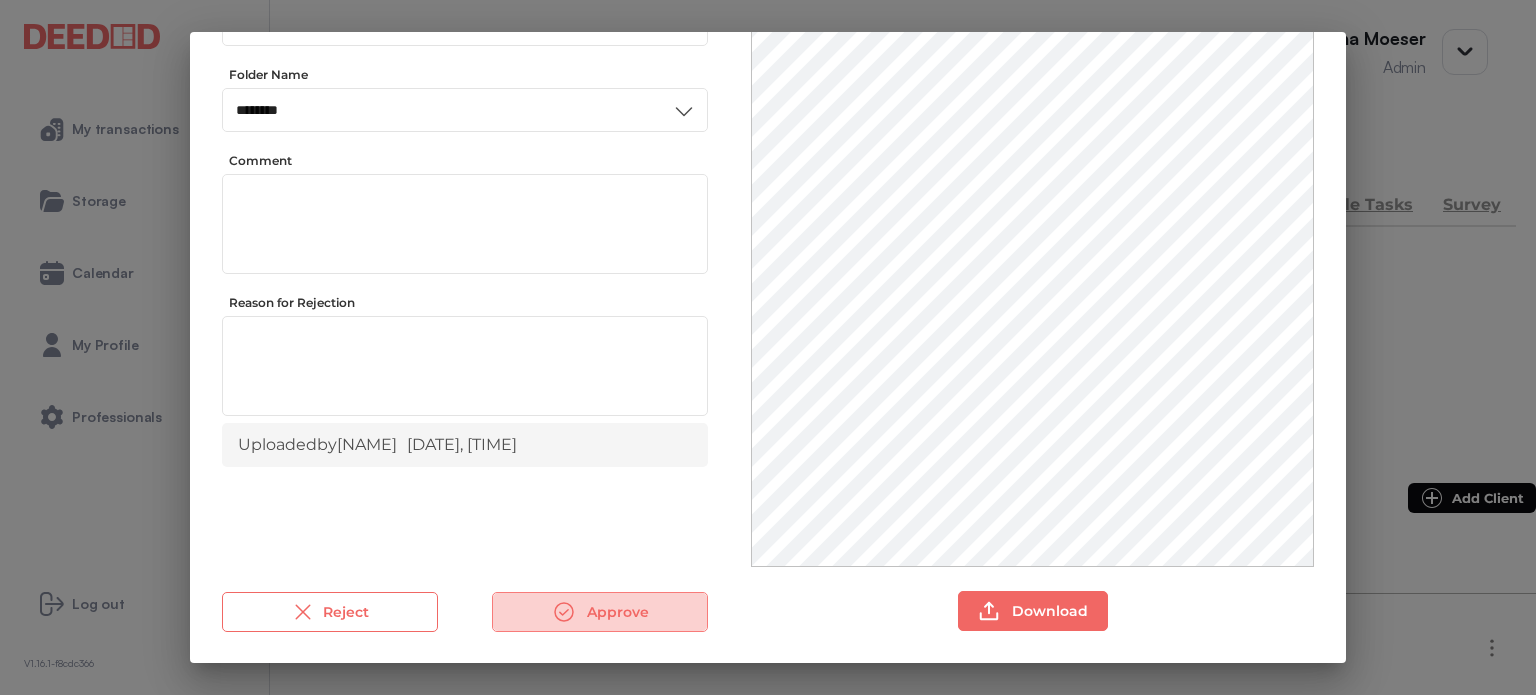 click on "Approve" at bounding box center (600, 612) 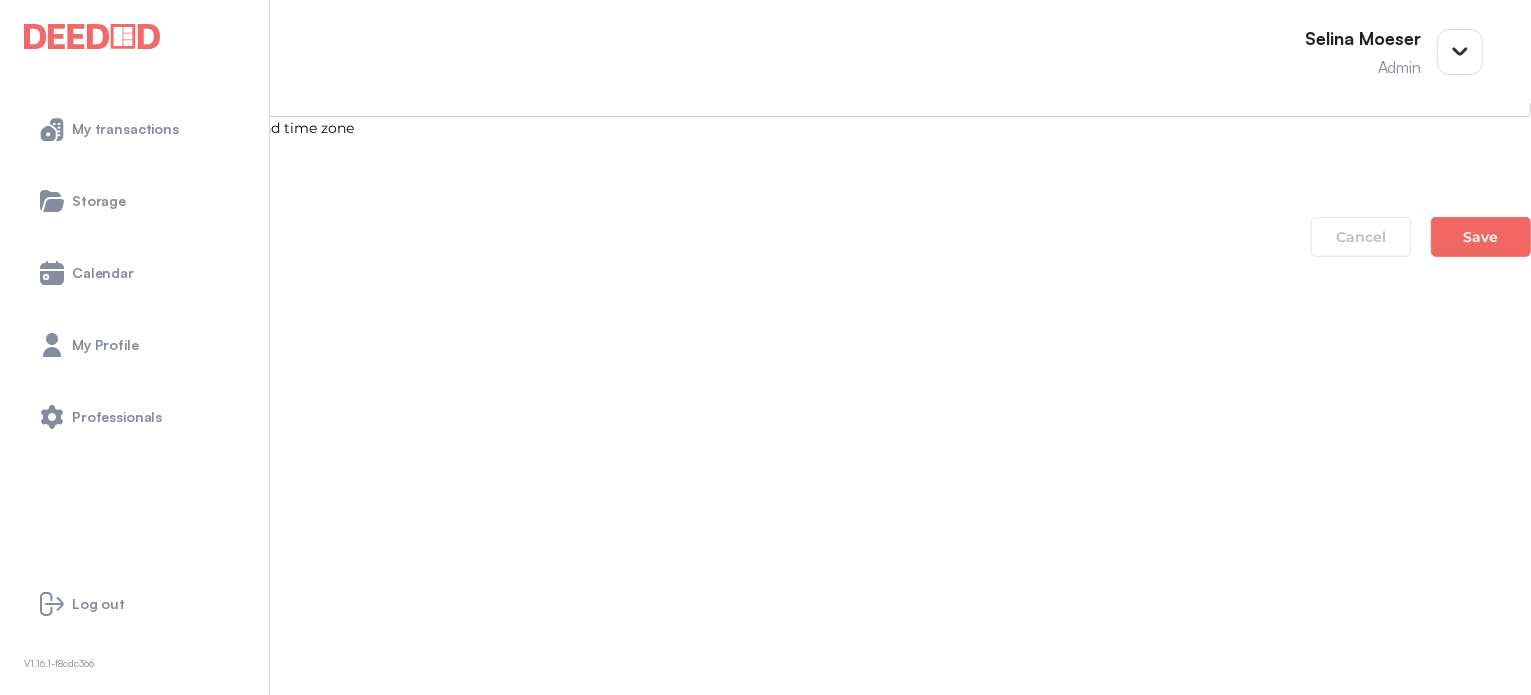 scroll, scrollTop: 1300, scrollLeft: 0, axis: vertical 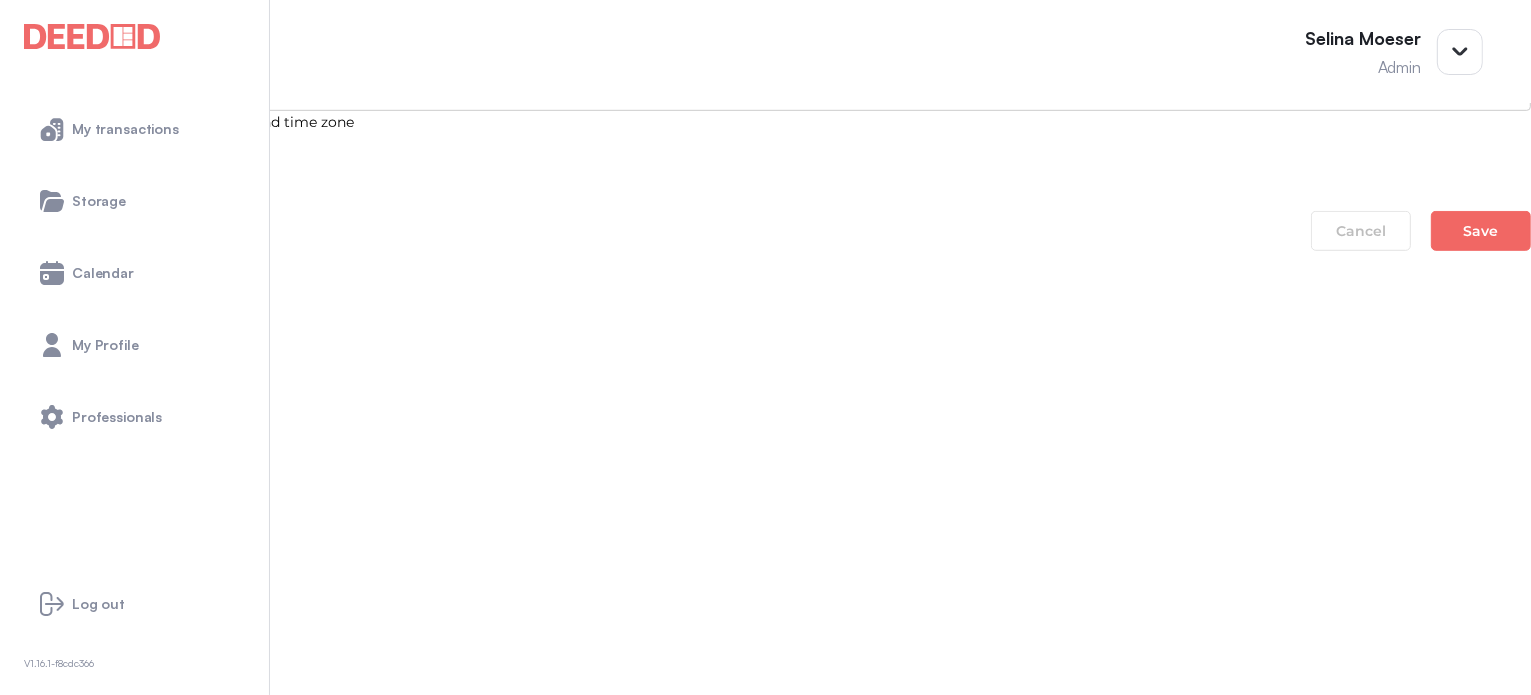 click on "Unsigned Fraction Loan Agreement_715a486b-1964-4498-ae4e-3d0b1dbe7799" at bounding box center (765, 865) 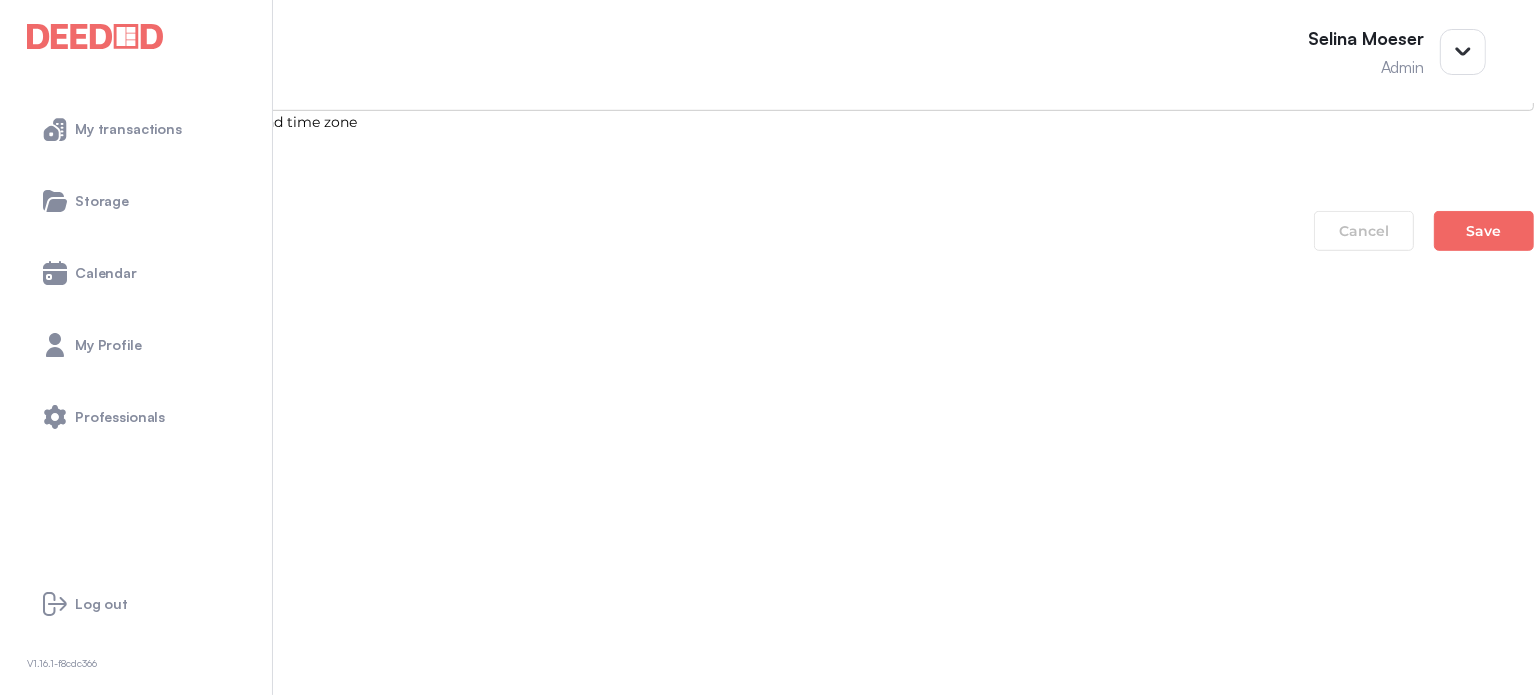scroll, scrollTop: 0, scrollLeft: 0, axis: both 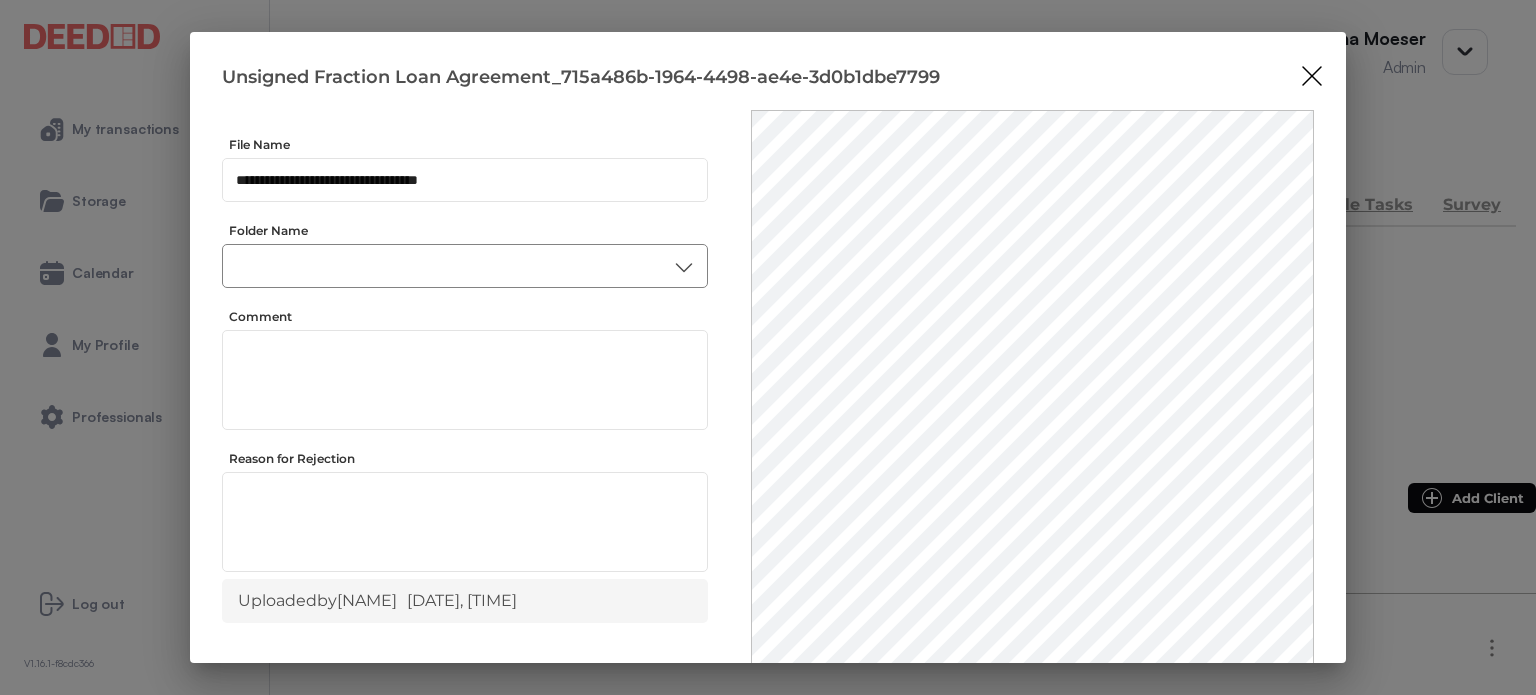 click at bounding box center (465, 266) 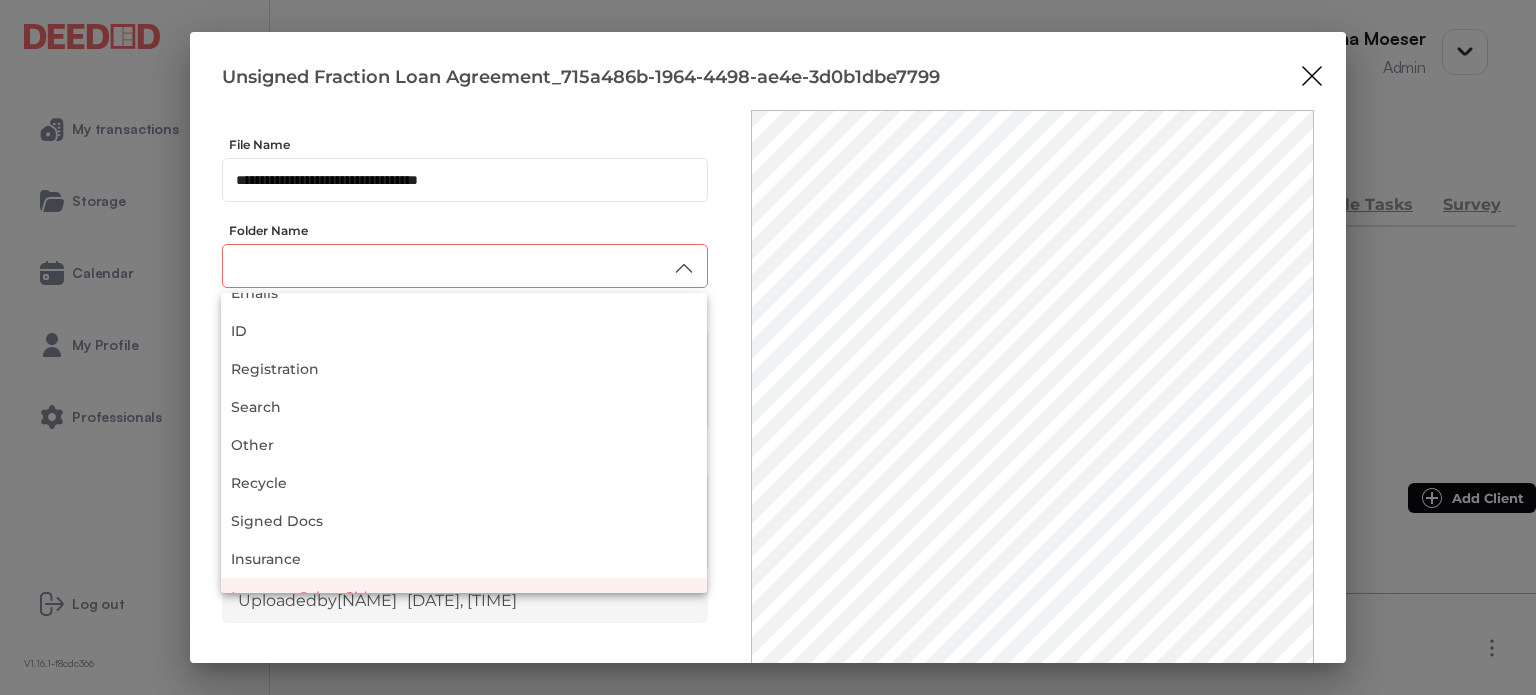 scroll, scrollTop: 152, scrollLeft: 0, axis: vertical 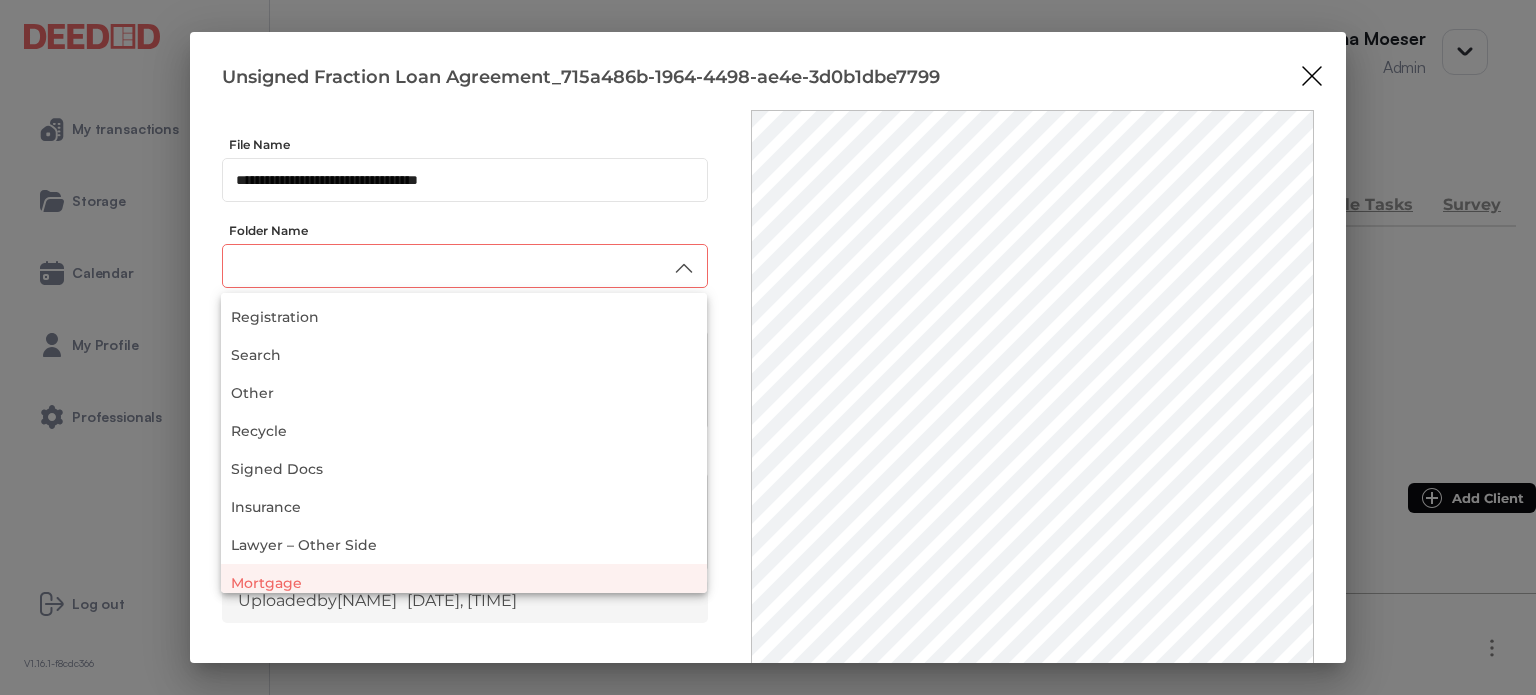 click on "Mortgage" at bounding box center (464, 583) 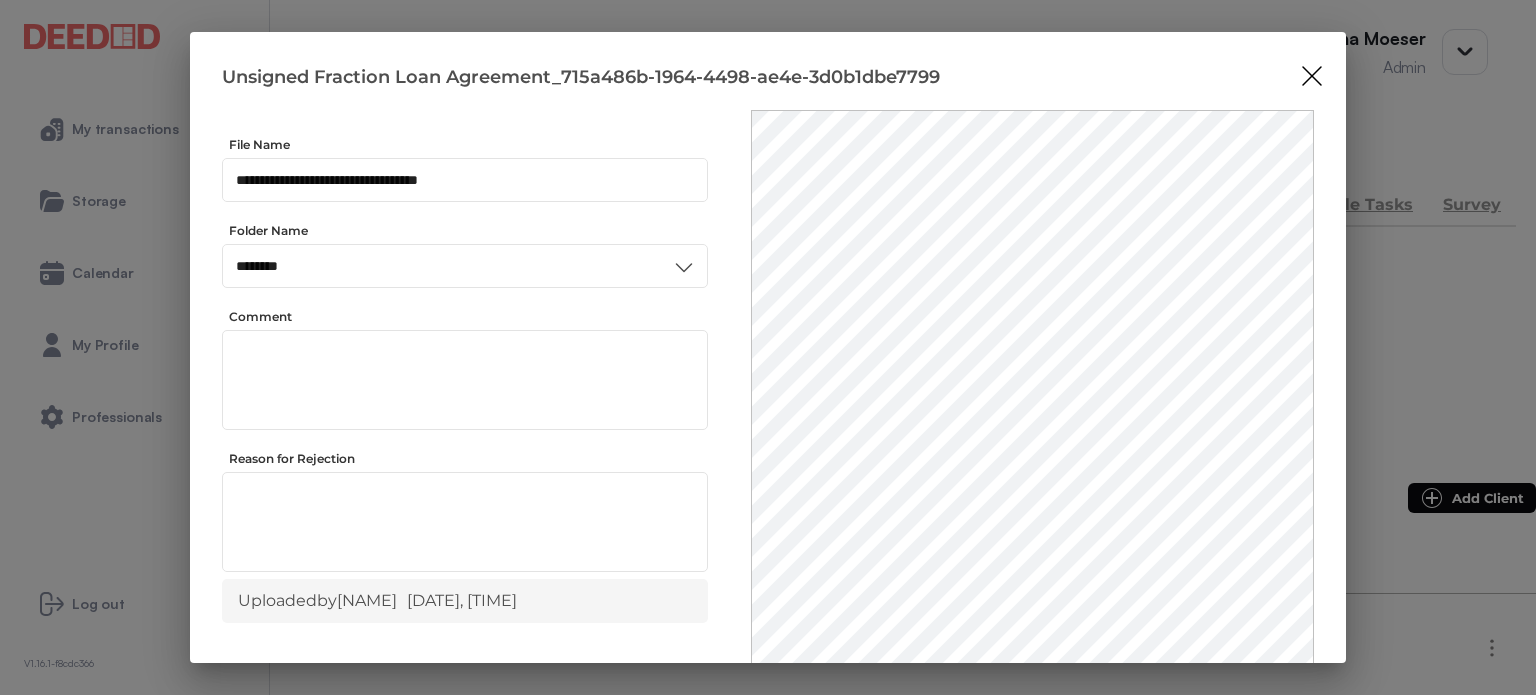 scroll, scrollTop: 0, scrollLeft: 0, axis: both 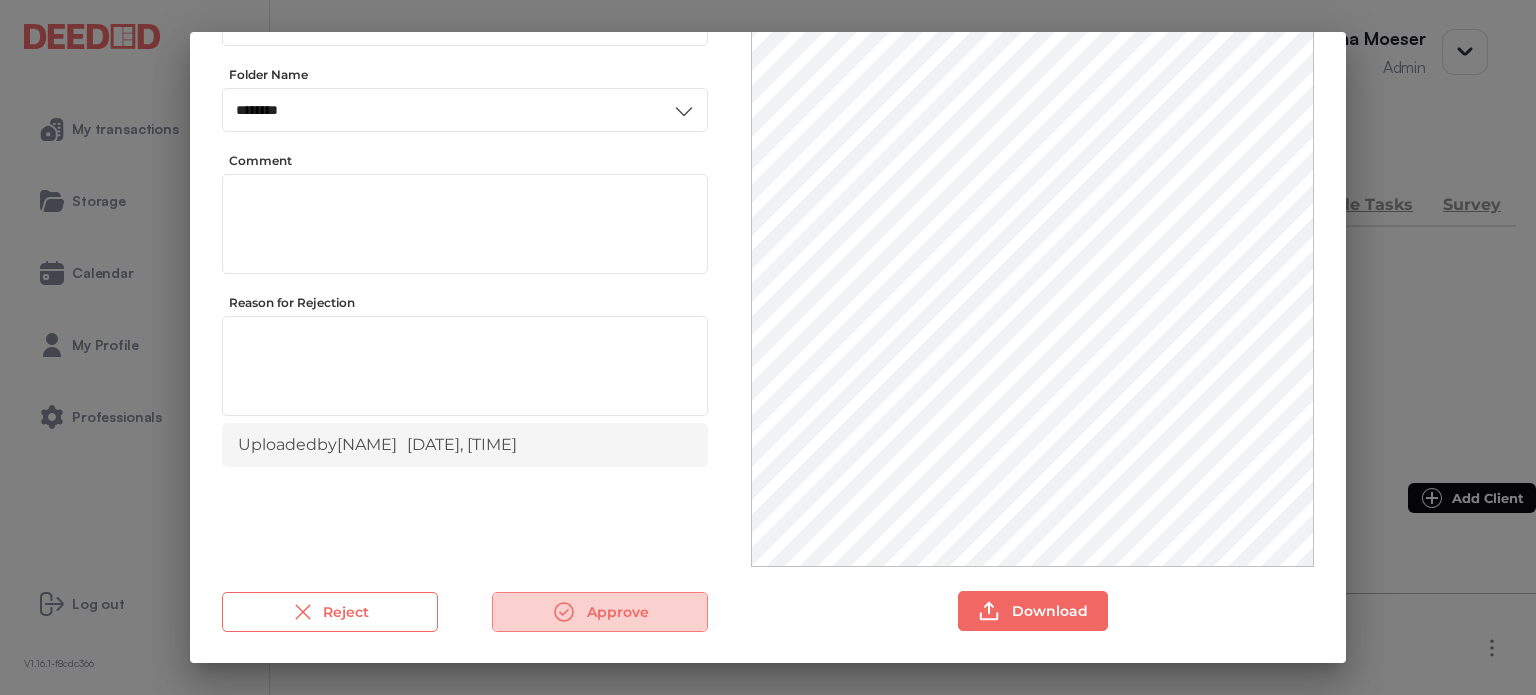 click on "Approve" at bounding box center (600, 612) 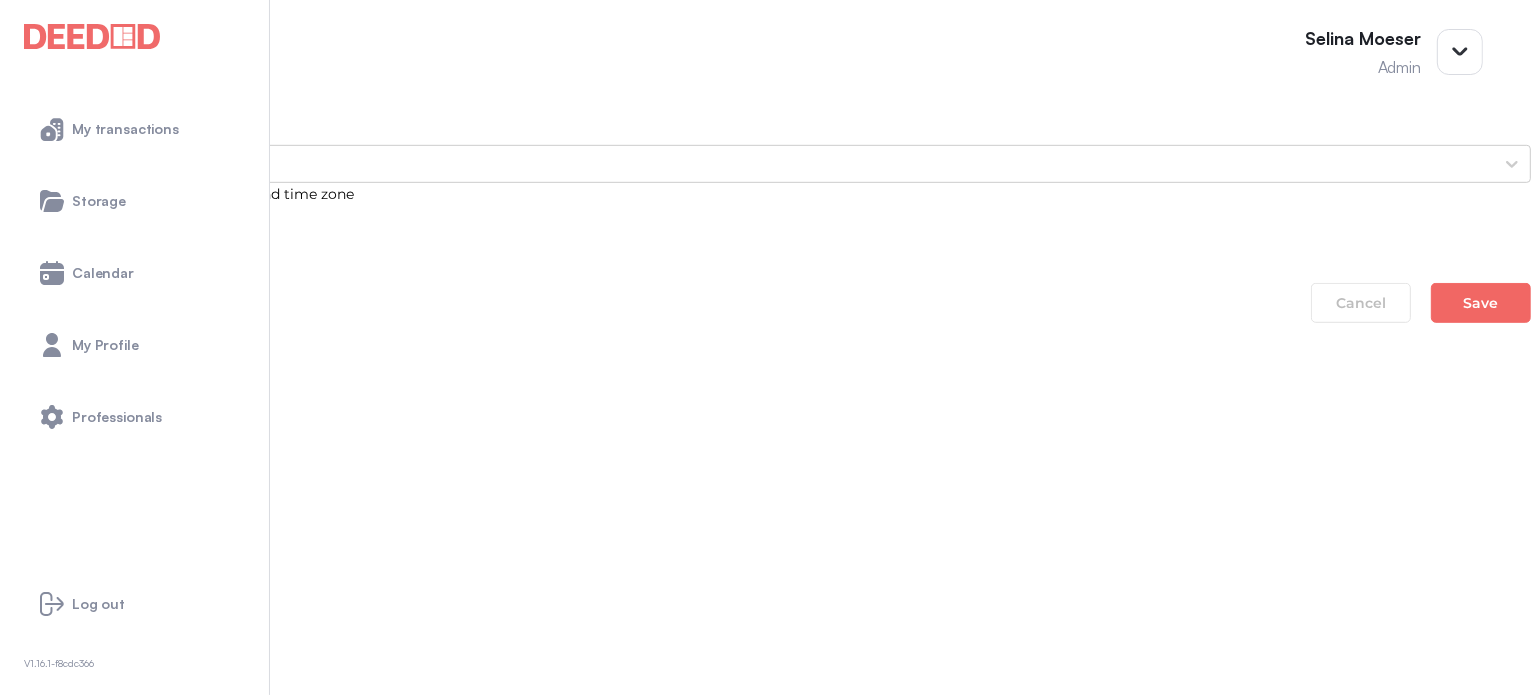 scroll, scrollTop: 1500, scrollLeft: 0, axis: vertical 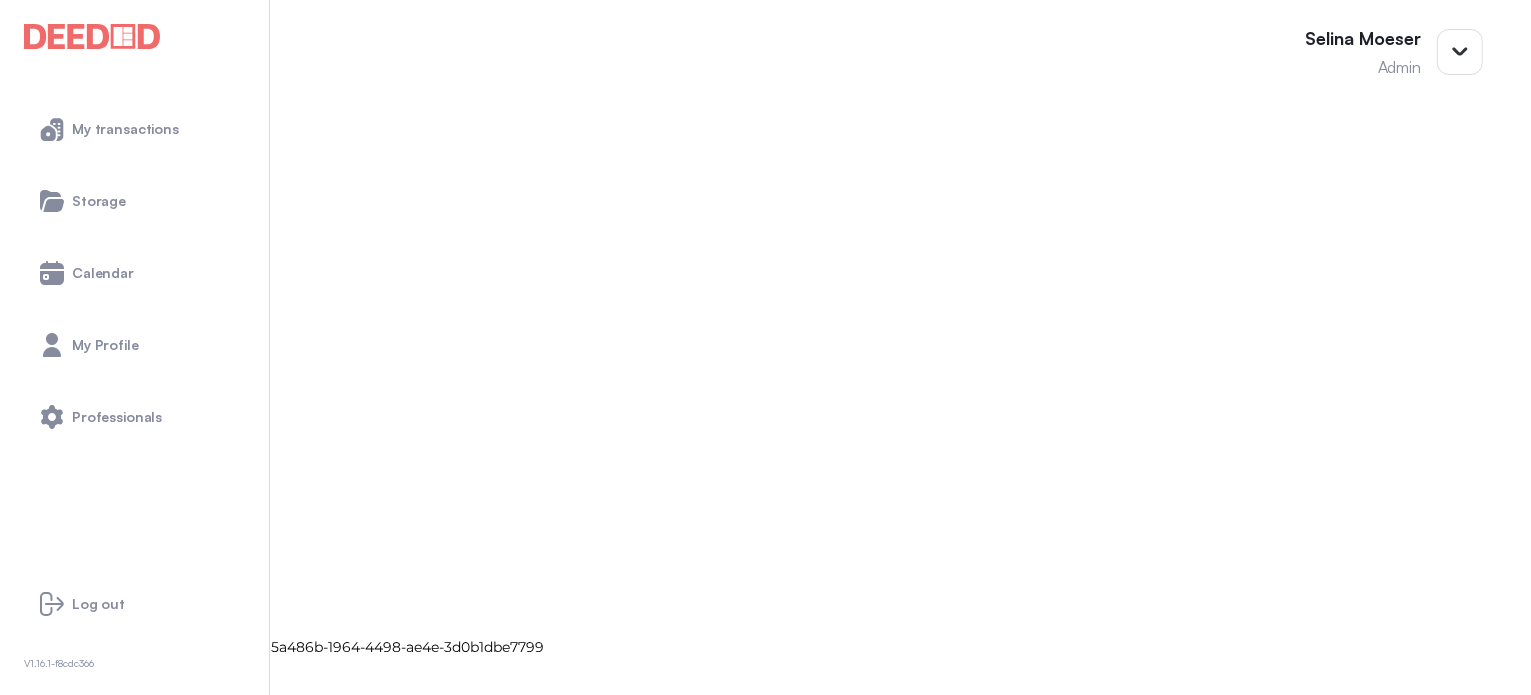 click on "Unsigned Fraction Disclosure 2B_7730a6c9-b3ef-4c28-8c7d-1d9ed9f1aae5" at bounding box center [765, 769] 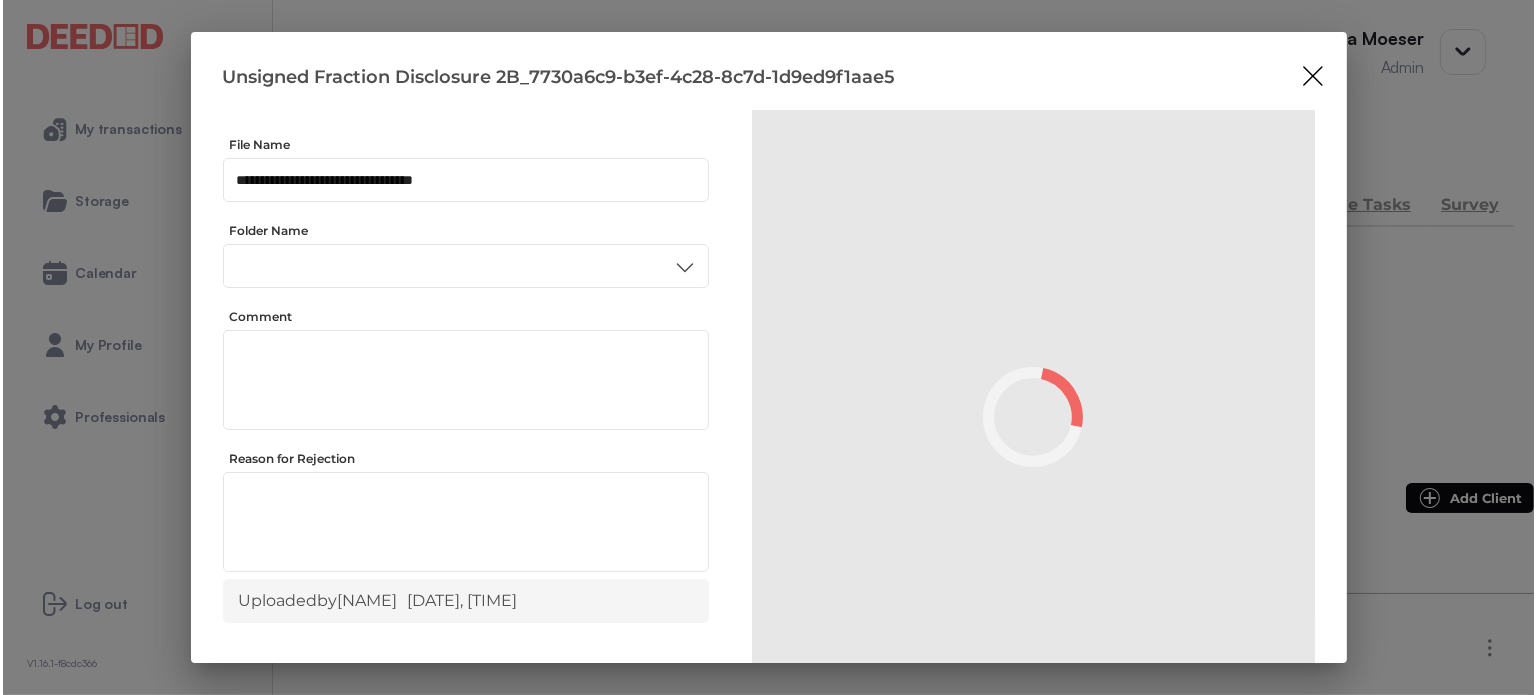 scroll, scrollTop: 0, scrollLeft: 0, axis: both 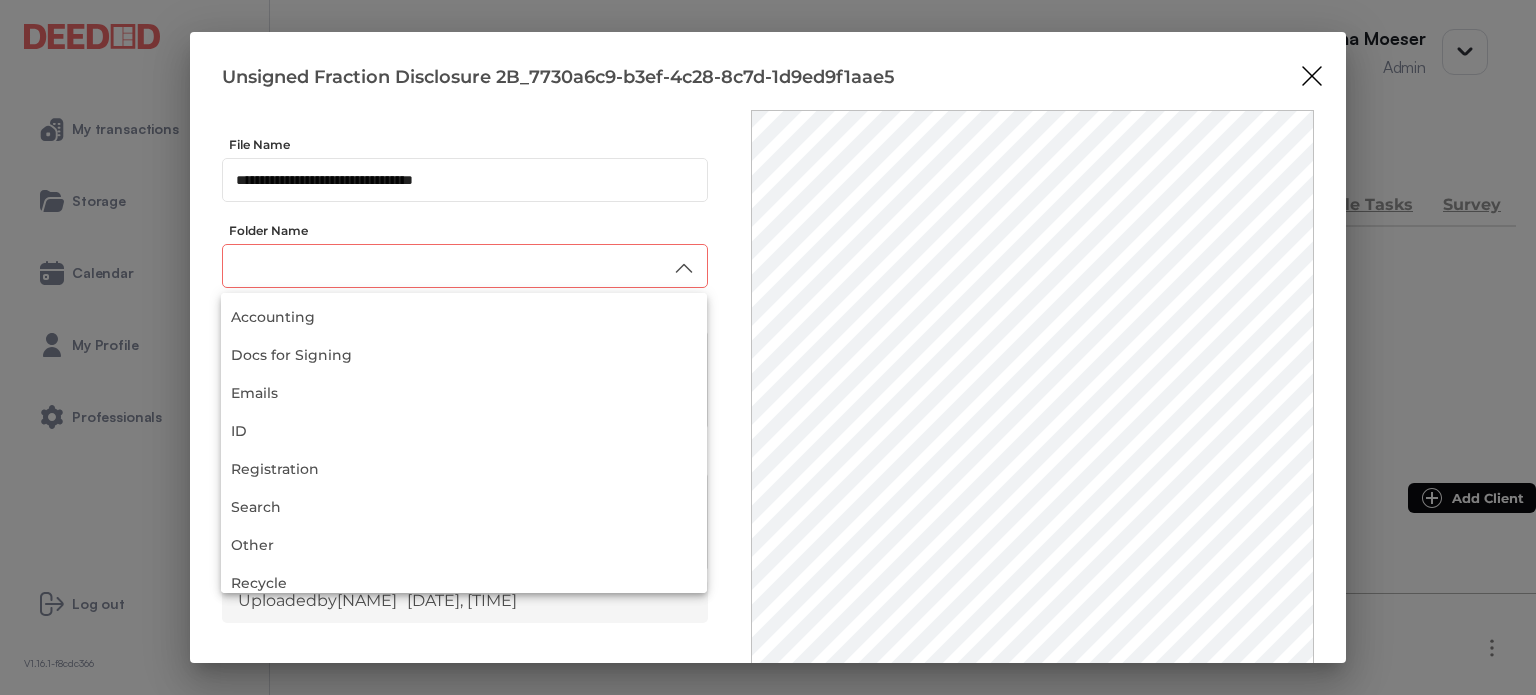 click at bounding box center [465, 266] 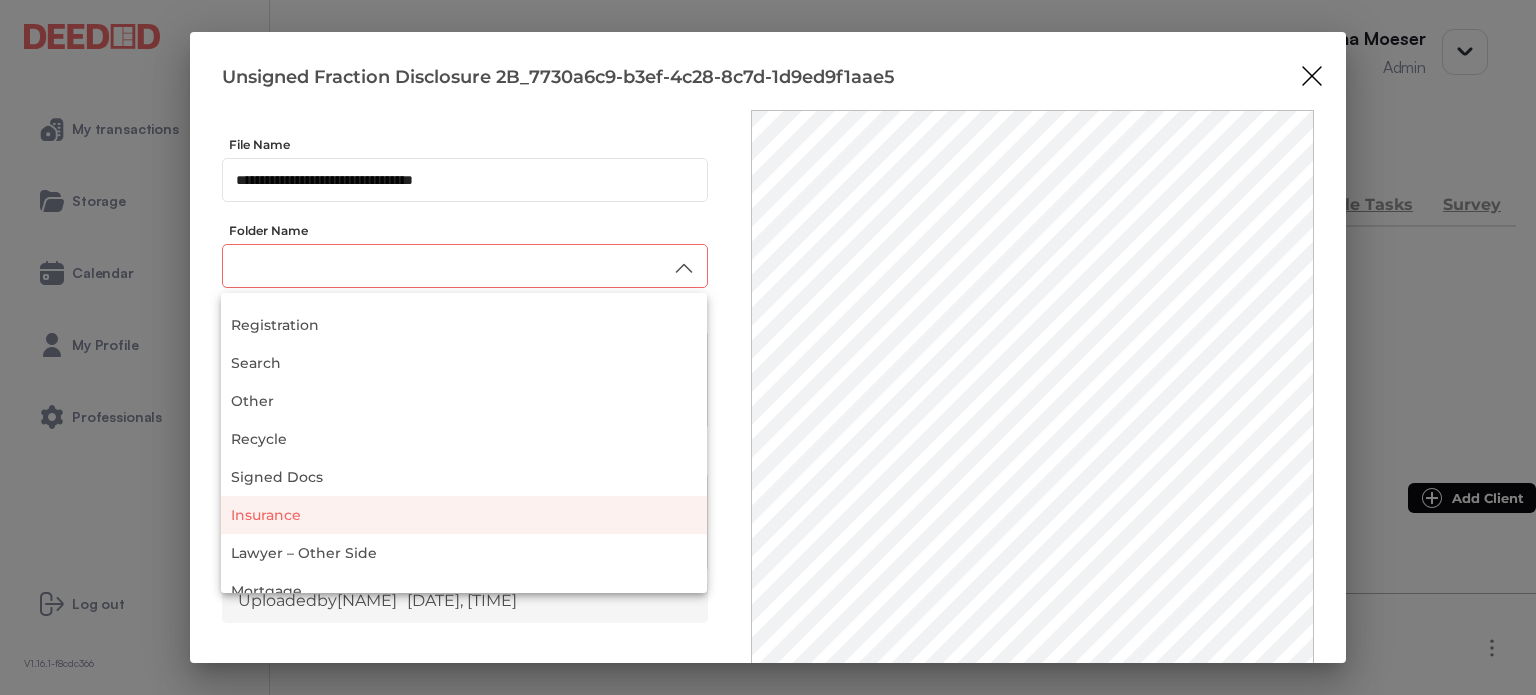 scroll, scrollTop: 152, scrollLeft: 0, axis: vertical 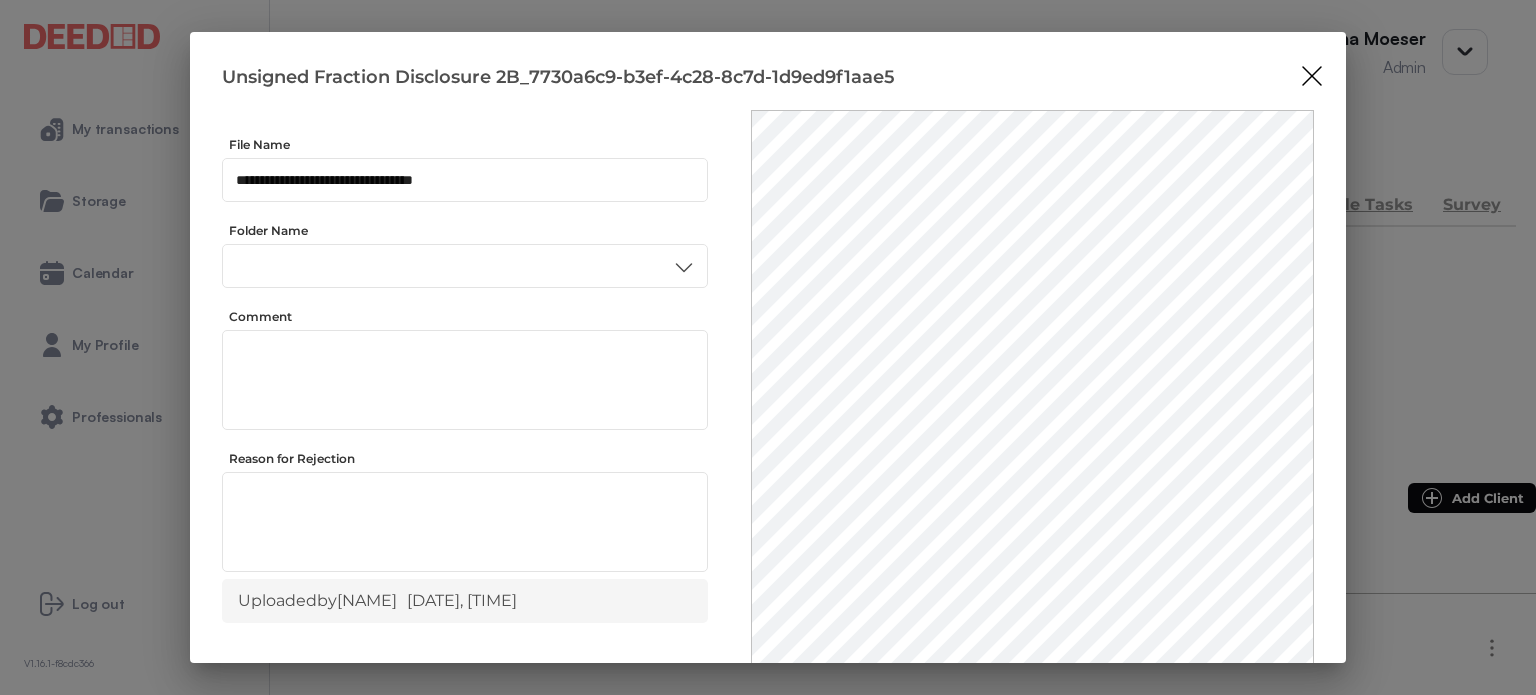 click on "Mortgage" at bounding box center [464, 521] 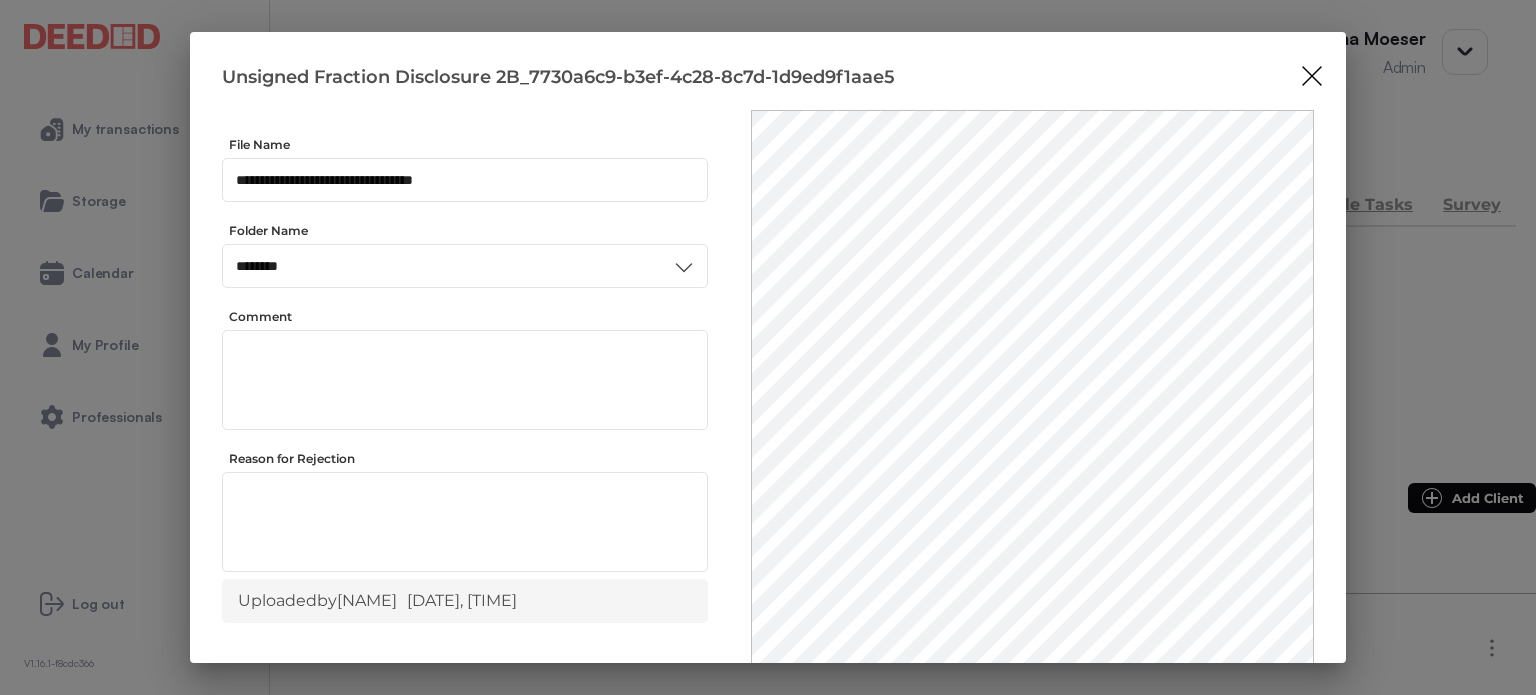 scroll, scrollTop: 0, scrollLeft: 0, axis: both 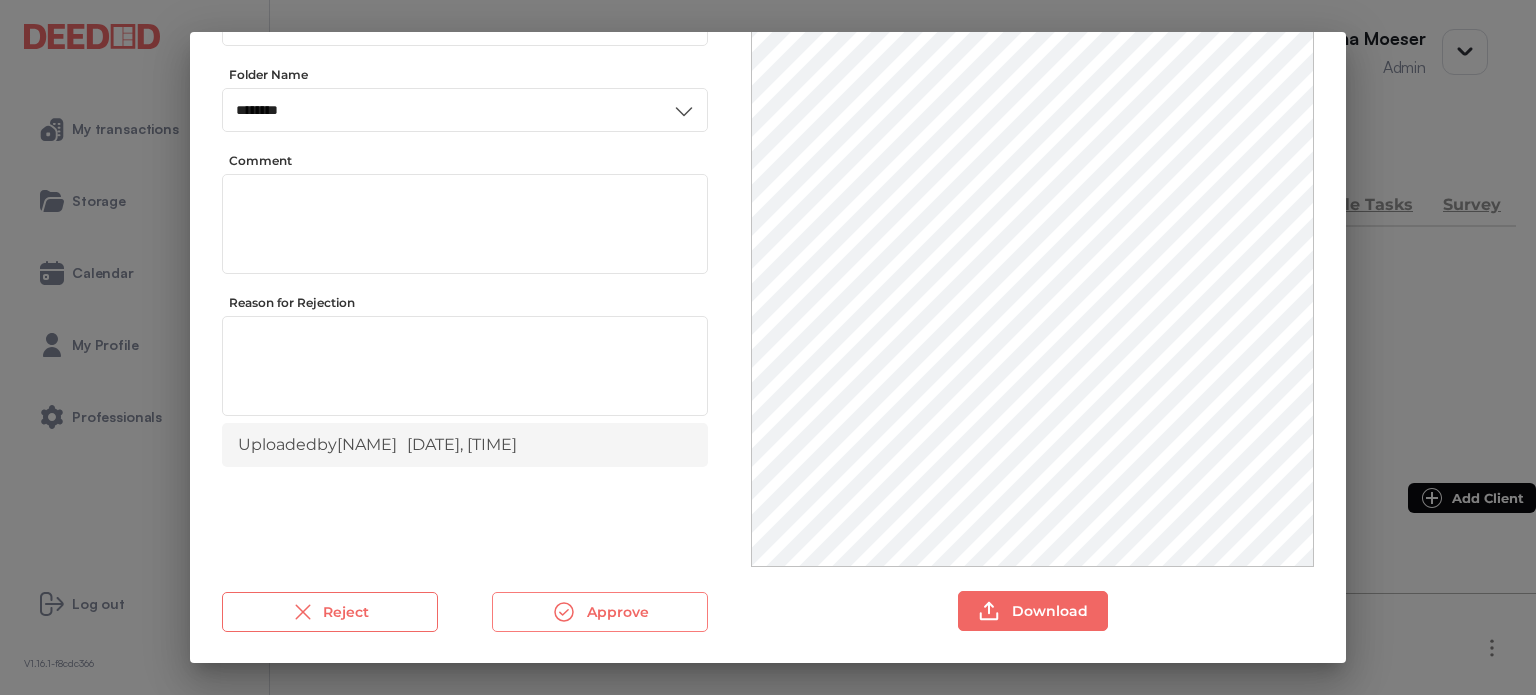 click on "Approve" at bounding box center (600, 612) 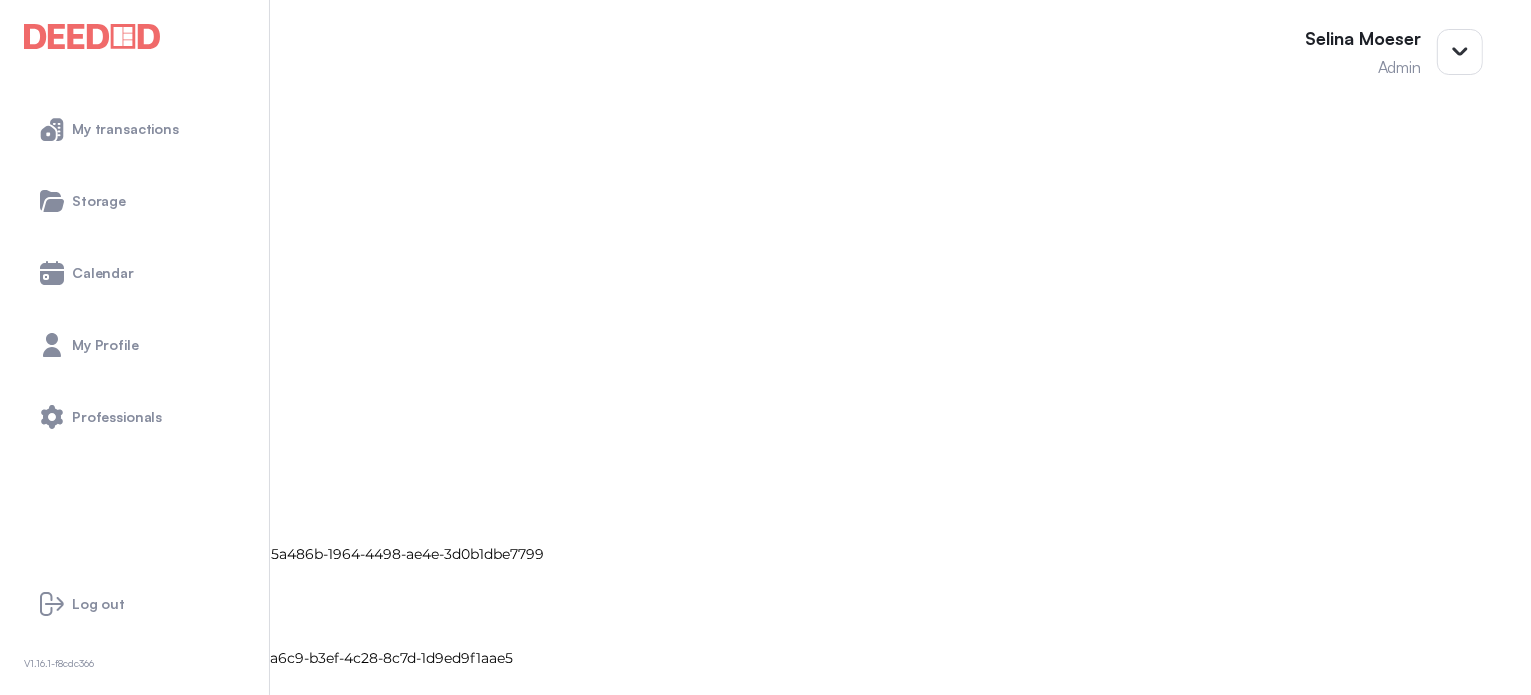 scroll, scrollTop: 1600, scrollLeft: 0, axis: vertical 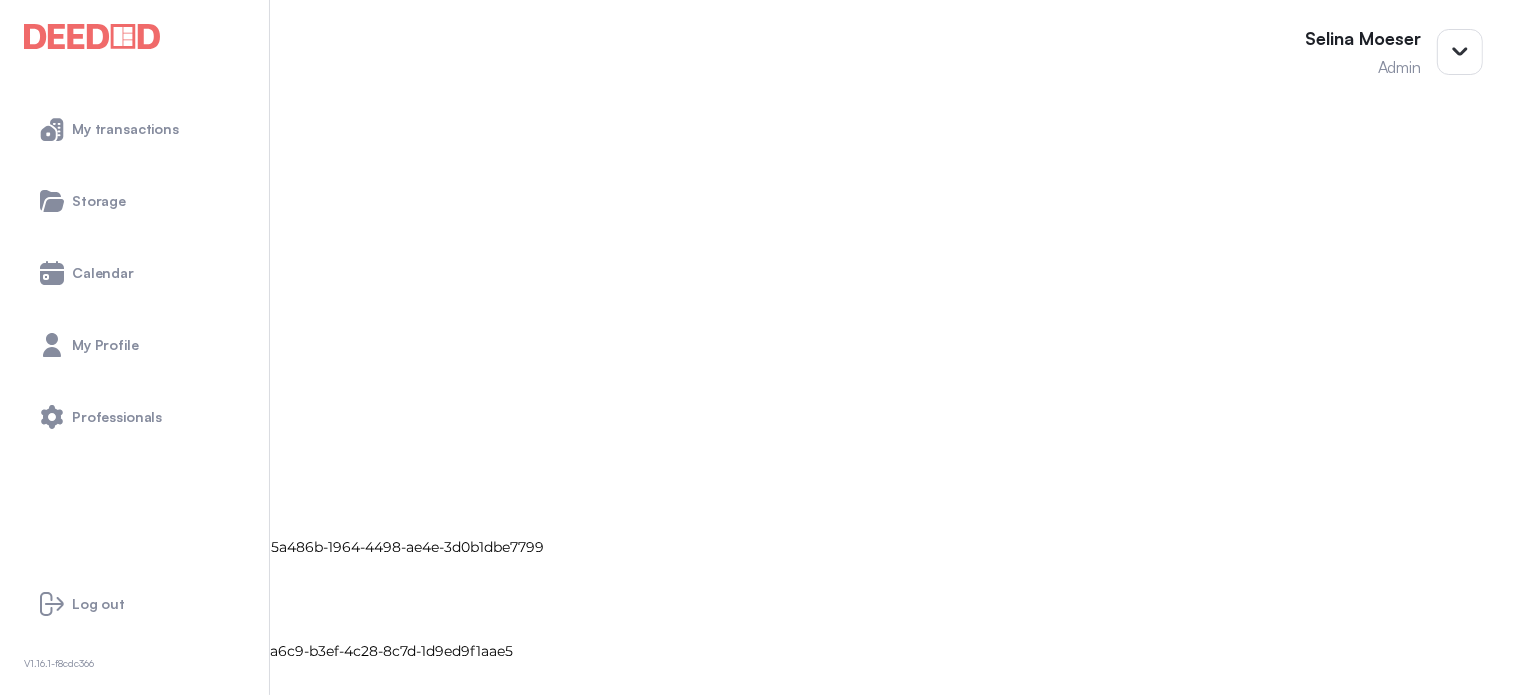 click on "Signed Commitment Letter_5f26ebb2-b446-41ae-85f4-964f9f67602c" at bounding box center [765, 773] 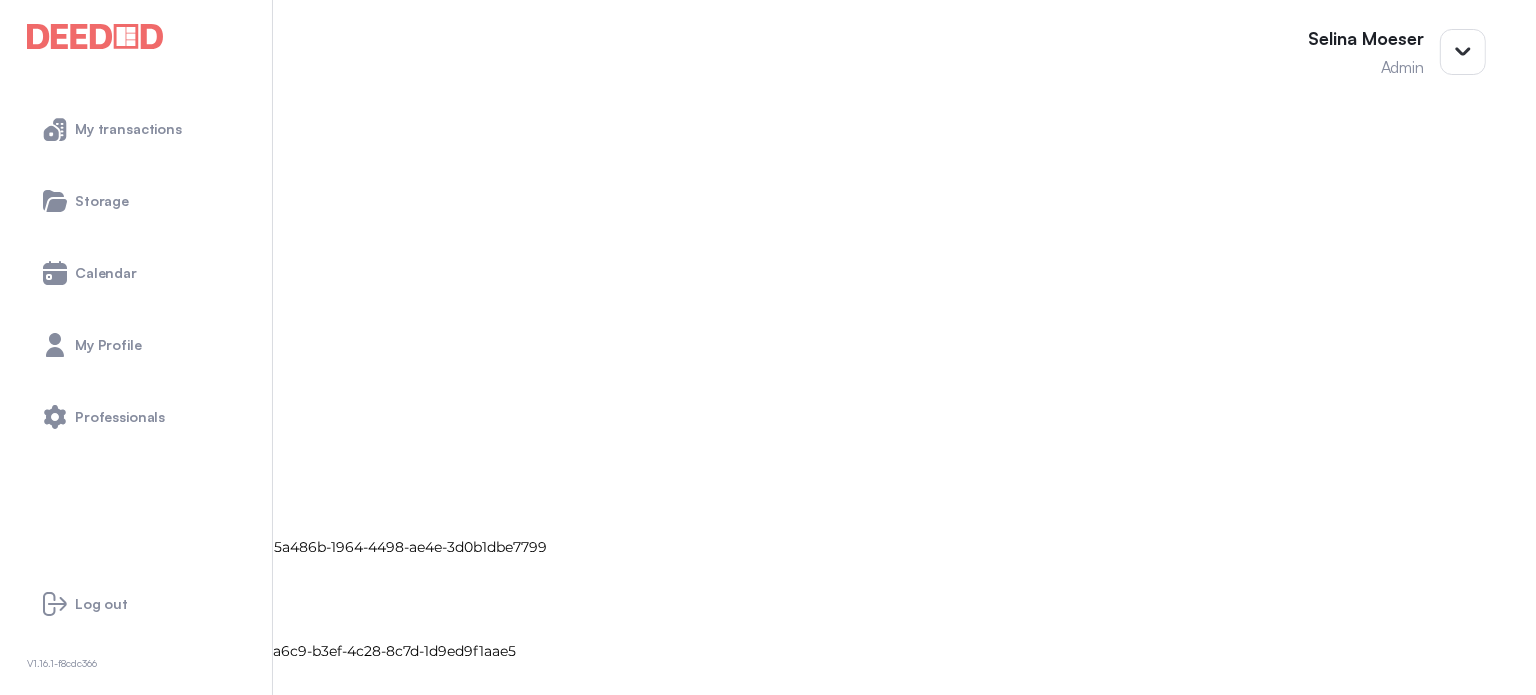 scroll, scrollTop: 0, scrollLeft: 0, axis: both 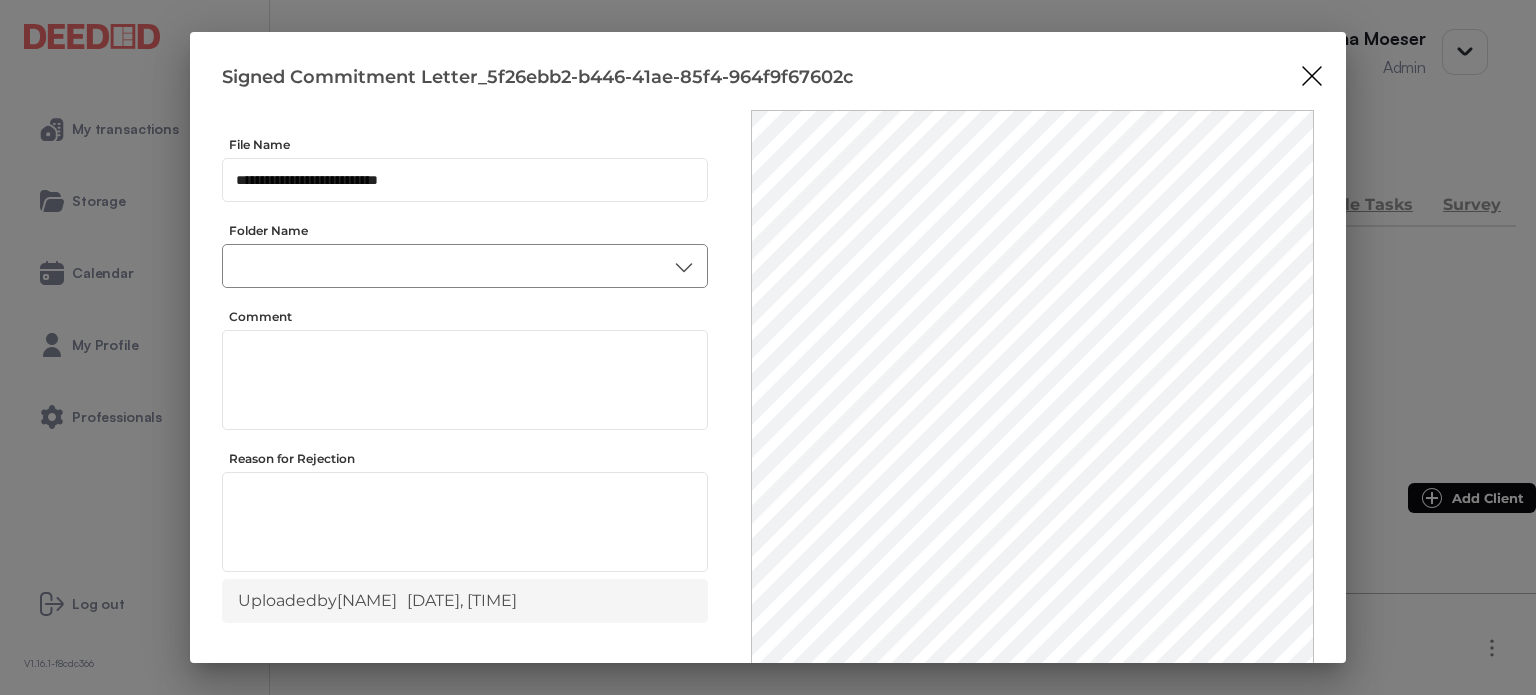 click at bounding box center [465, 266] 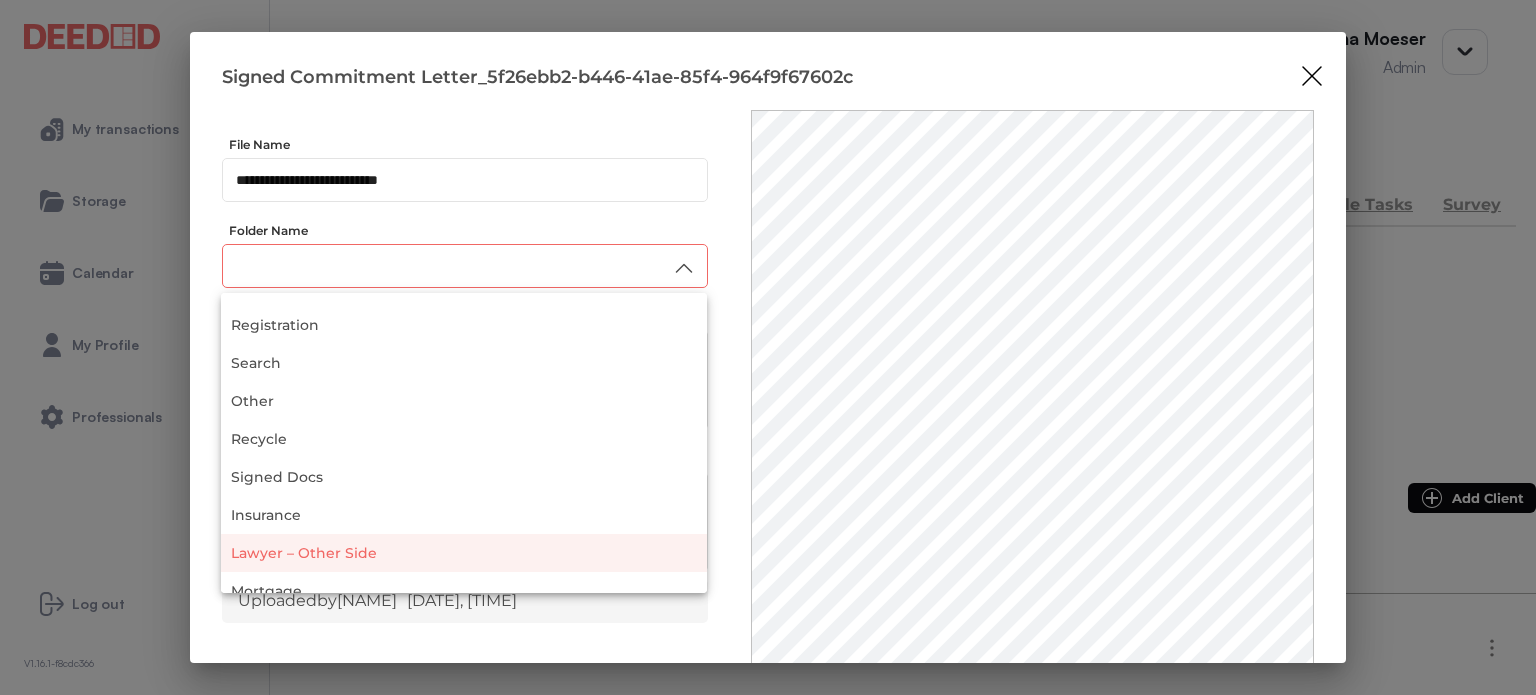 scroll, scrollTop: 152, scrollLeft: 0, axis: vertical 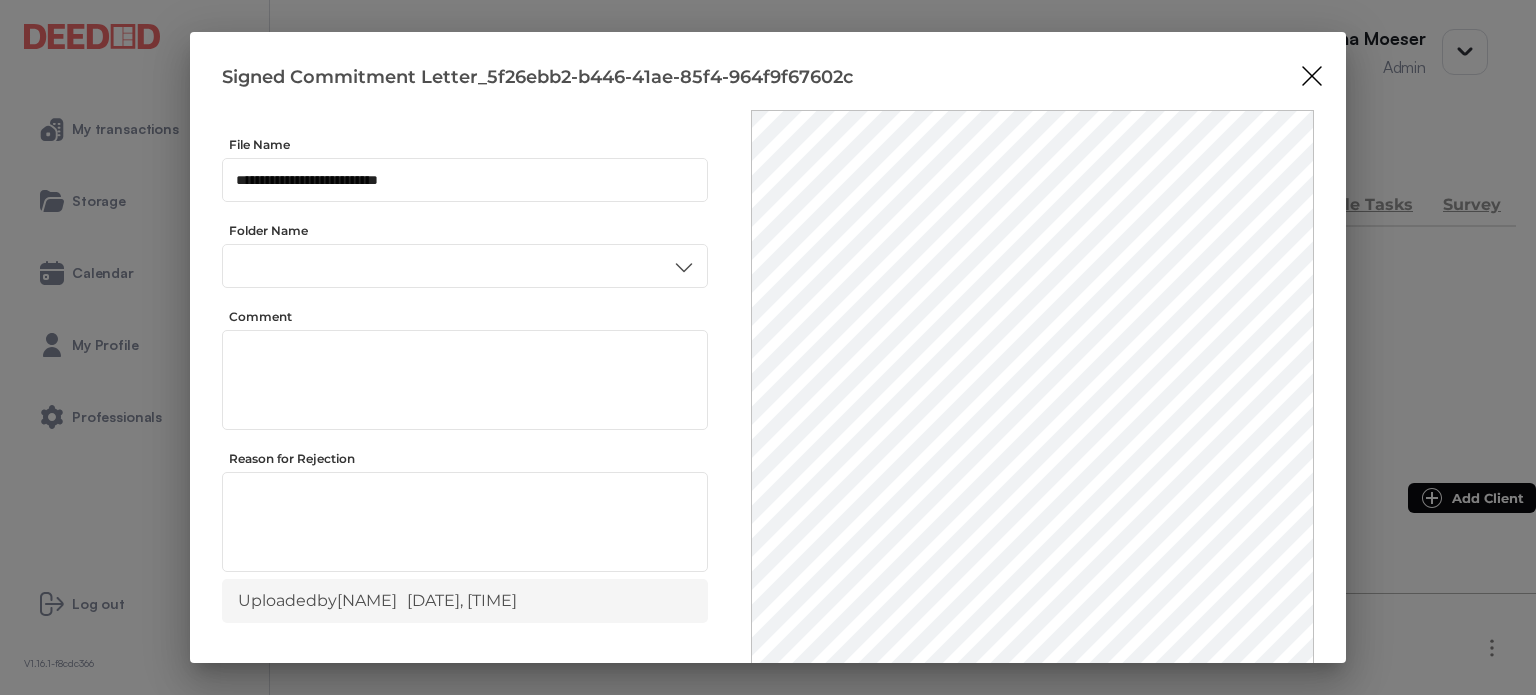 click on "Mortgage" at bounding box center [464, 521] 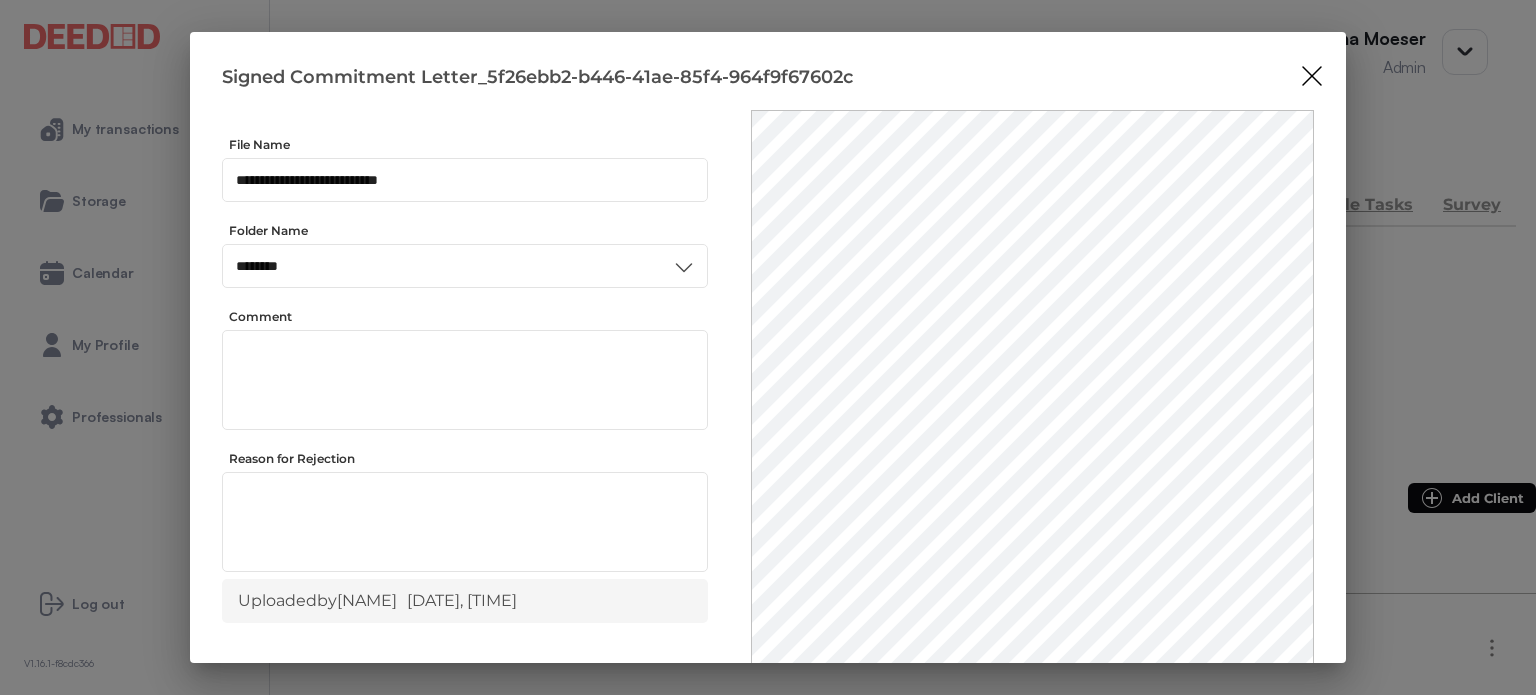 scroll, scrollTop: 0, scrollLeft: 0, axis: both 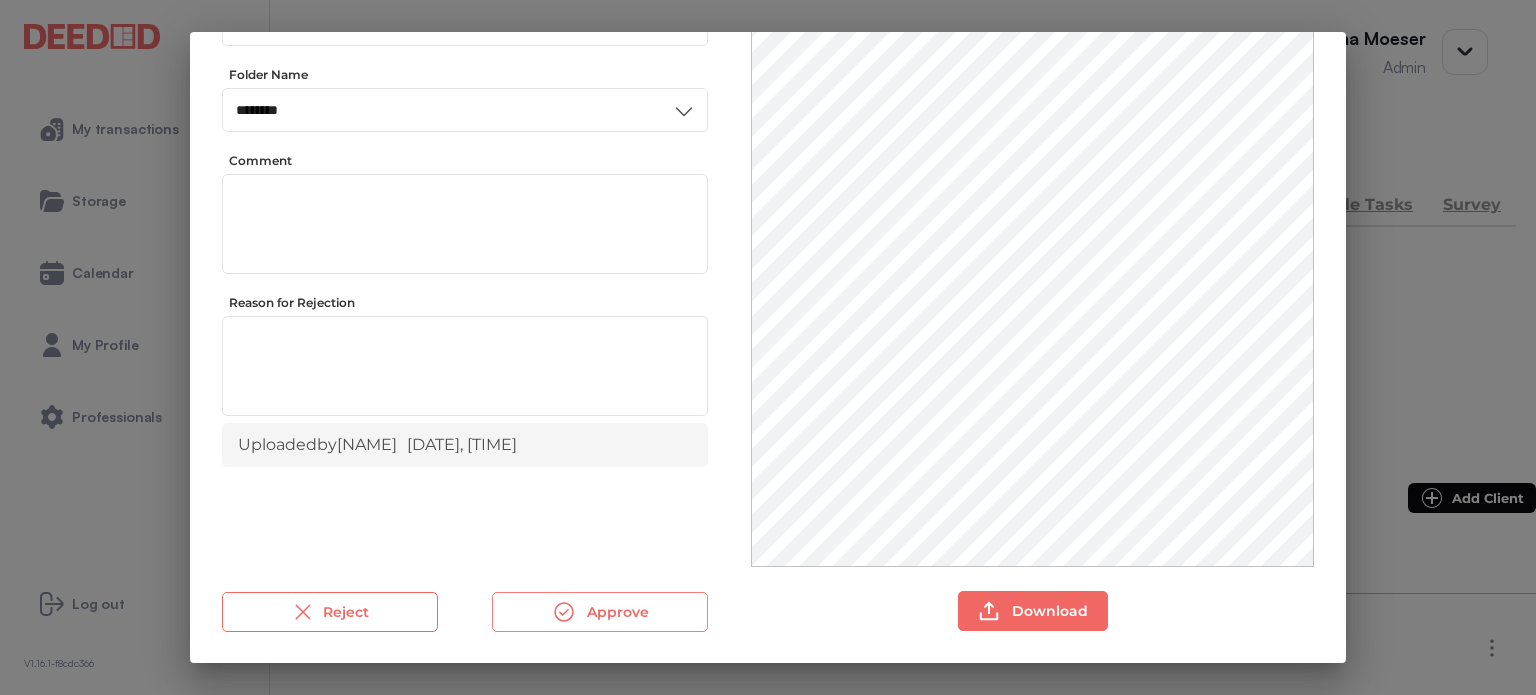 click on "Approve" at bounding box center [600, 612] 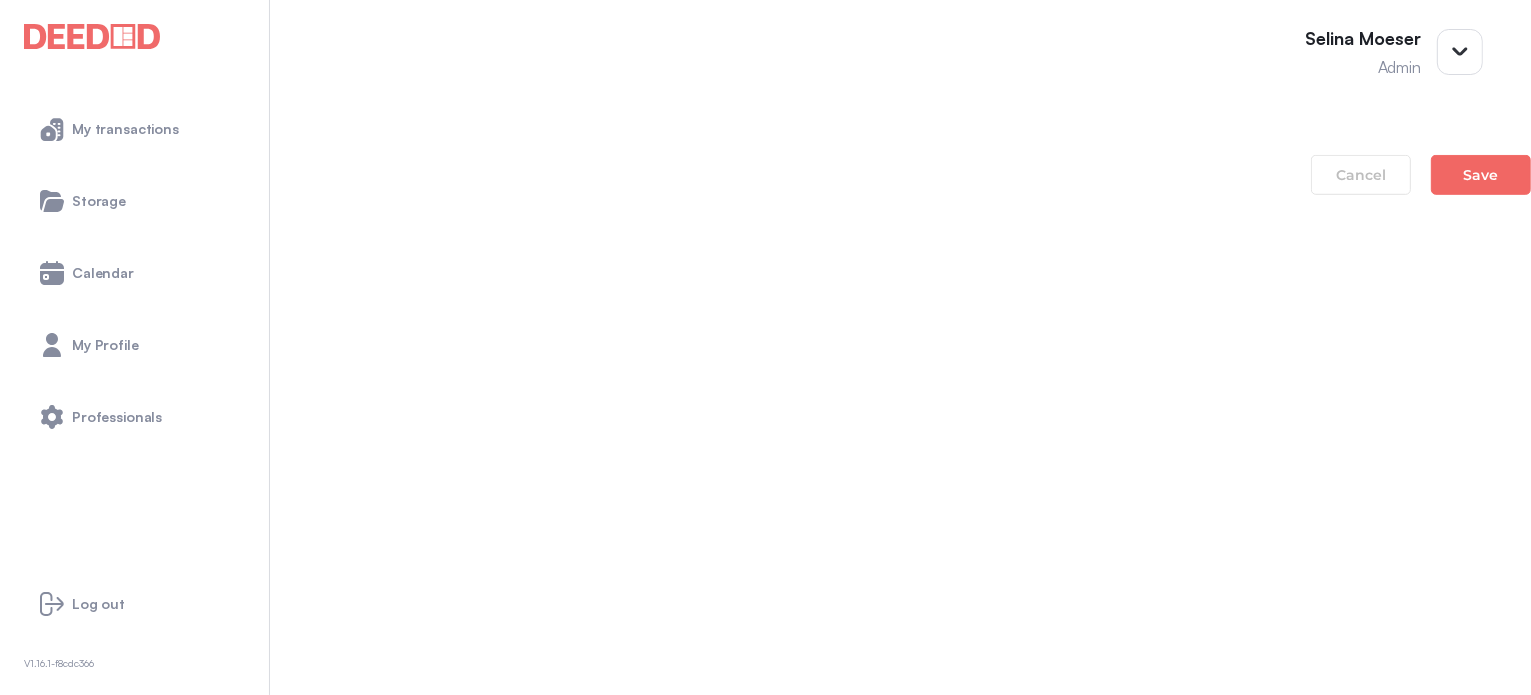scroll, scrollTop: 1400, scrollLeft: 0, axis: vertical 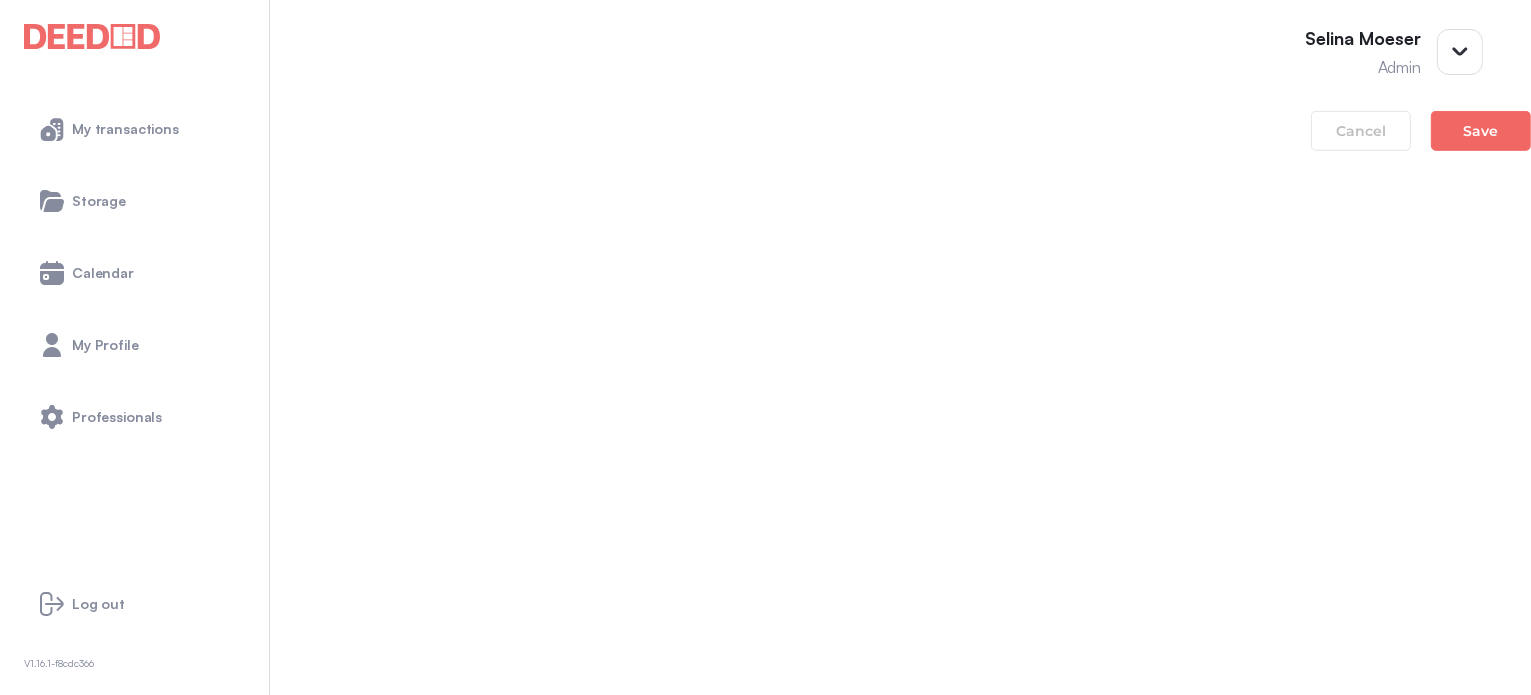click on "Mortgage Statement_d99ecd90-bda8-459f-8bd3-a3015e672cfd" at bounding box center (765, 1077) 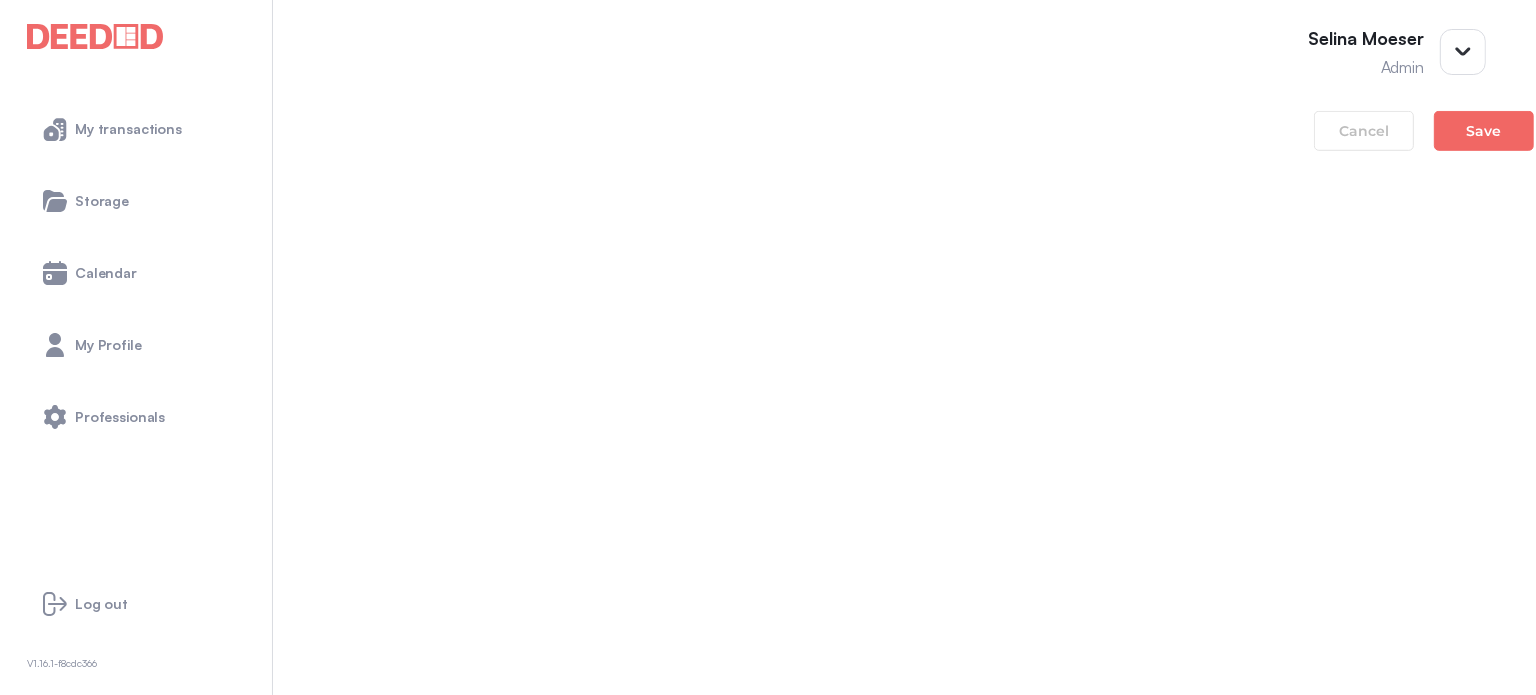 scroll, scrollTop: 0, scrollLeft: 0, axis: both 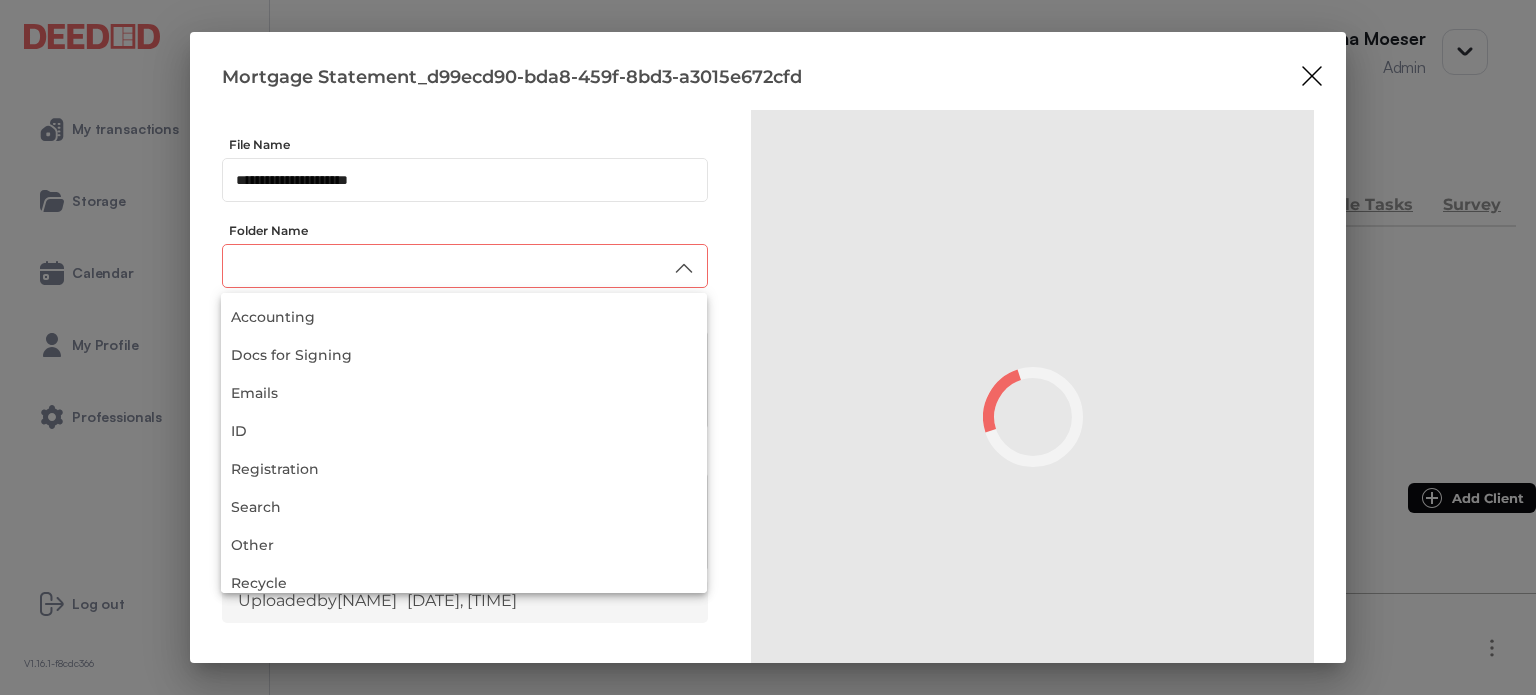 click at bounding box center [465, 266] 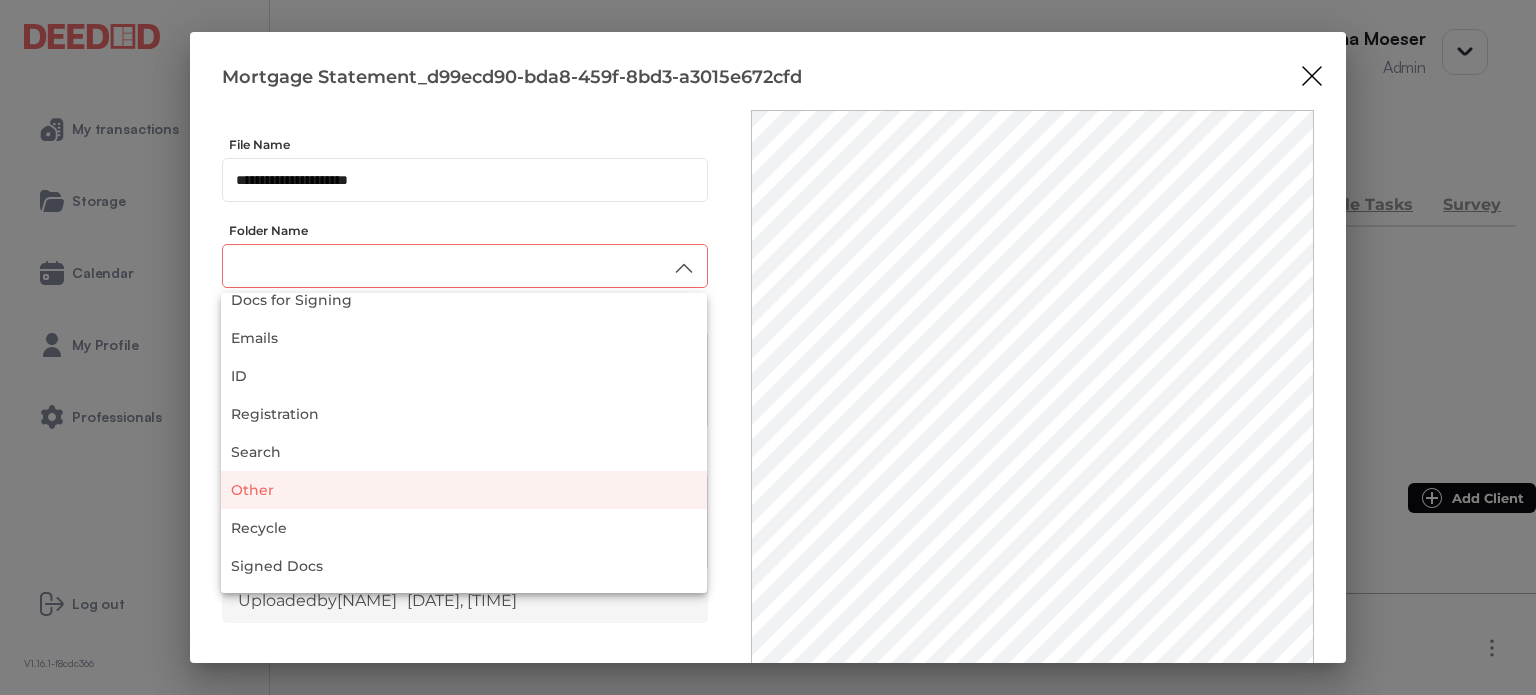 scroll, scrollTop: 100, scrollLeft: 0, axis: vertical 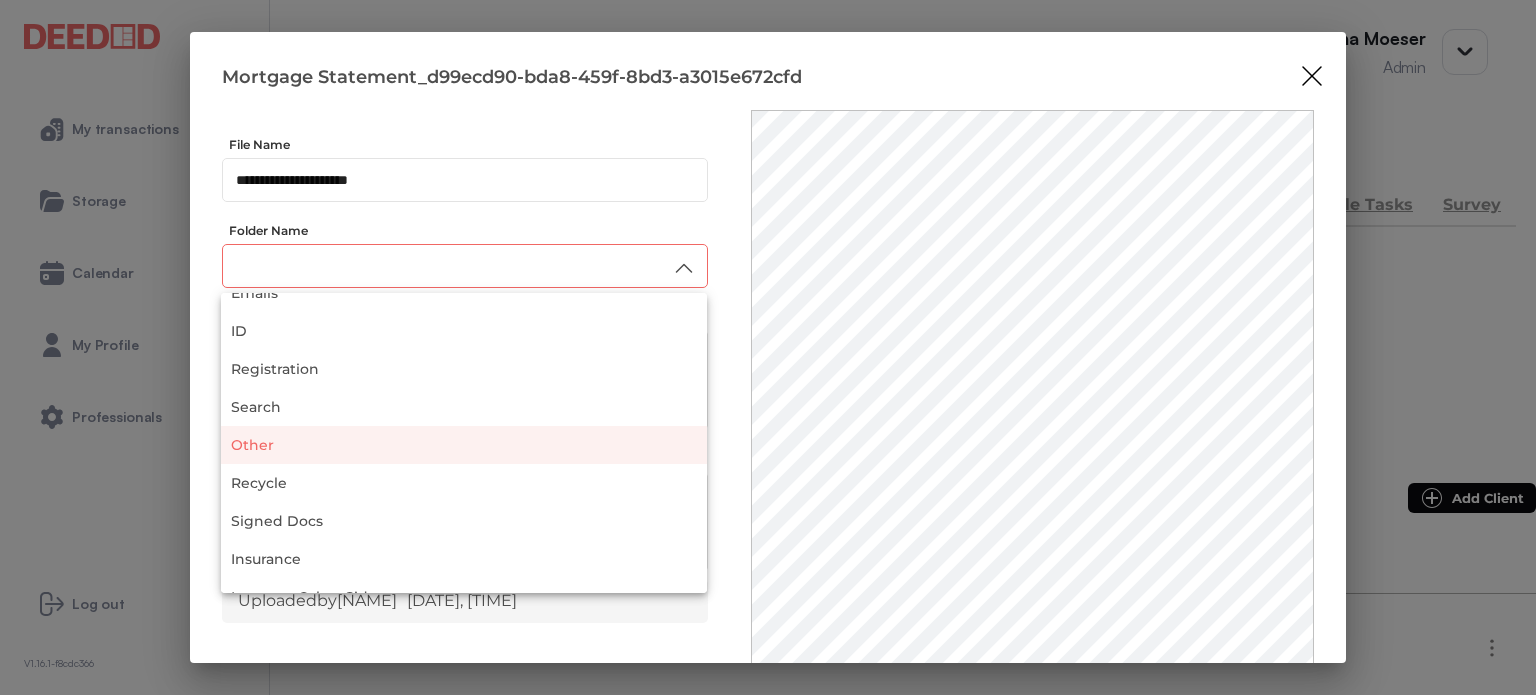 click on "Other" at bounding box center [464, 445] 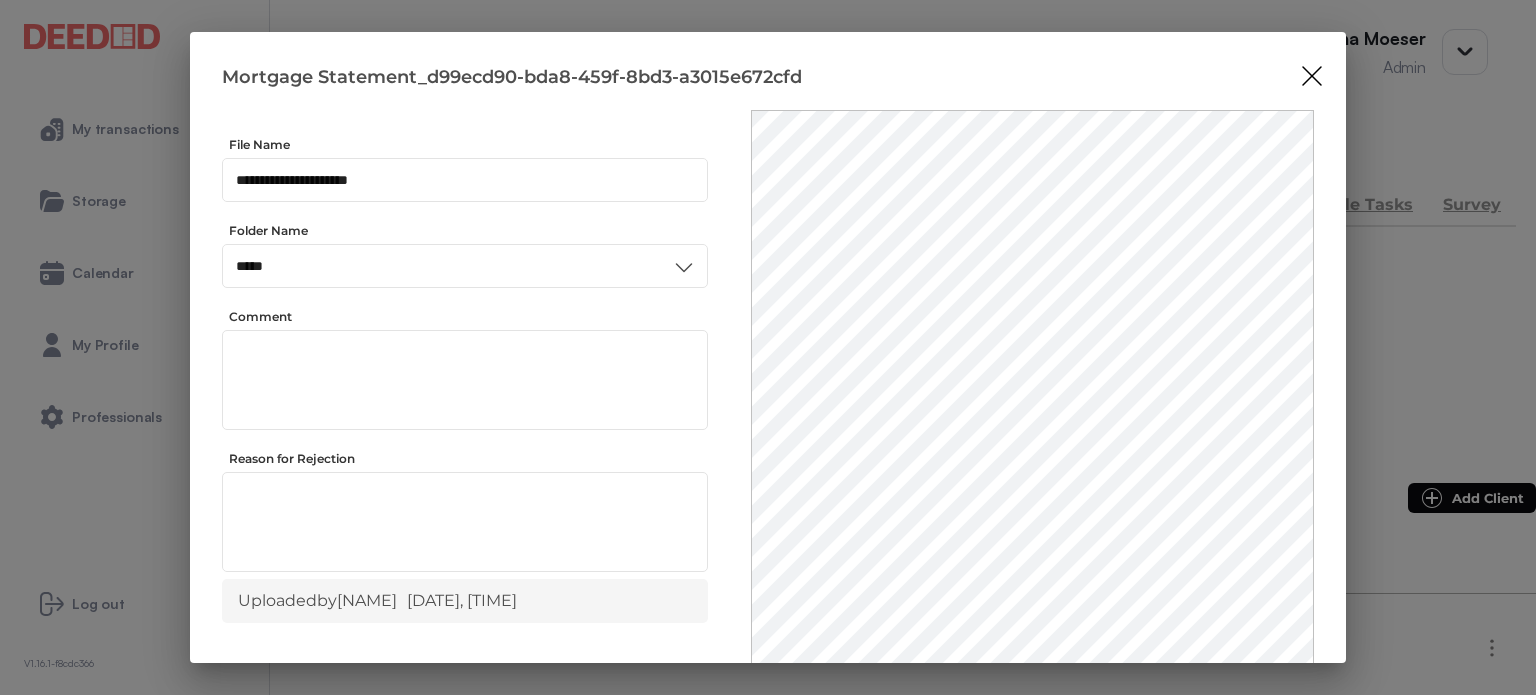 scroll, scrollTop: 0, scrollLeft: 0, axis: both 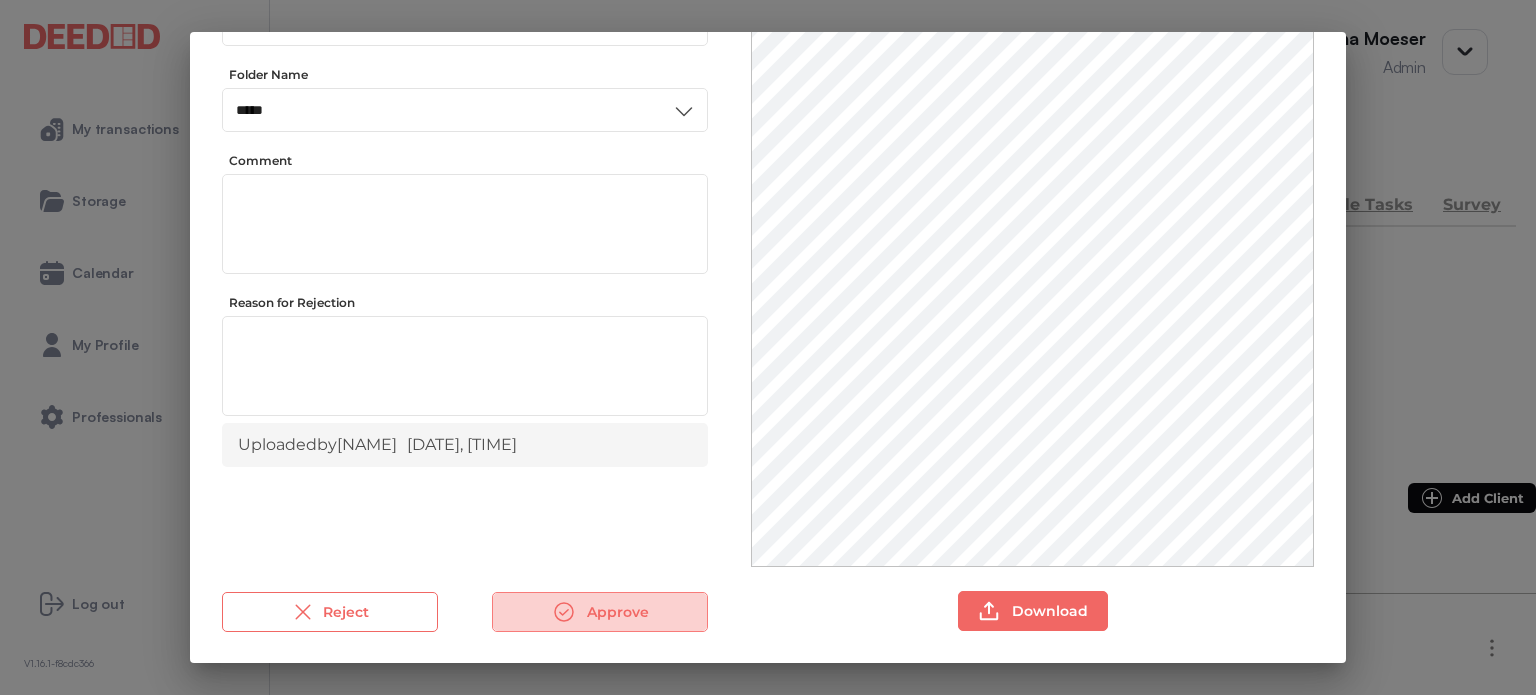 click on "Approve" at bounding box center [600, 612] 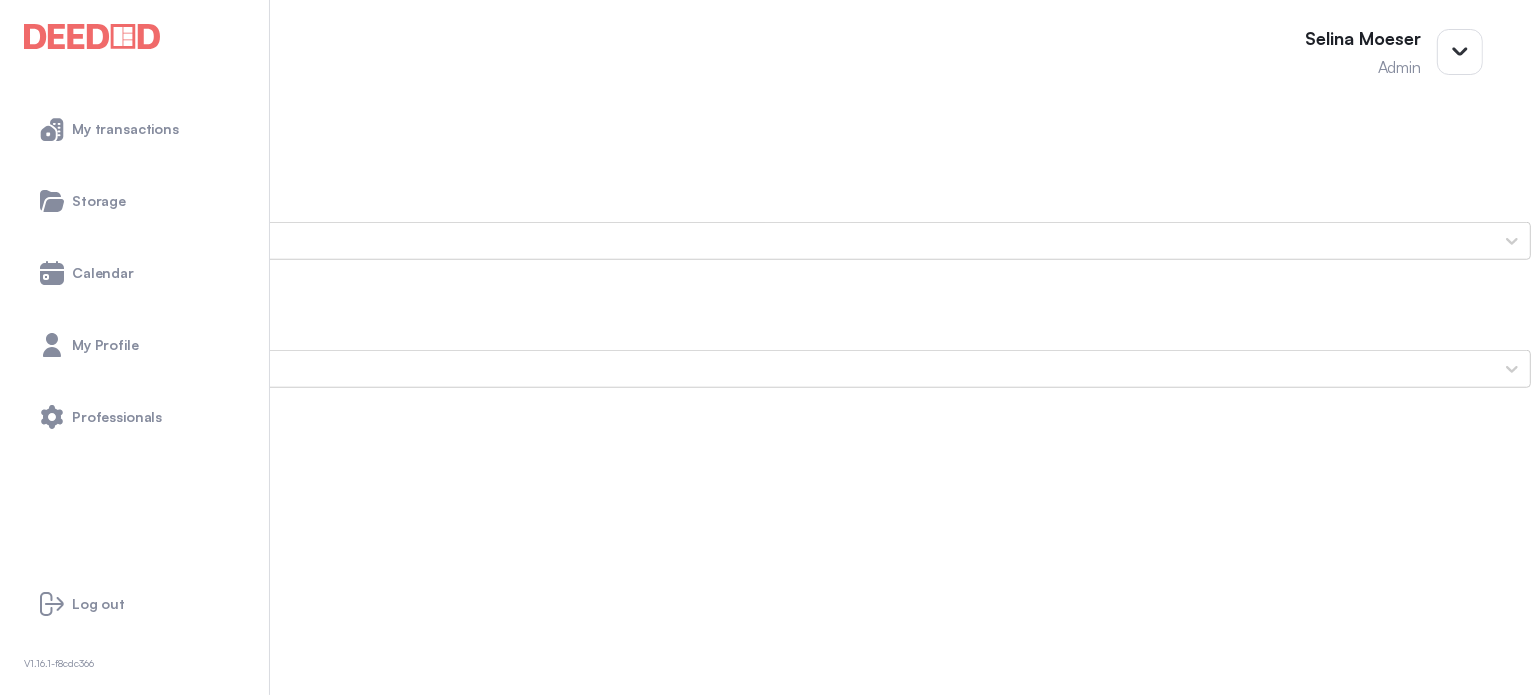 scroll, scrollTop: 1700, scrollLeft: 0, axis: vertical 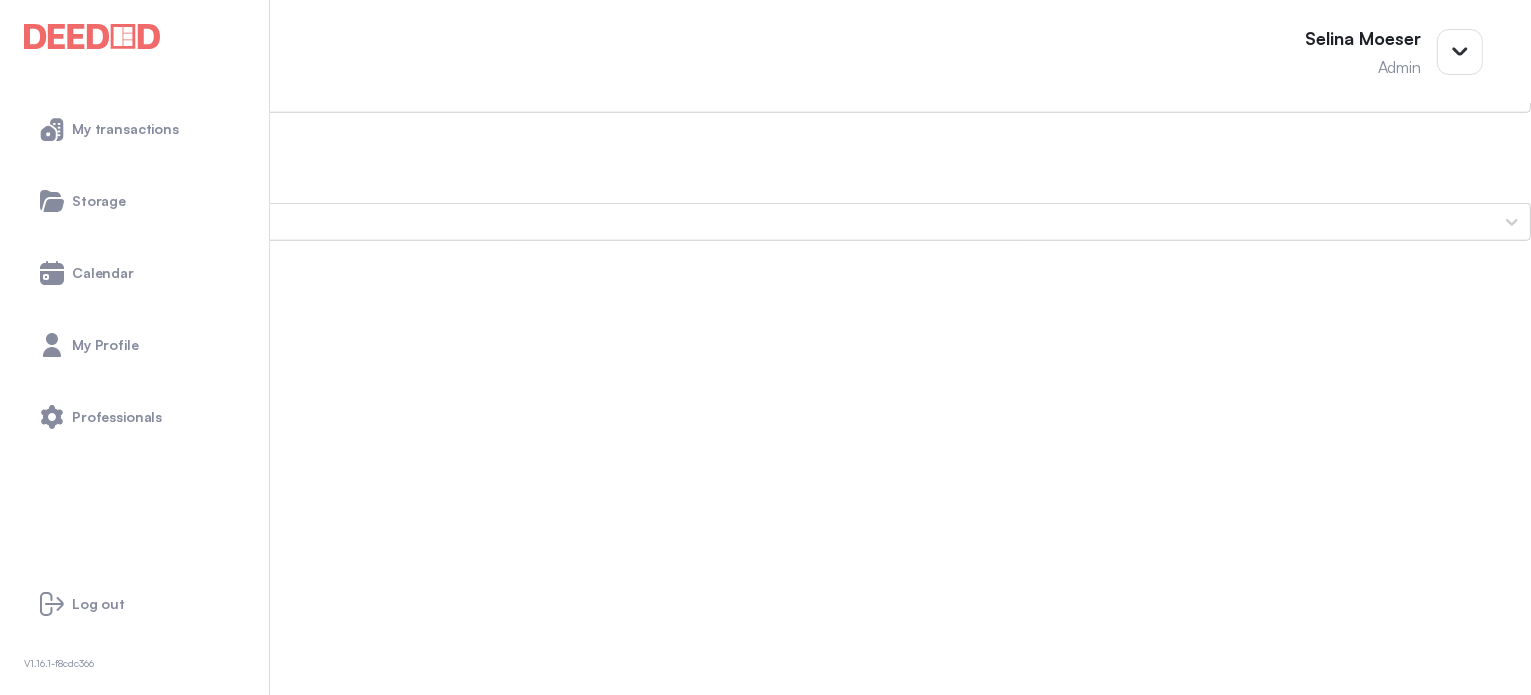 click on "Letter of Direction (Funding Package)" at bounding box center [765, 1718] 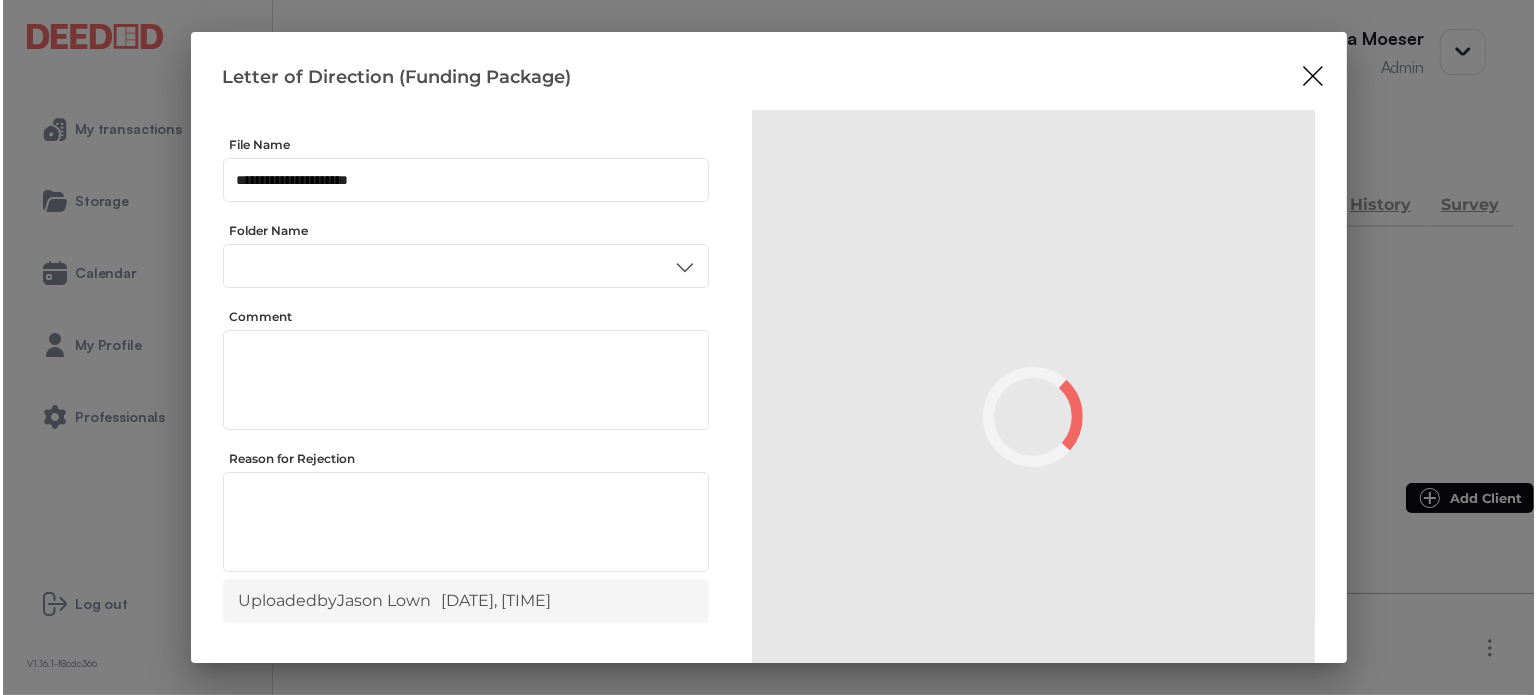 scroll, scrollTop: 0, scrollLeft: 0, axis: both 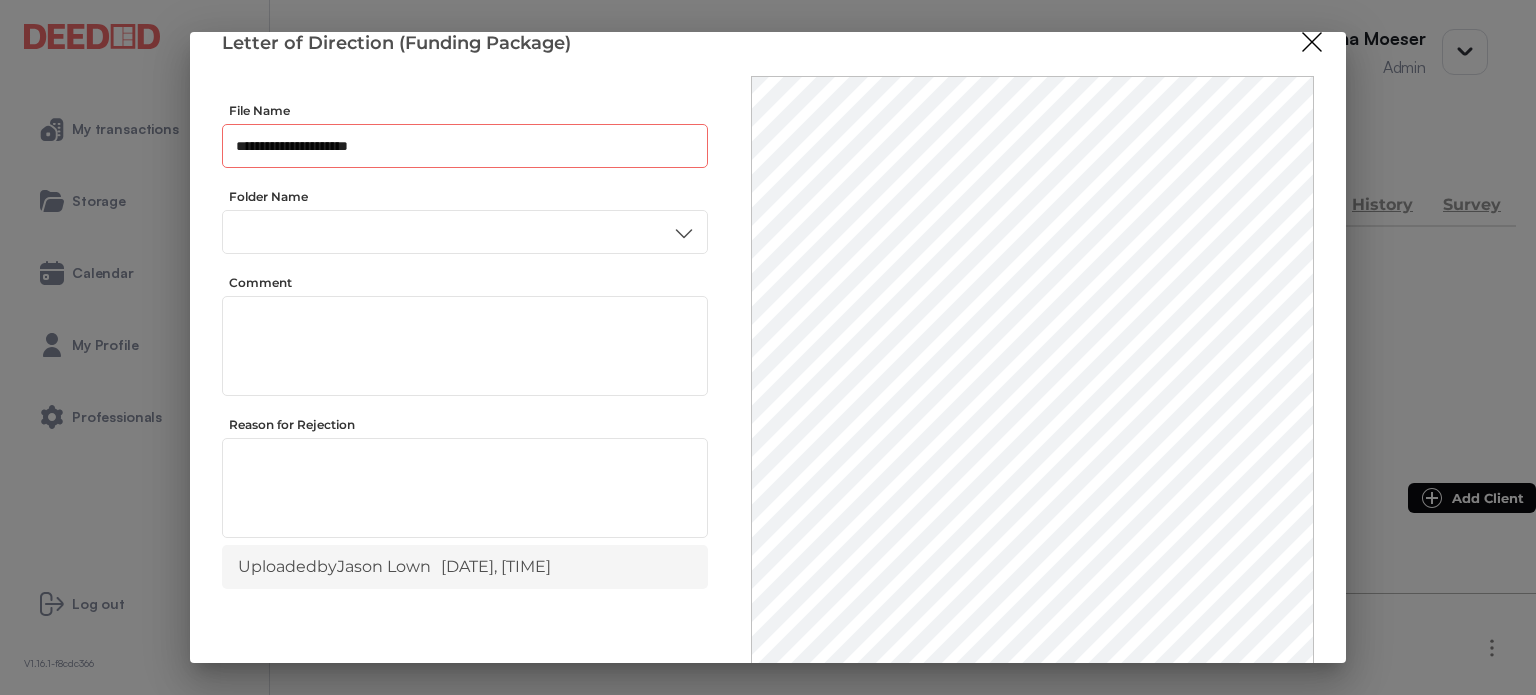 drag, startPoint x: 368, startPoint y: 147, endPoint x: 204, endPoint y: 166, distance: 165.09694 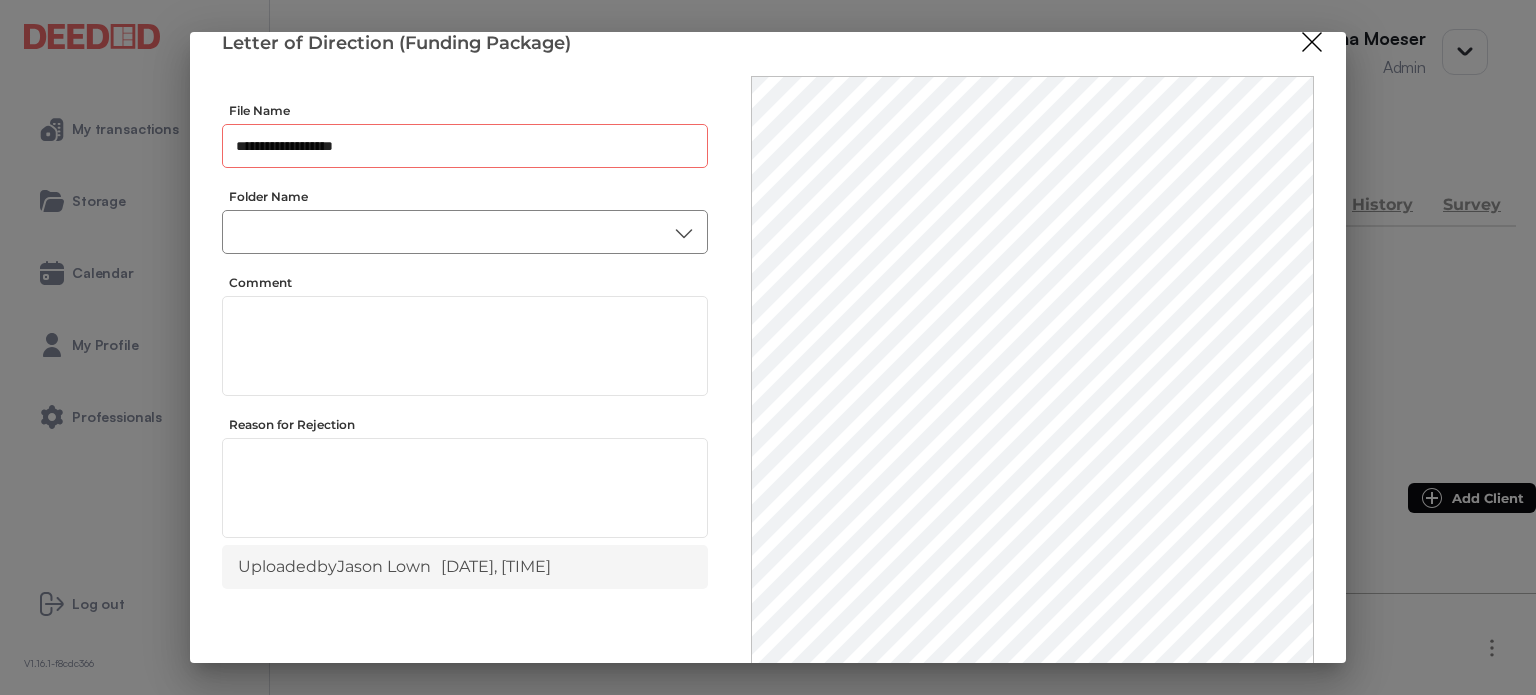 type on "**********" 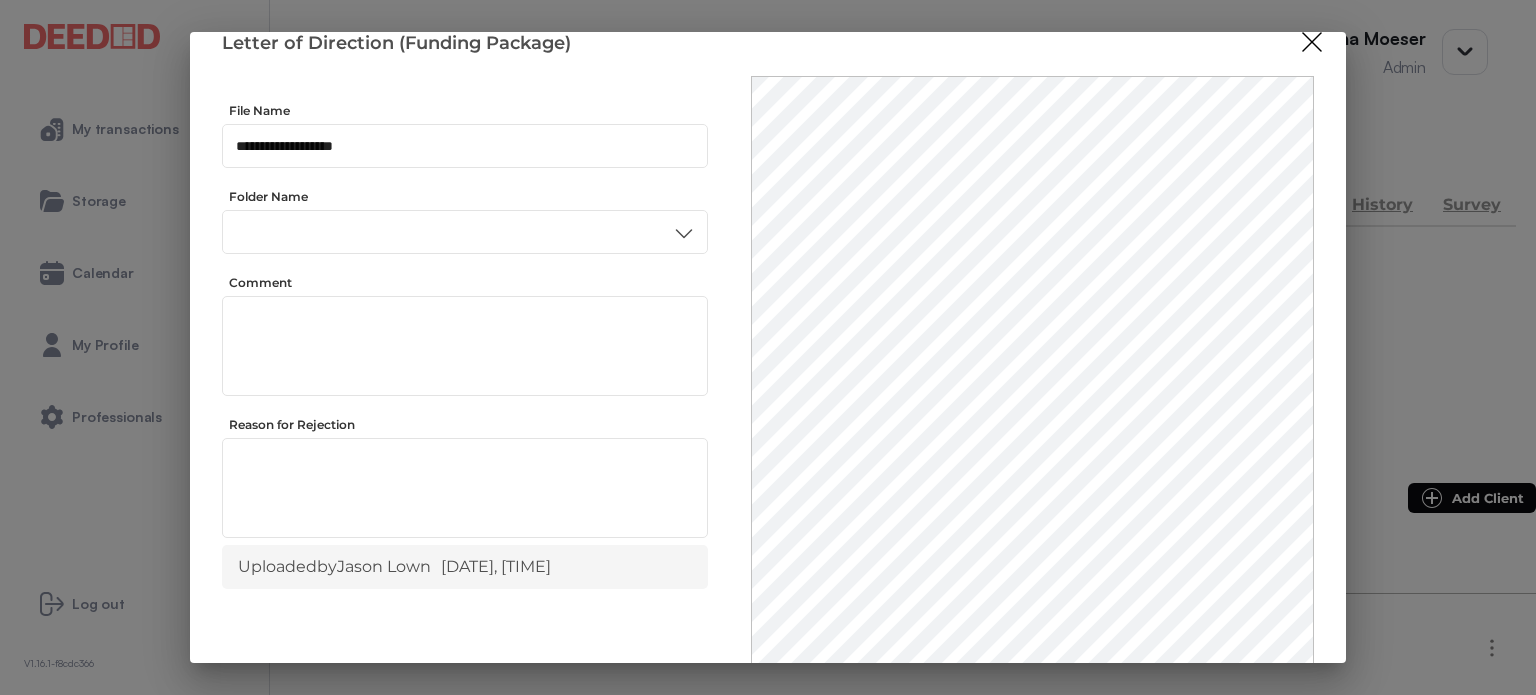 click on "Accounting" at bounding box center [464, 337] 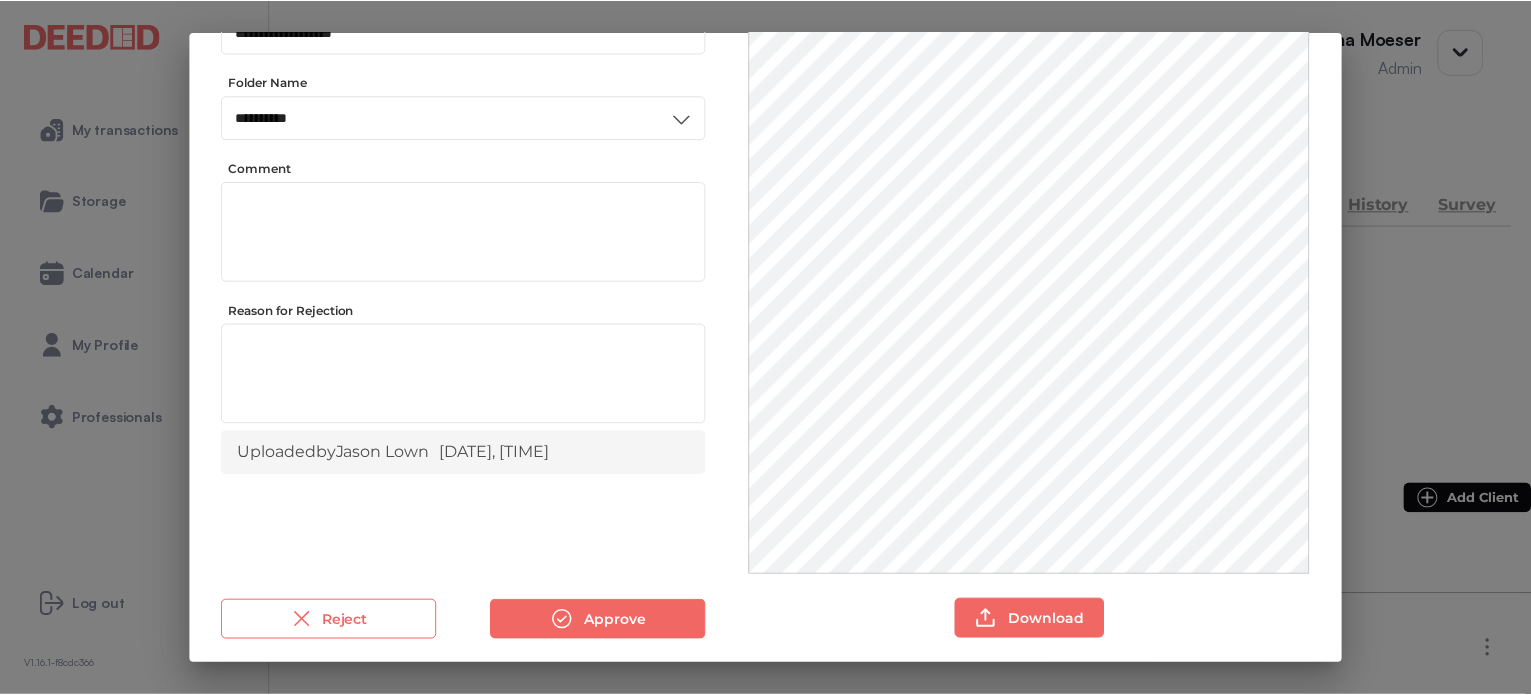 scroll, scrollTop: 156, scrollLeft: 0, axis: vertical 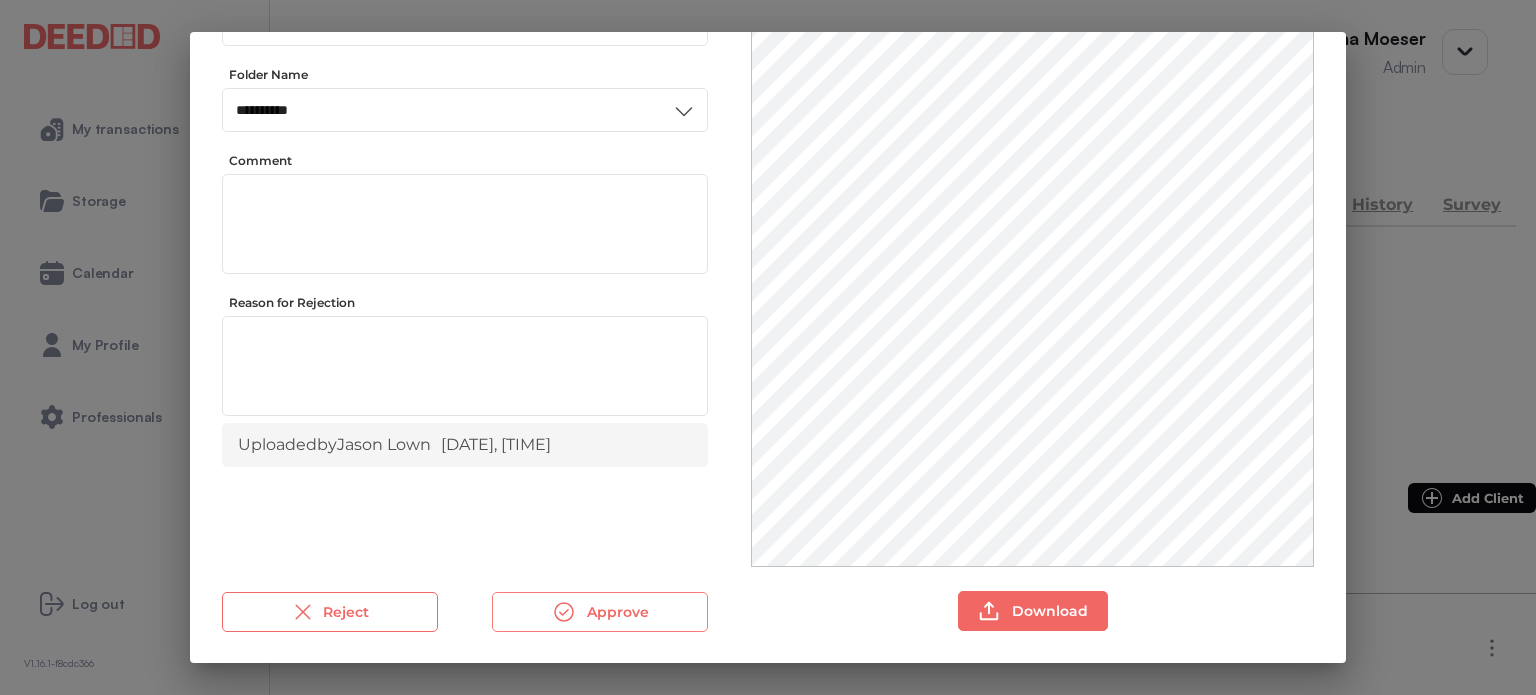 click on "Approve" at bounding box center (600, 612) 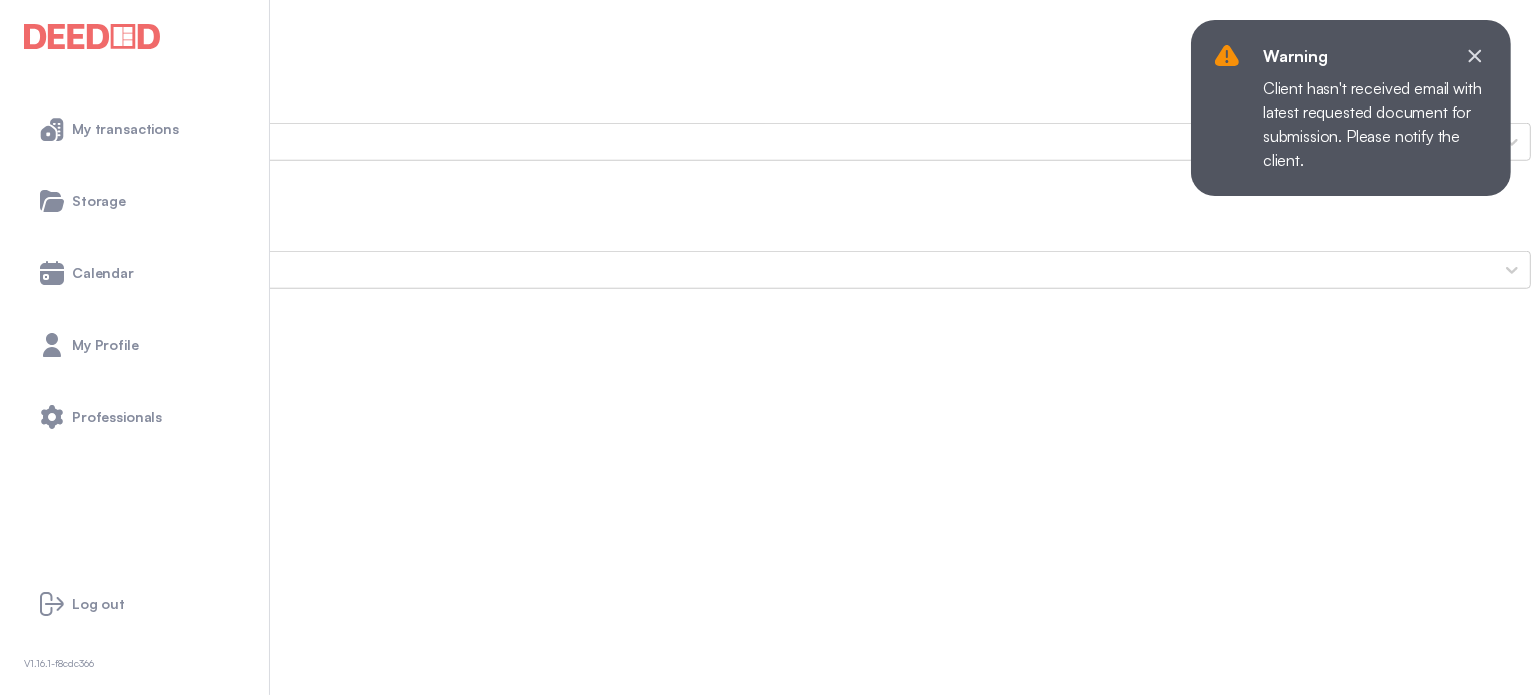scroll, scrollTop: 1700, scrollLeft: 0, axis: vertical 